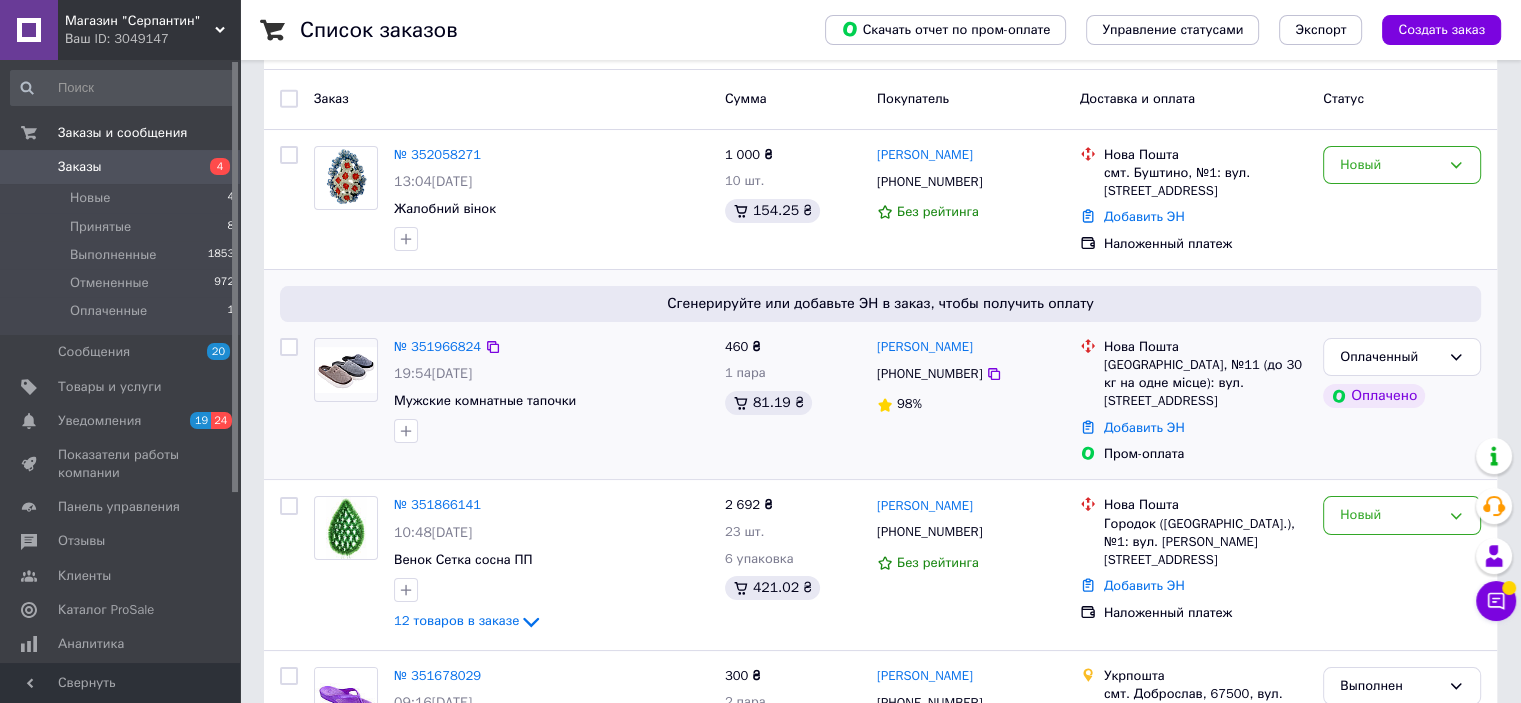 scroll, scrollTop: 0, scrollLeft: 0, axis: both 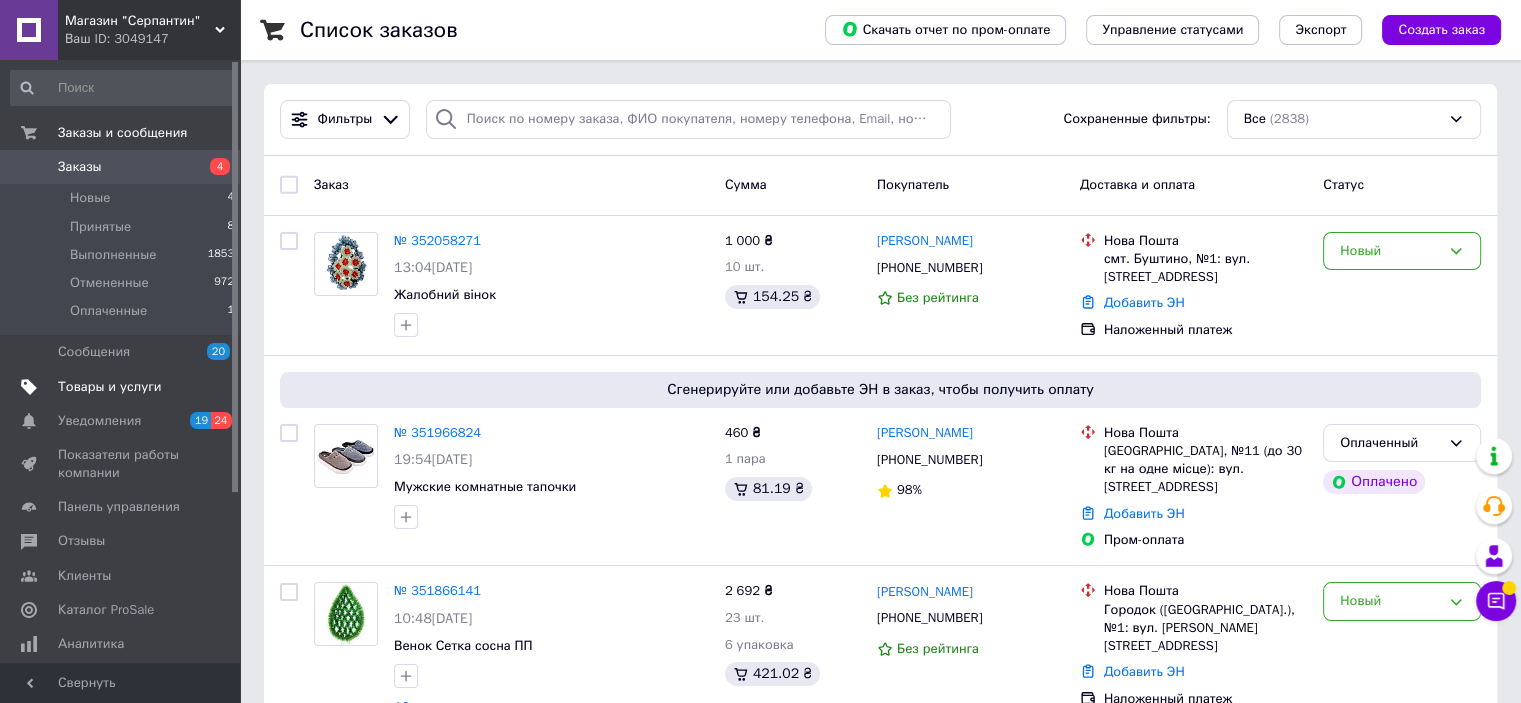 click on "Товары и услуги" at bounding box center (110, 387) 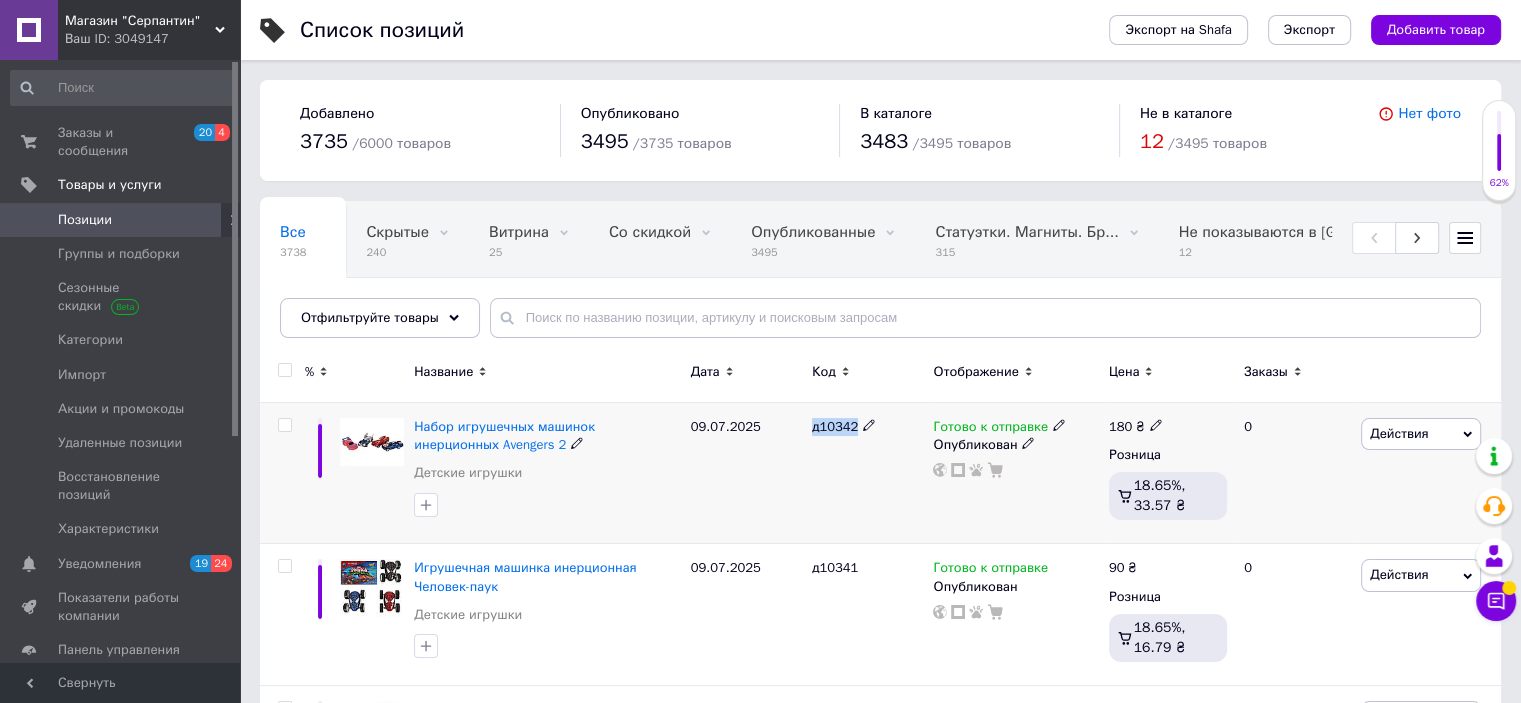 drag, startPoint x: 852, startPoint y: 421, endPoint x: 811, endPoint y: 433, distance: 42.72002 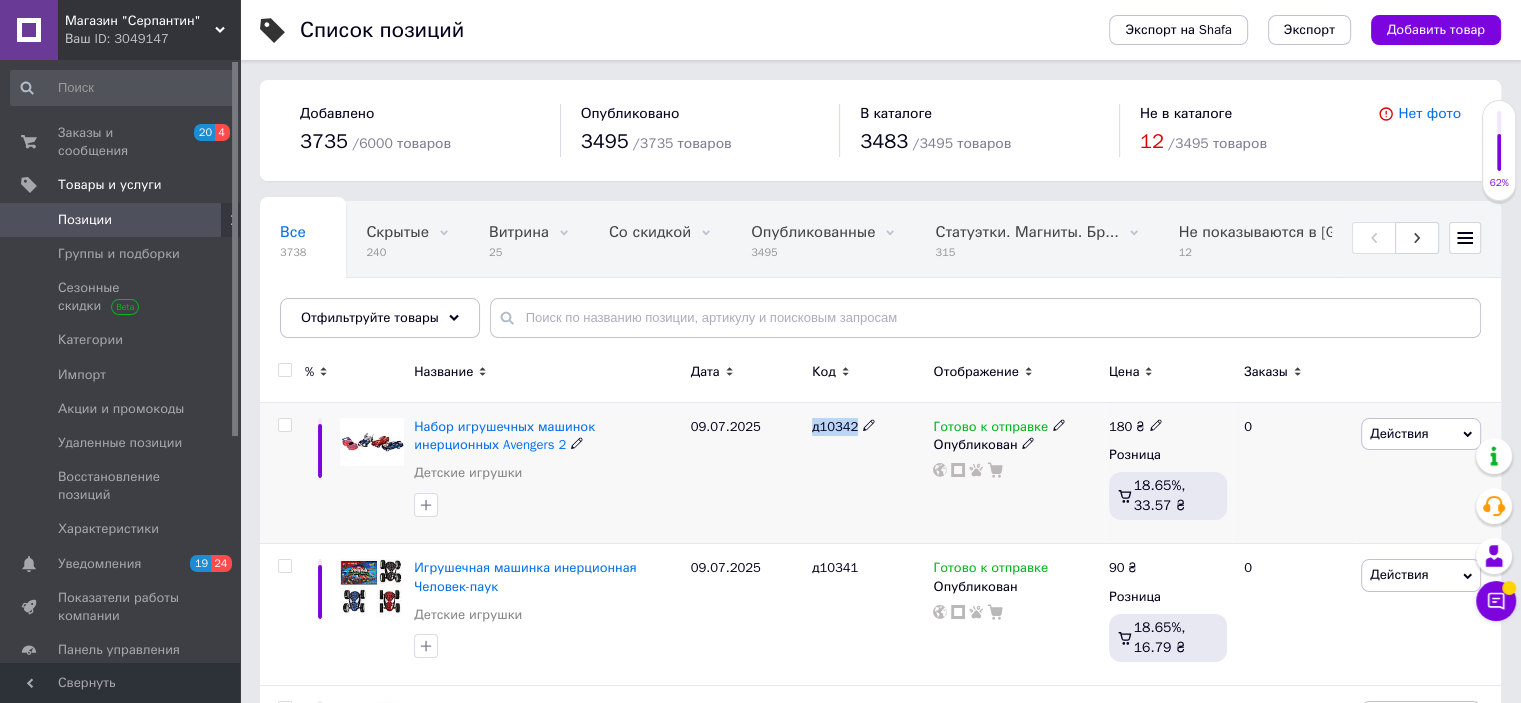 copy on "д10342" 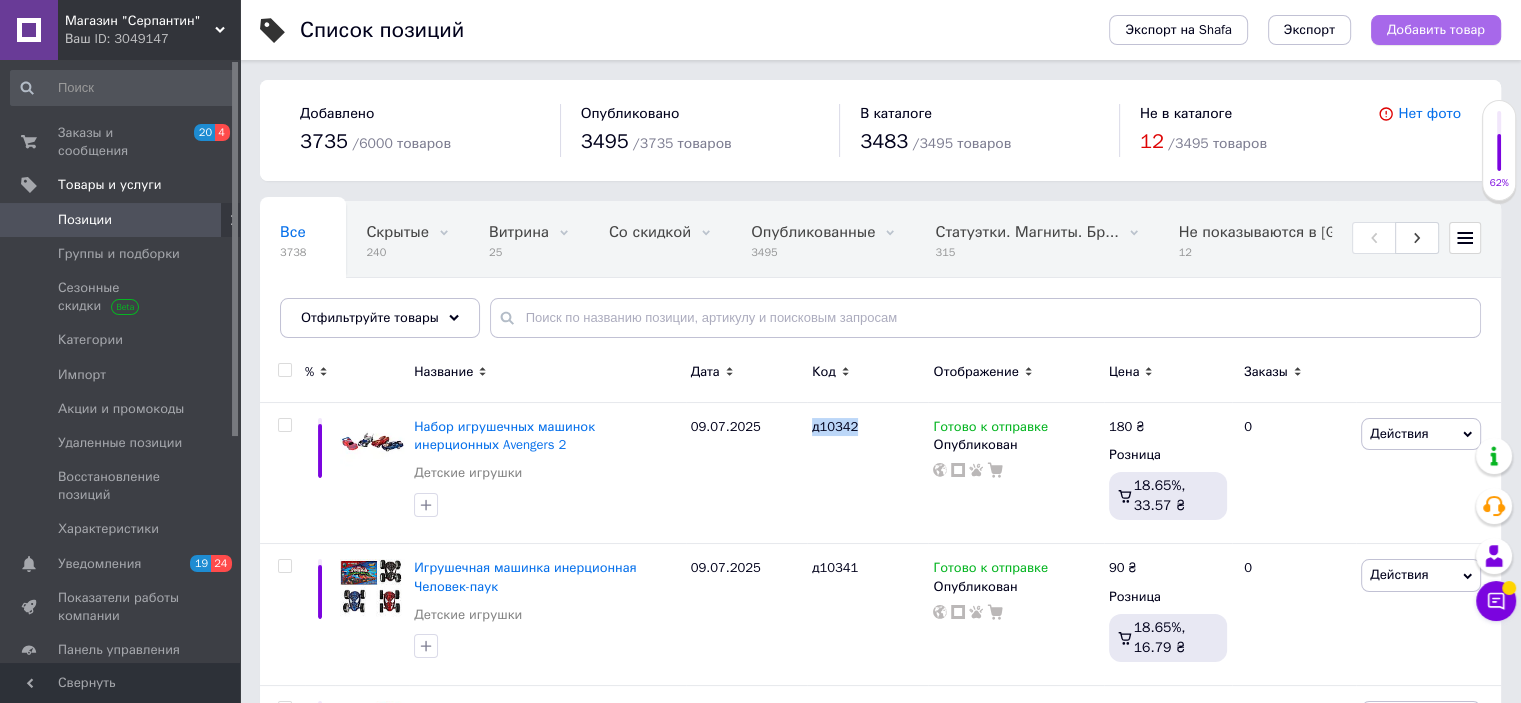 click on "Добавить товар" at bounding box center [1436, 30] 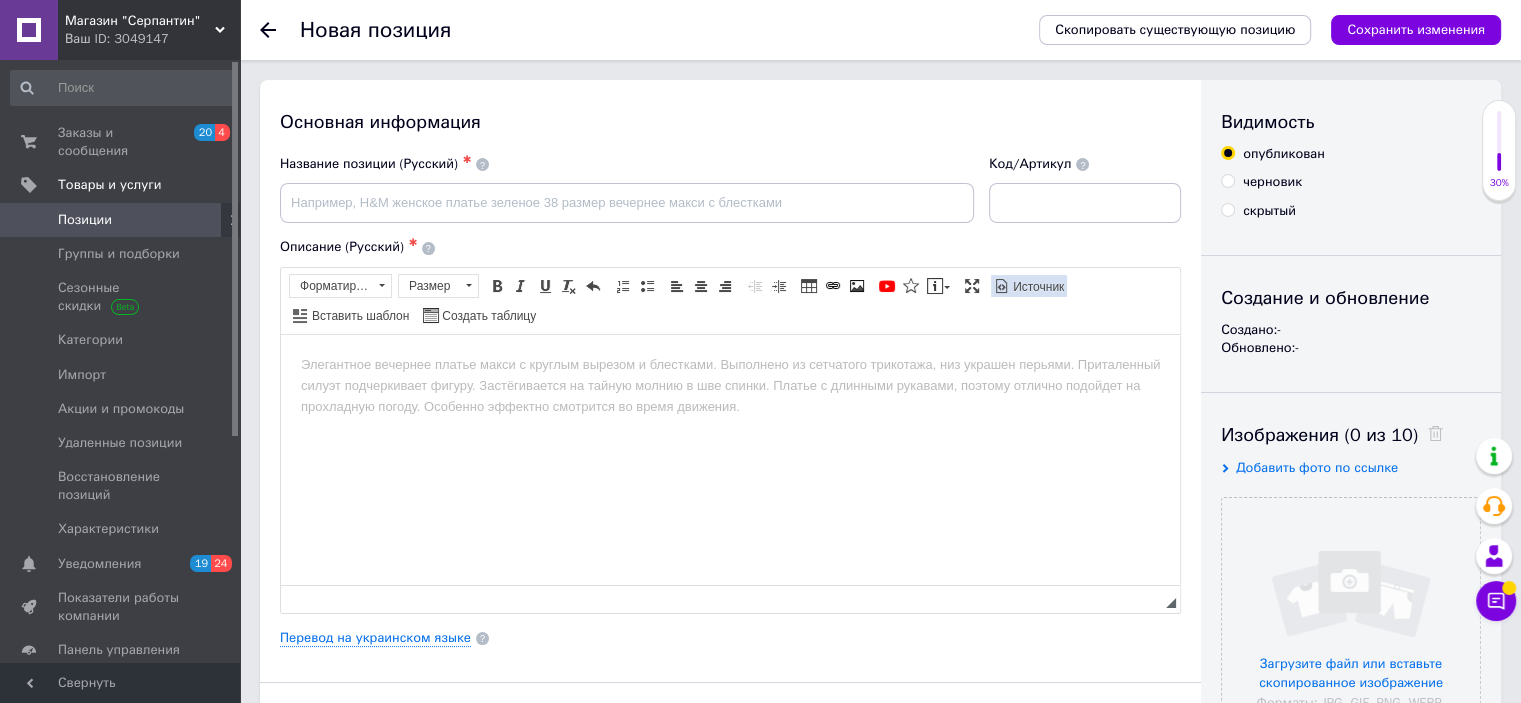 scroll, scrollTop: 0, scrollLeft: 0, axis: both 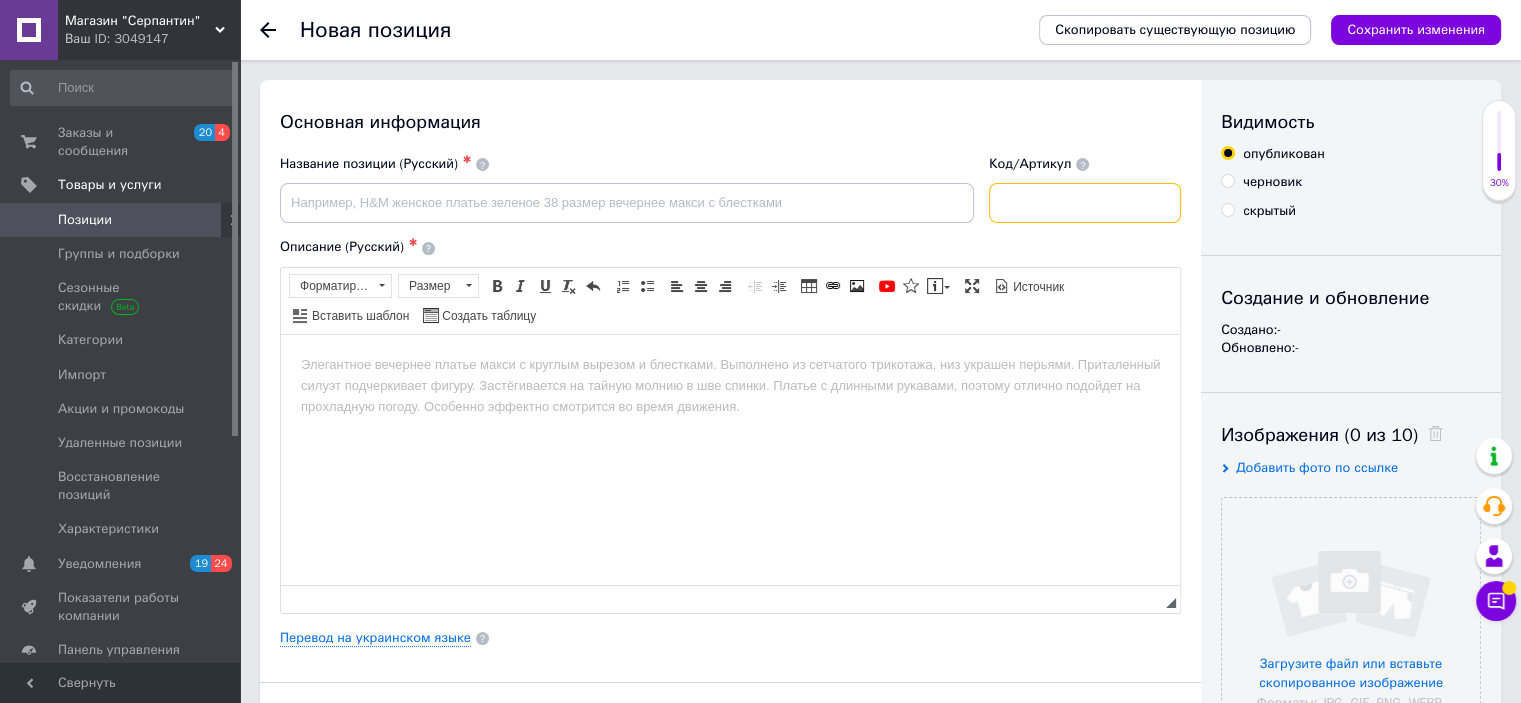 click at bounding box center [1085, 203] 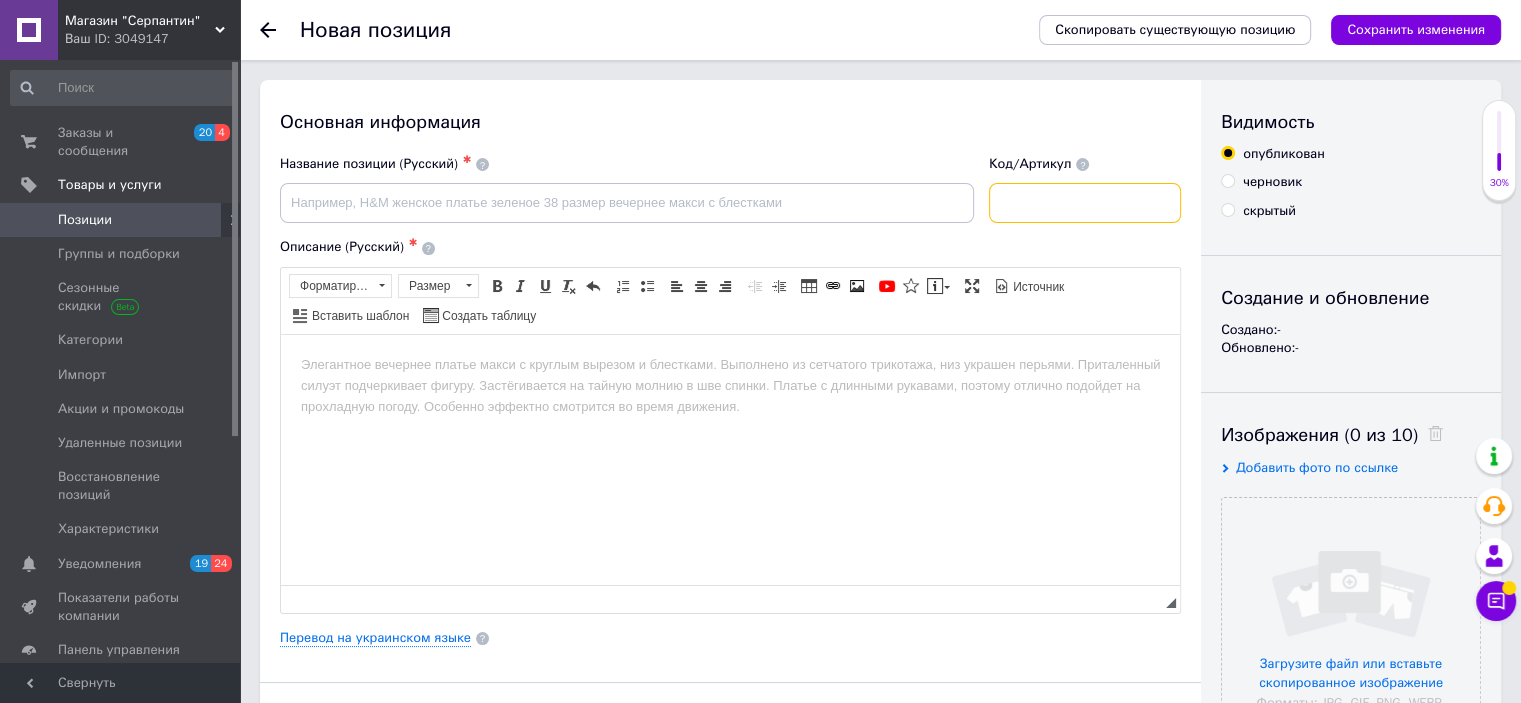 paste on "д10342" 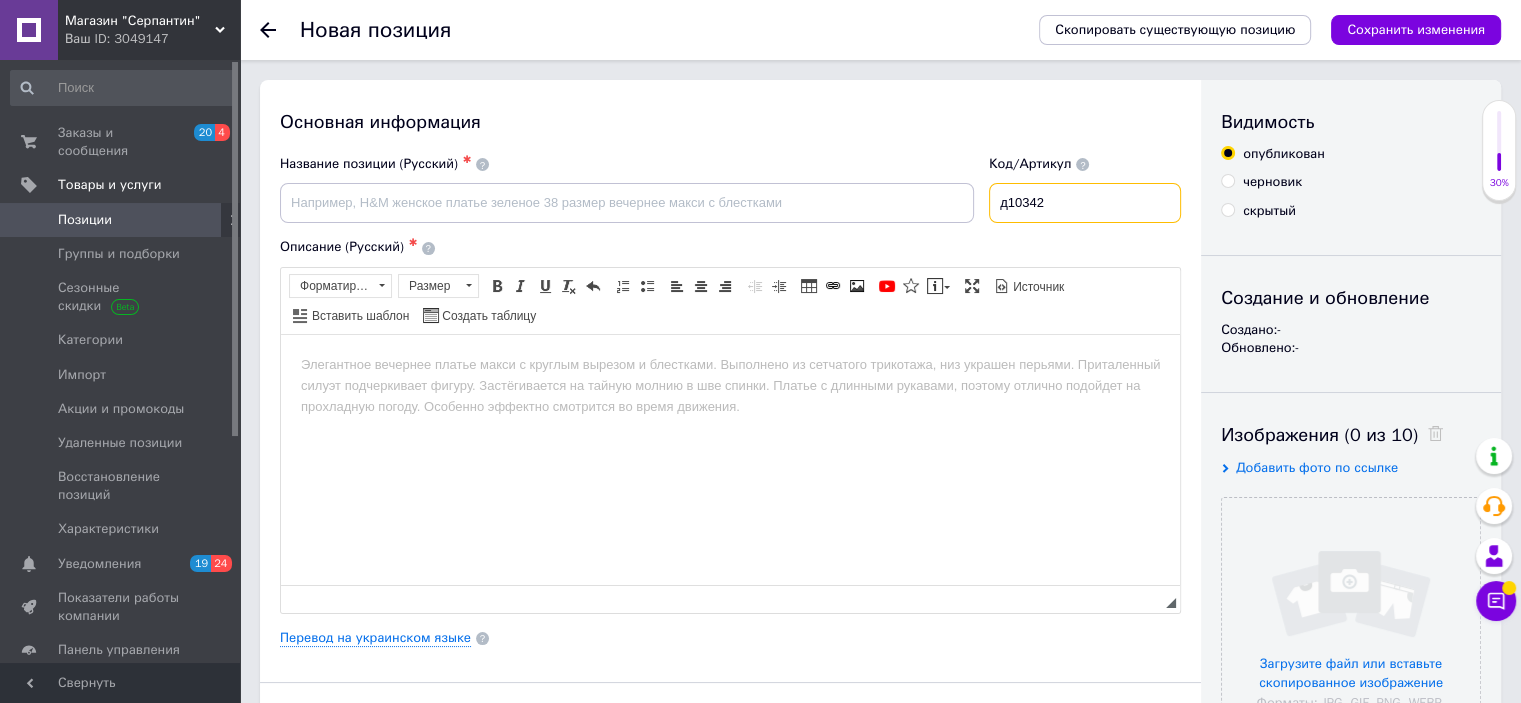 click on "д10342" at bounding box center [1085, 203] 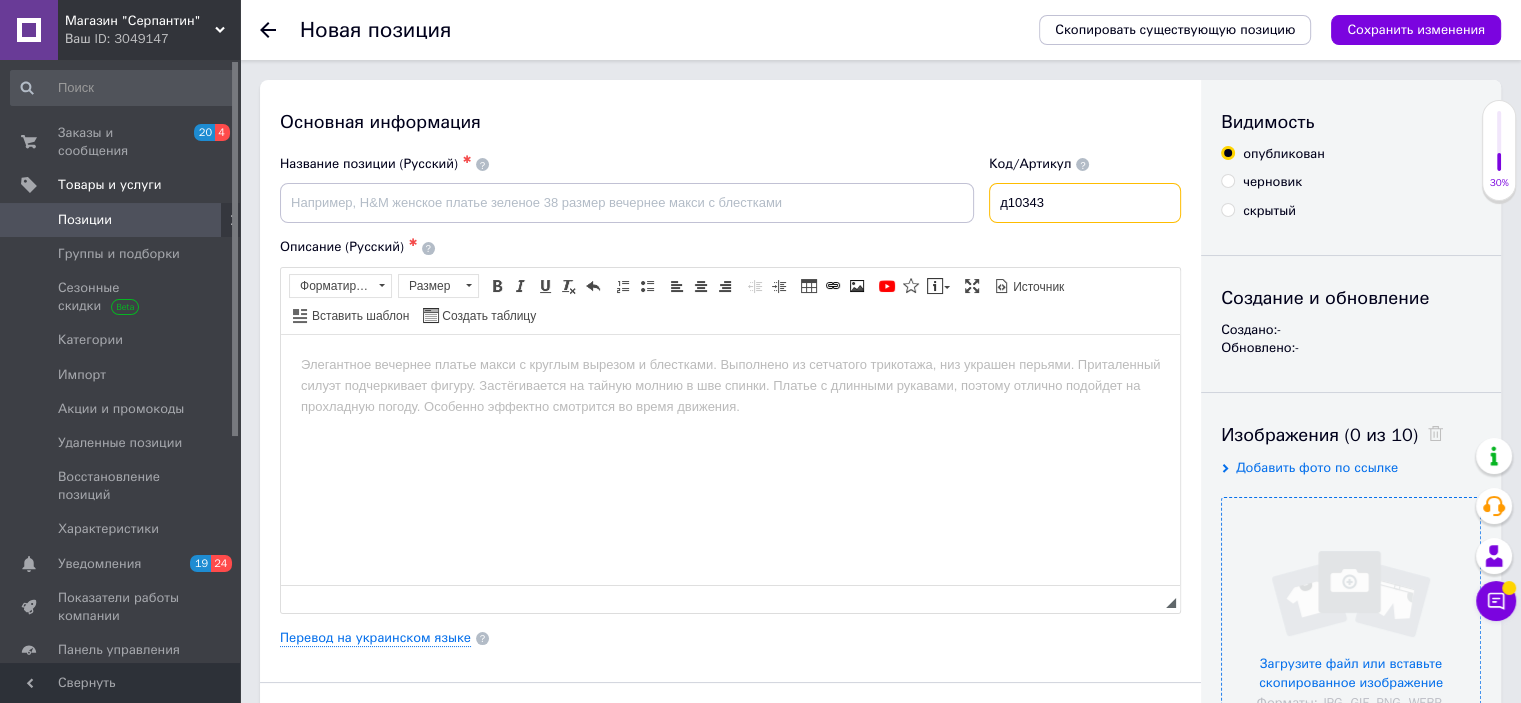 type on "д10343" 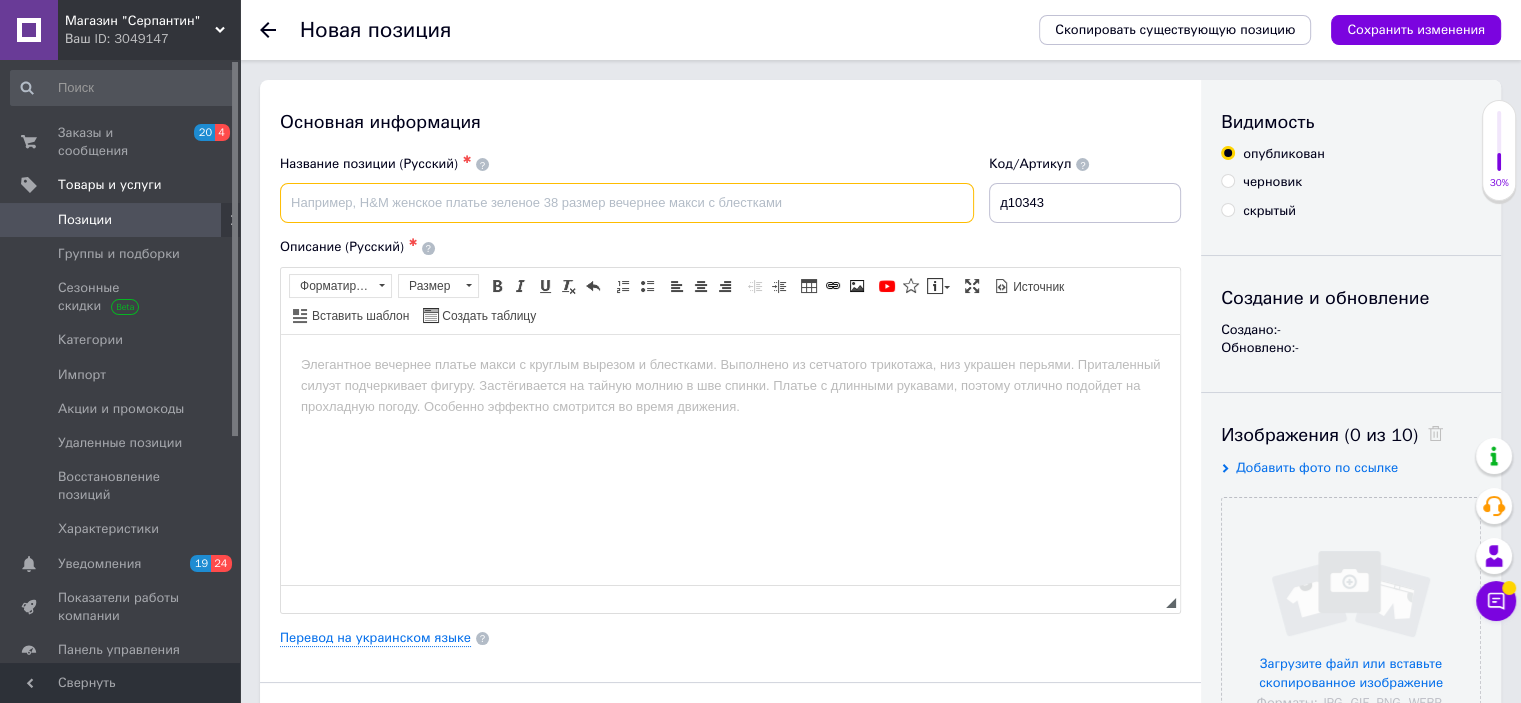 paste on "Надувной круг Милые зверята Intex" 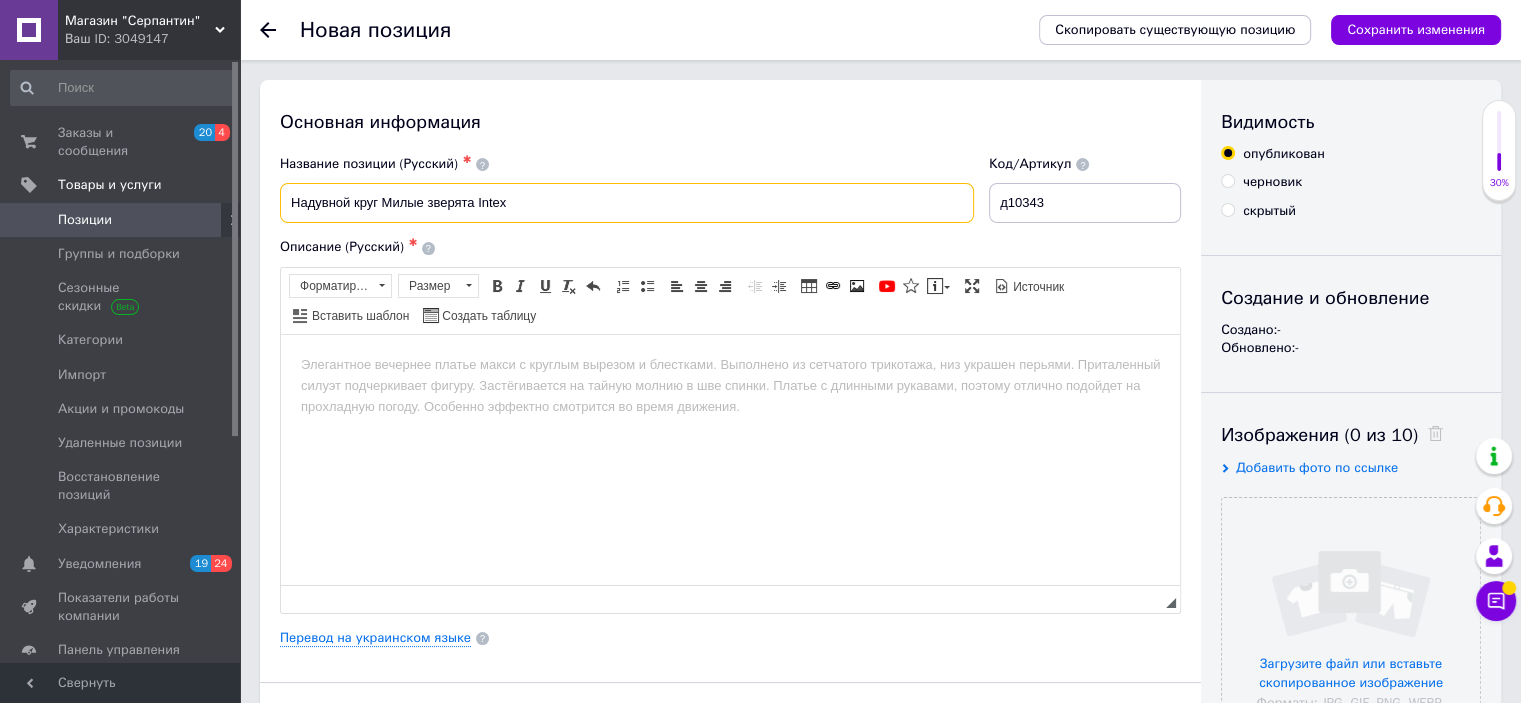 type on "Надувной круг Милые зверята Intex" 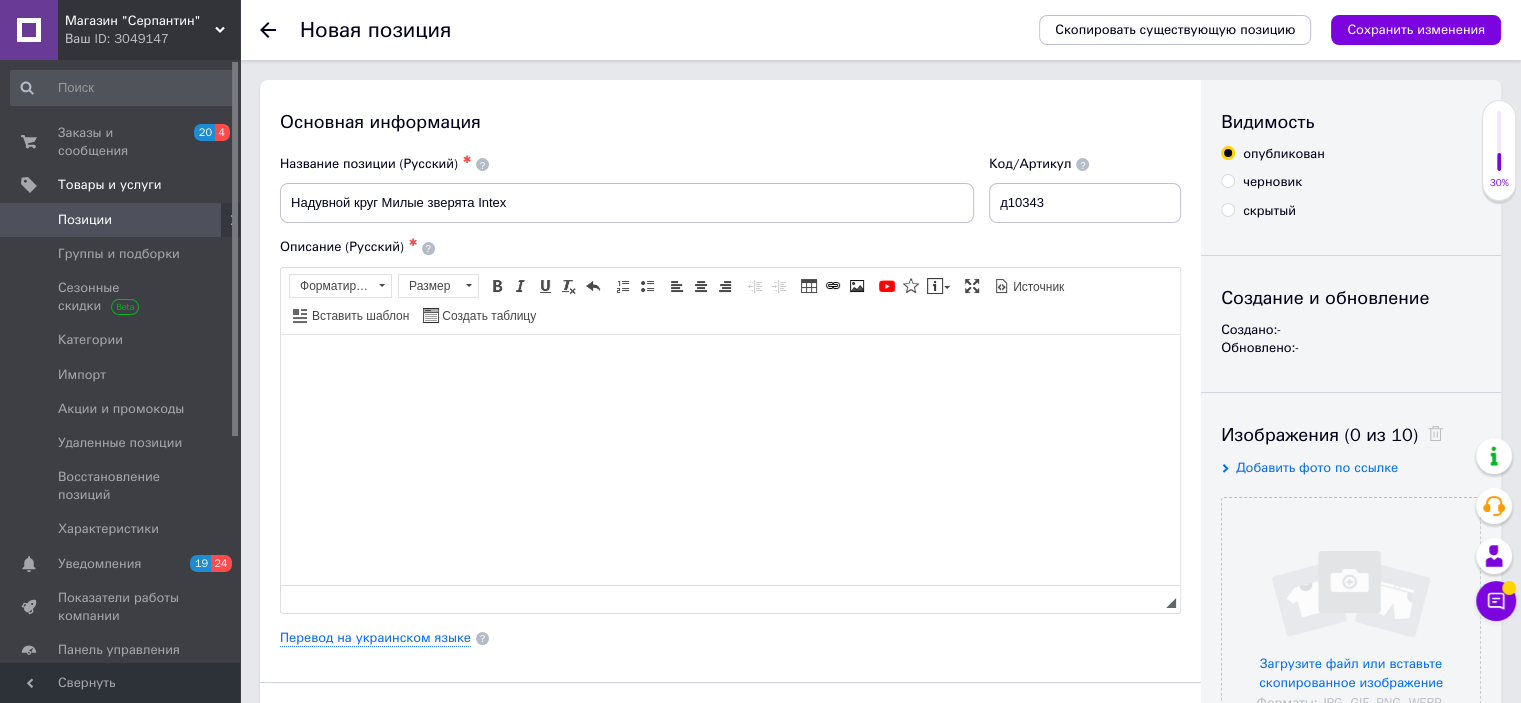 drag, startPoint x: 406, startPoint y: 388, endPoint x: 333, endPoint y: 365, distance: 76.537575 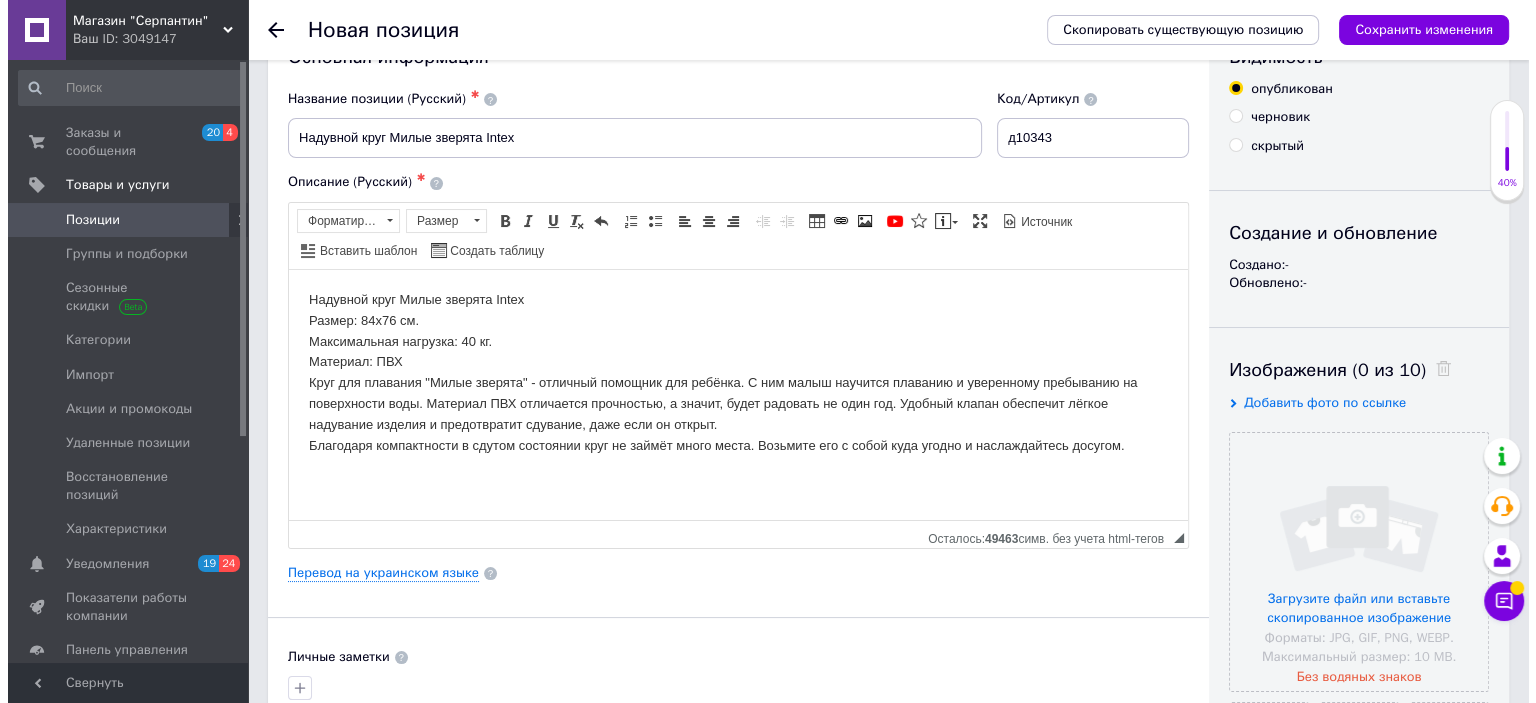 scroll, scrollTop: 100, scrollLeft: 0, axis: vertical 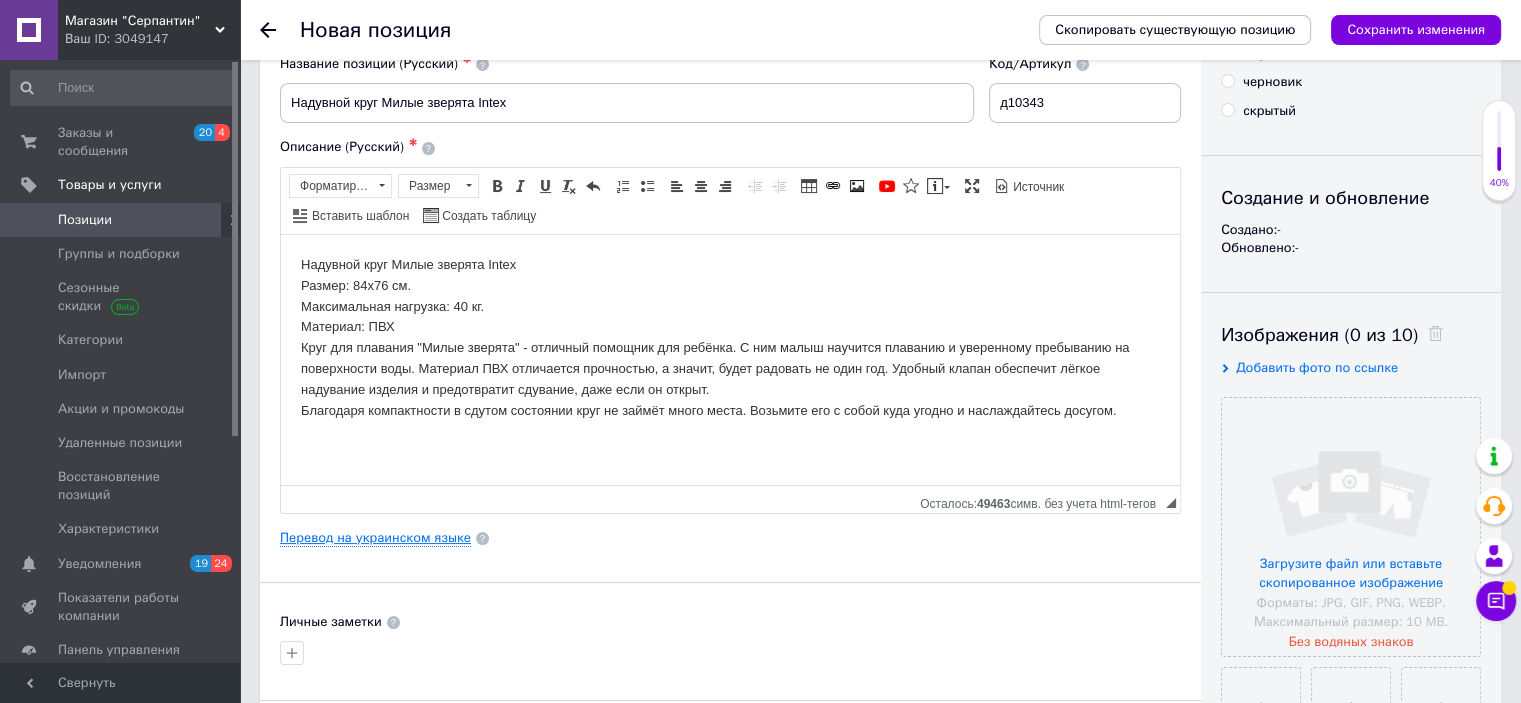 click on "Перевод на украинском языке" at bounding box center (375, 538) 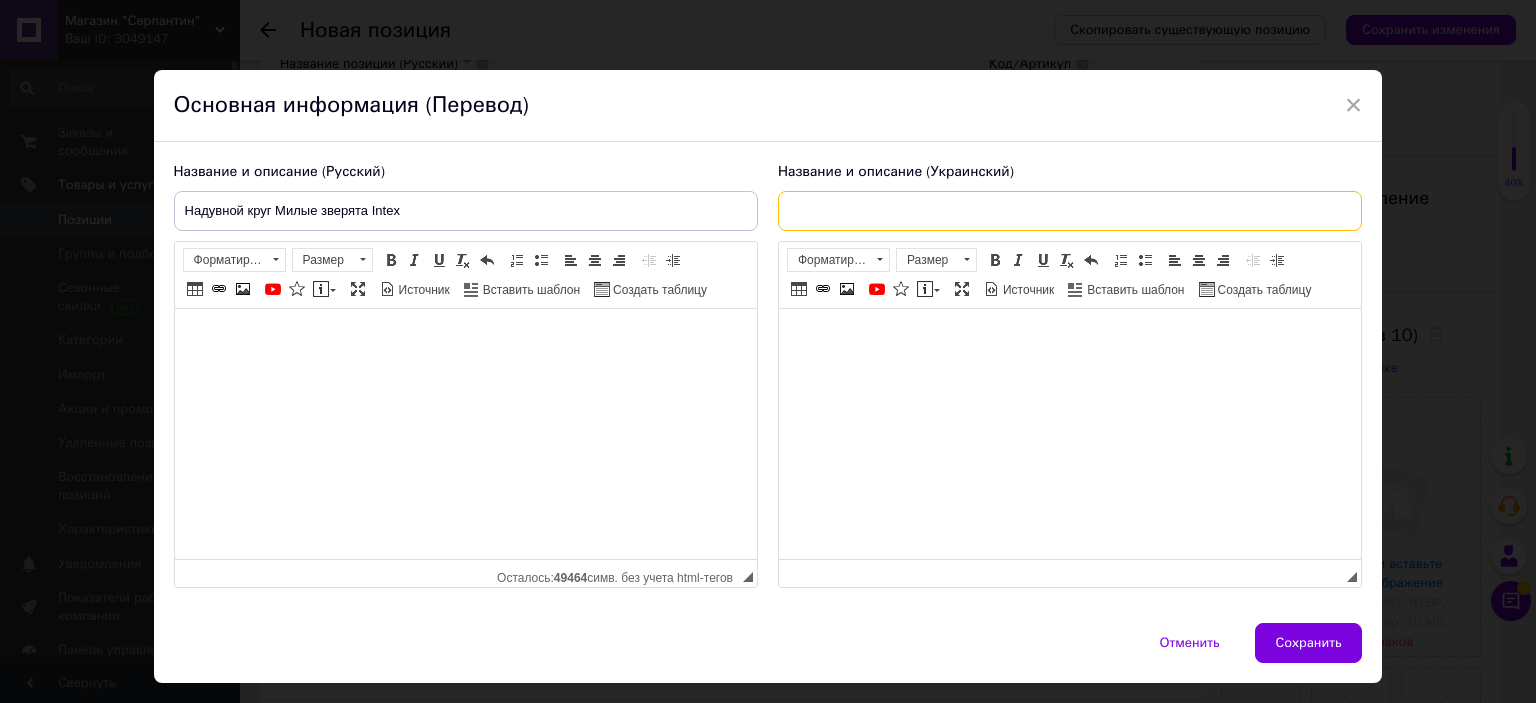 paste on "Надувне коло Милі звірята Intex" 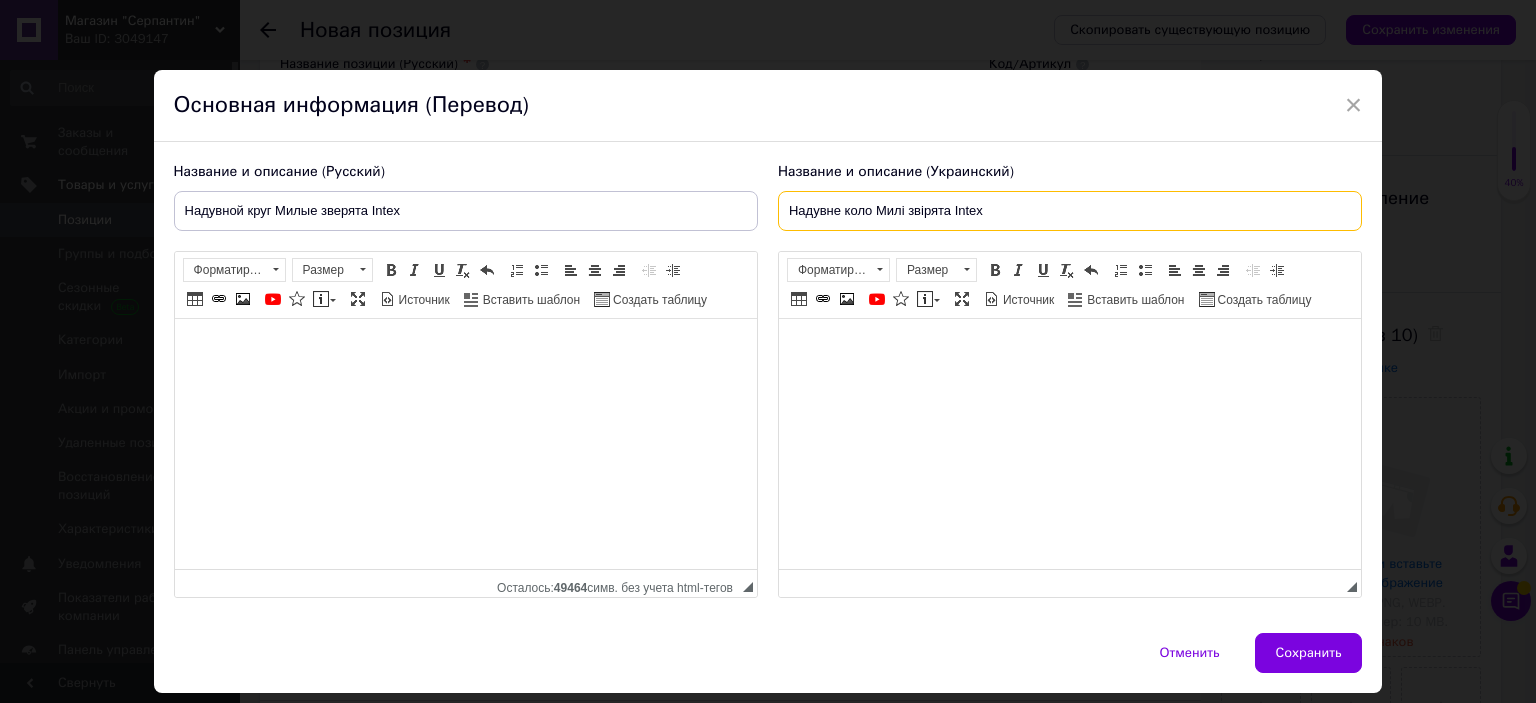 type on "Надувне коло Милі звірята Intex" 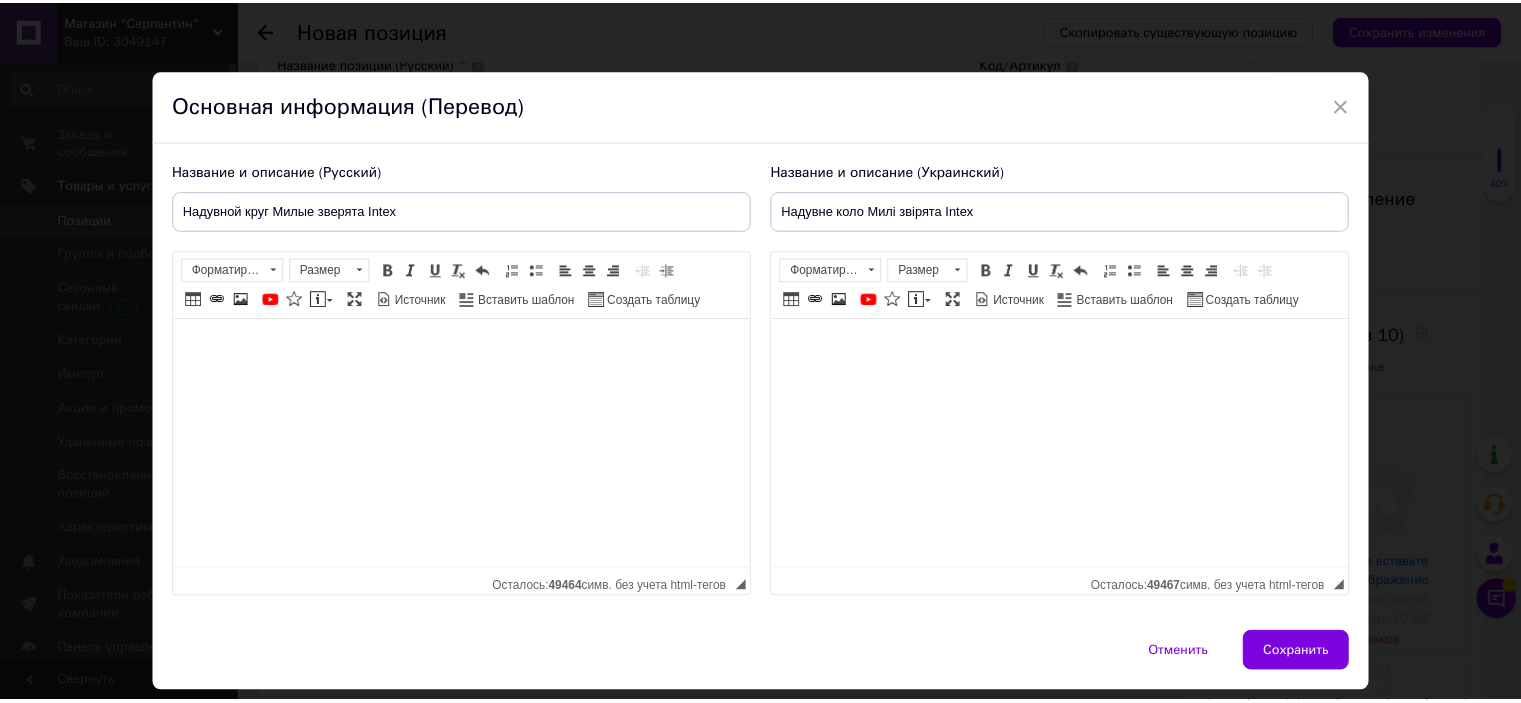 scroll, scrollTop: 57, scrollLeft: 0, axis: vertical 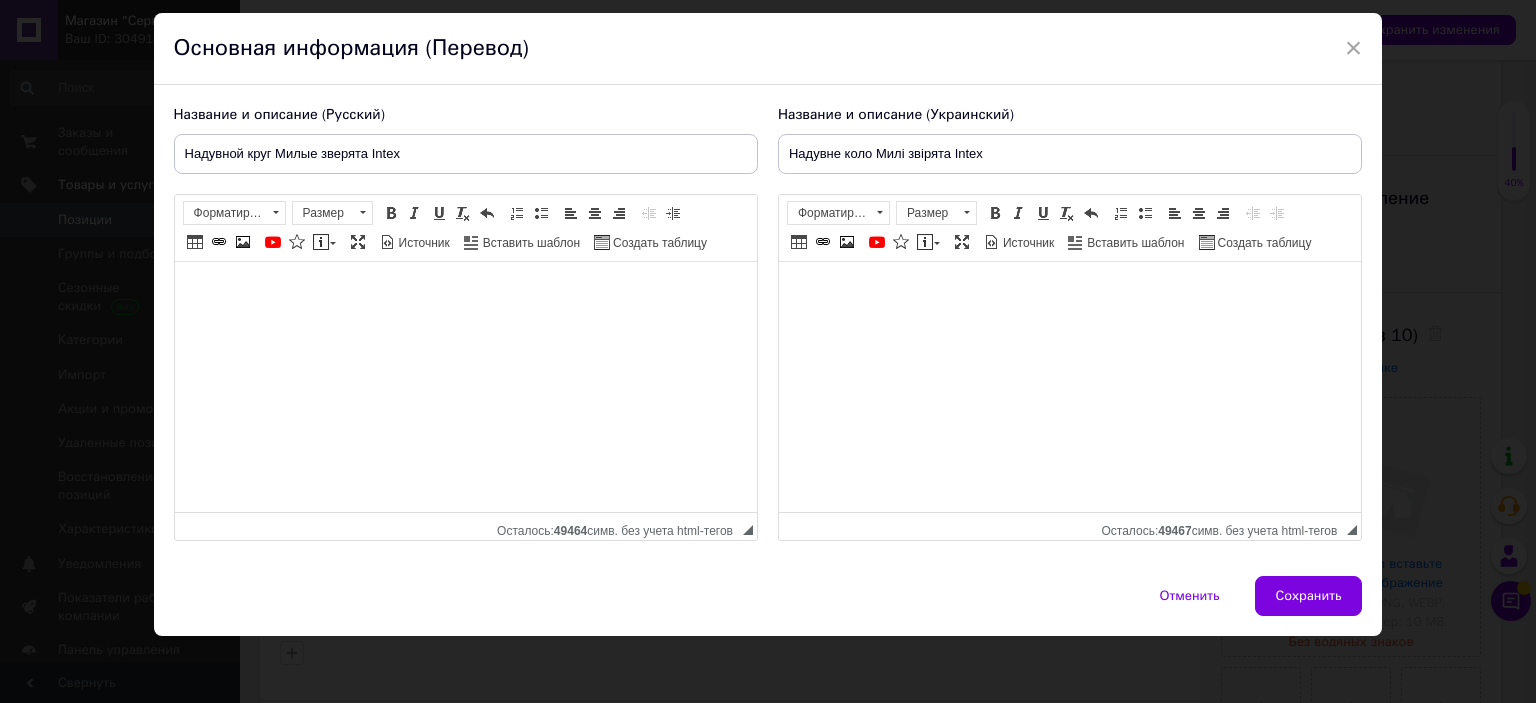 drag, startPoint x: 1359, startPoint y: 535, endPoint x: 1249, endPoint y: 539, distance: 110.0727 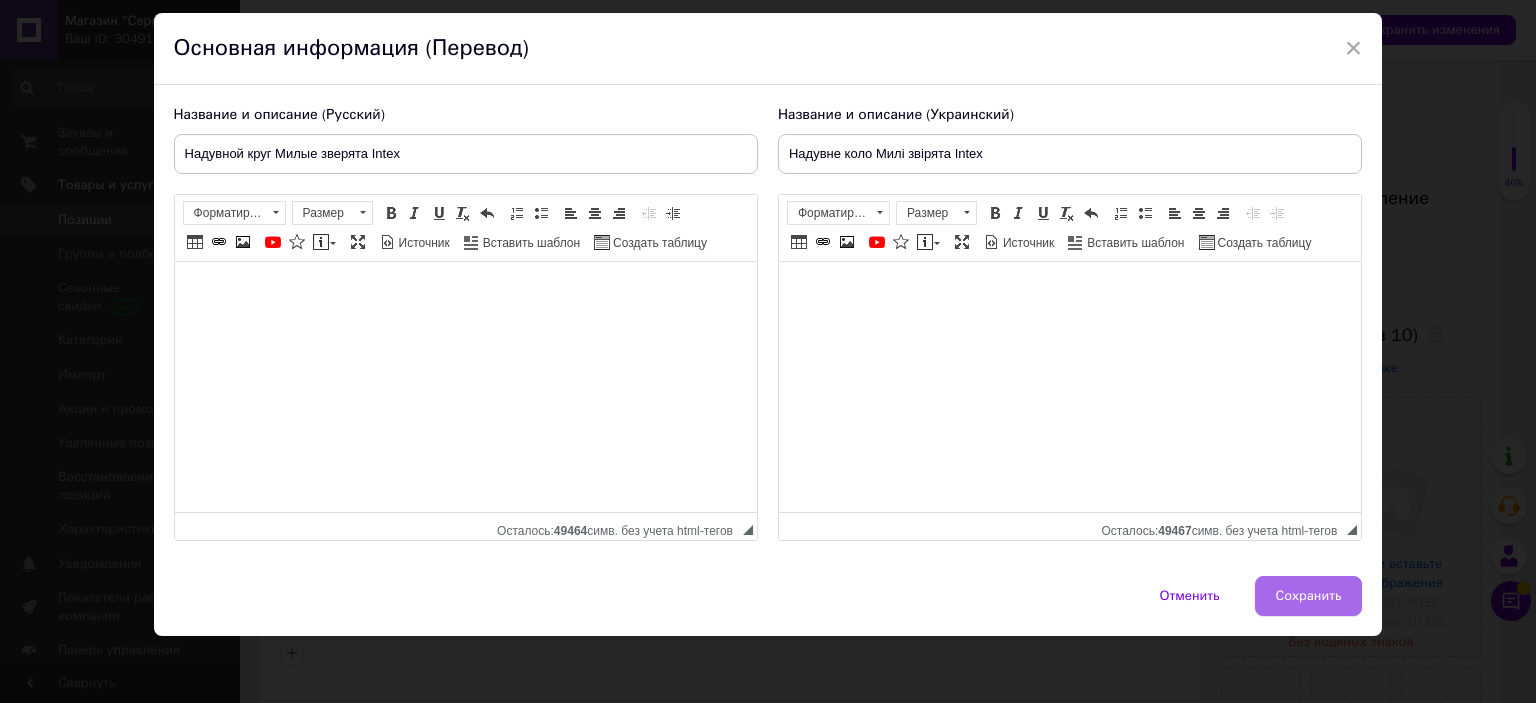 click on "Сохранить" at bounding box center (1309, 596) 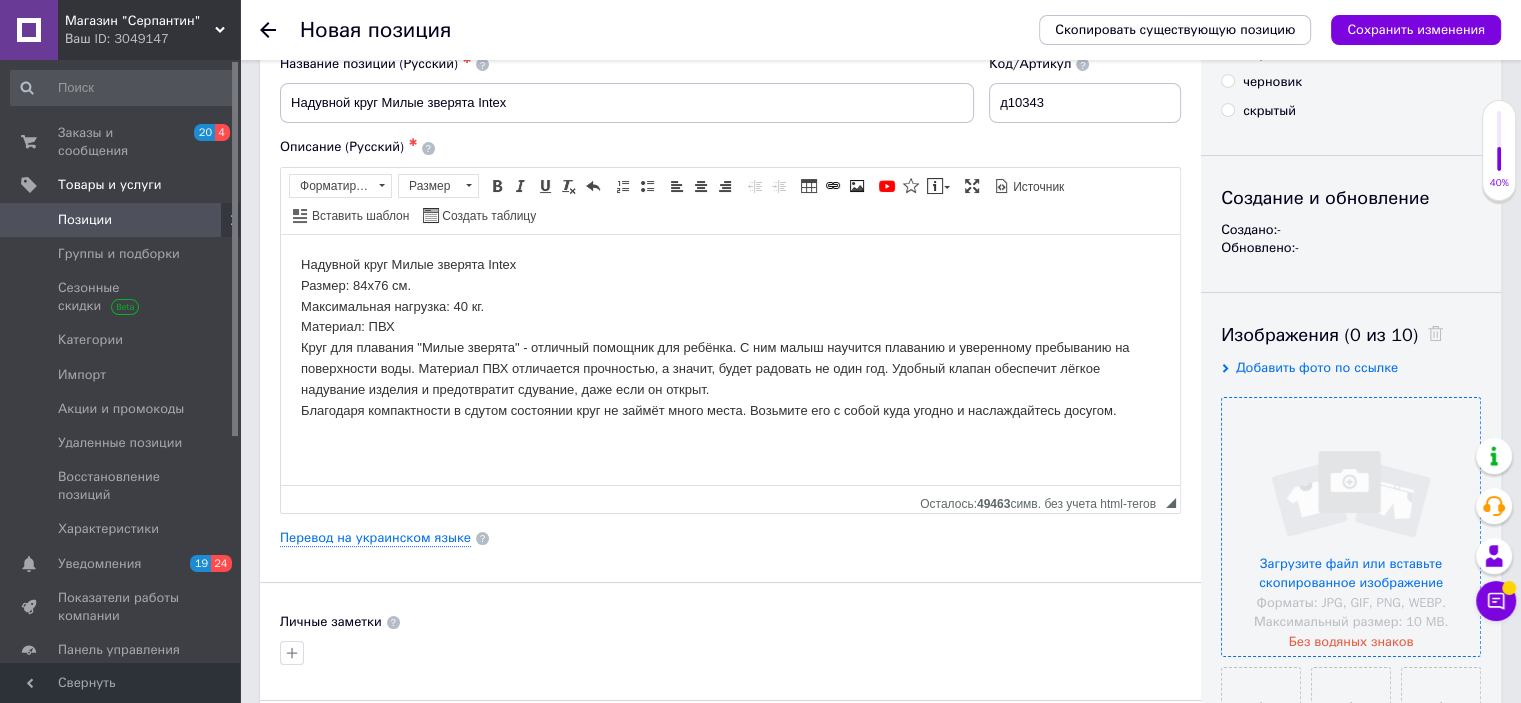 click at bounding box center [1351, 527] 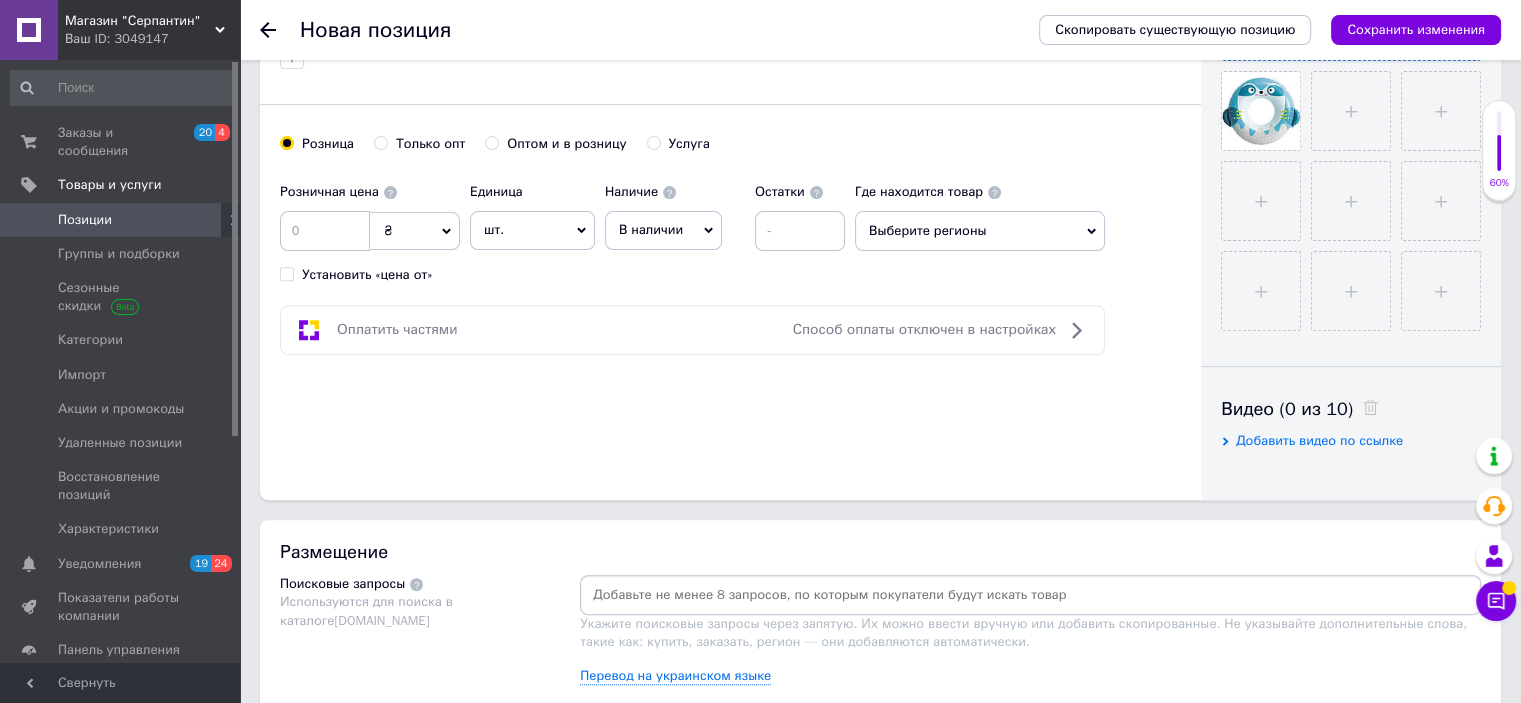 scroll, scrollTop: 700, scrollLeft: 0, axis: vertical 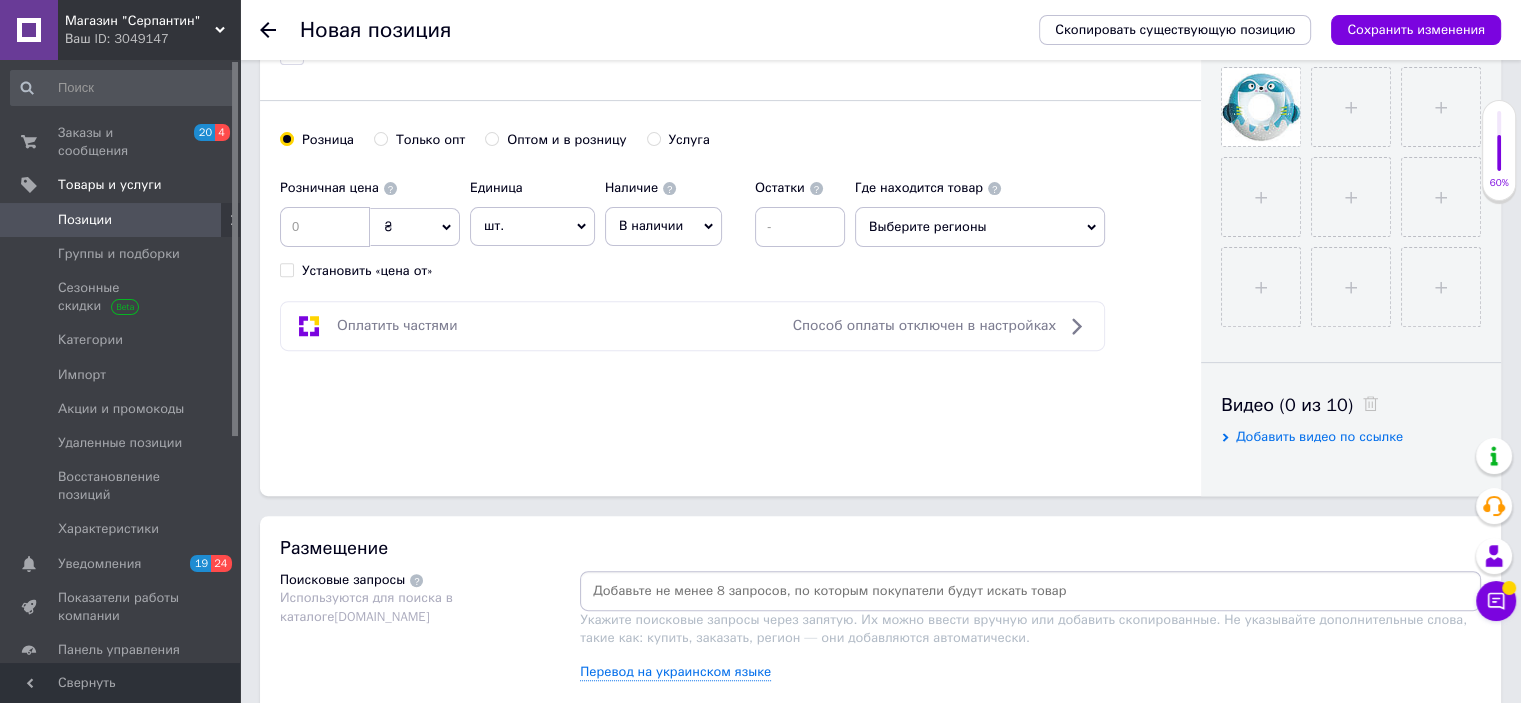 click on "Выберите регионы" at bounding box center (980, 227) 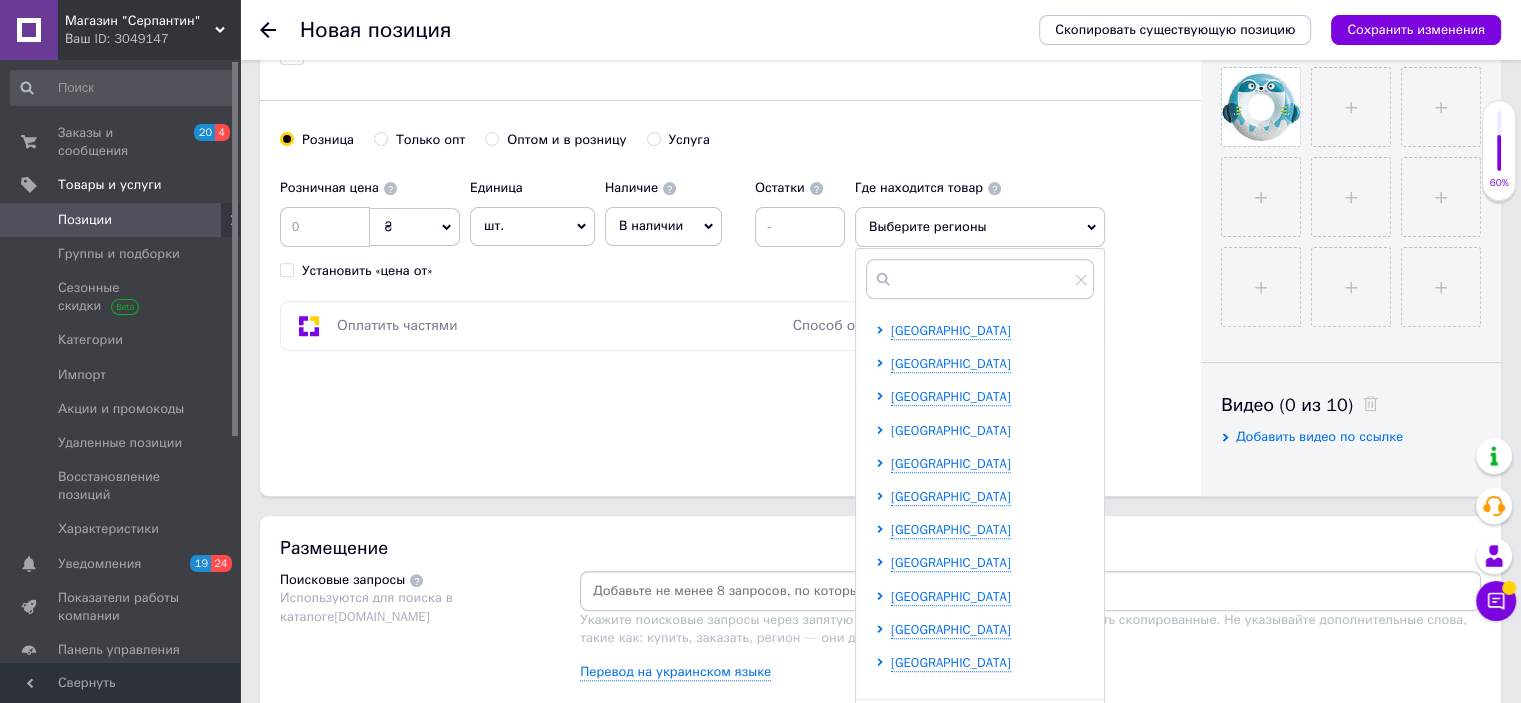 scroll, scrollTop: 300, scrollLeft: 0, axis: vertical 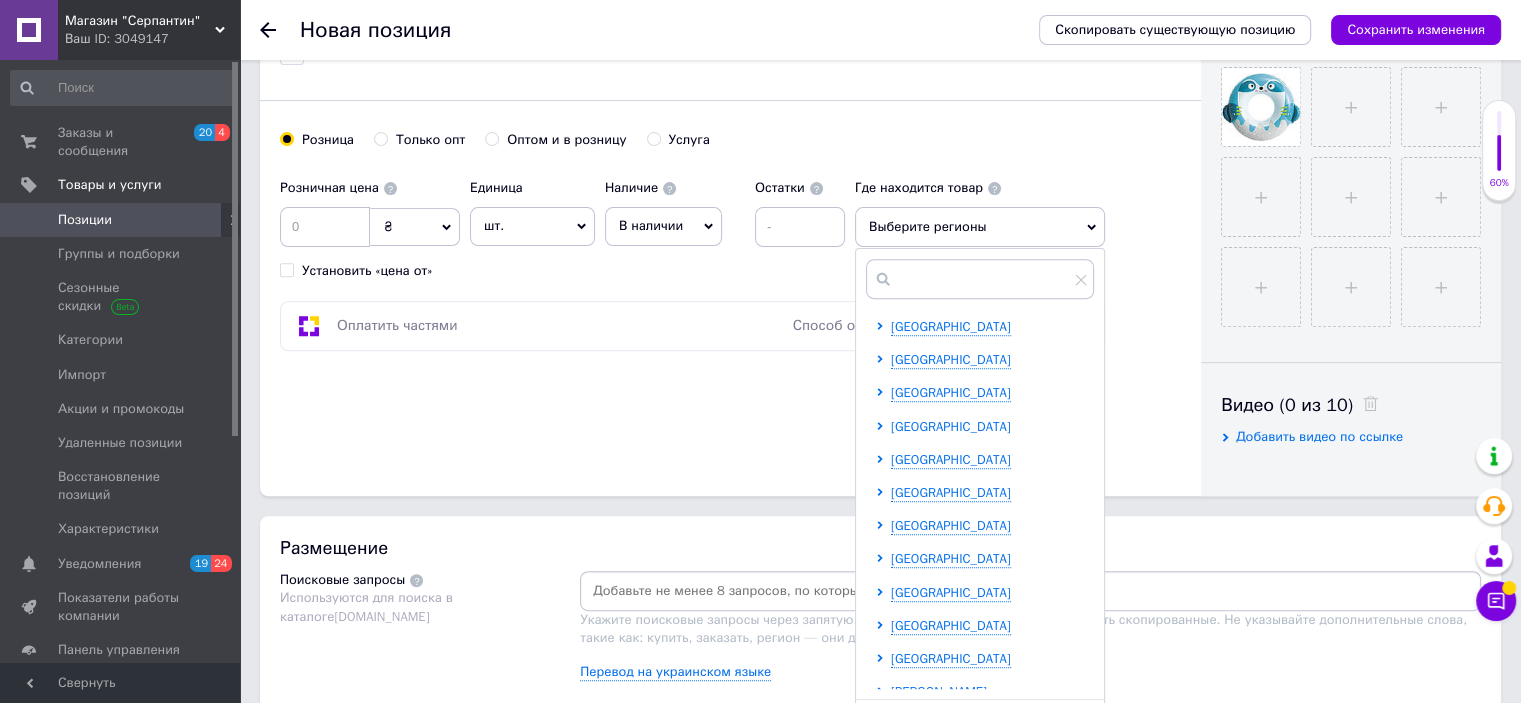 click on "[GEOGRAPHIC_DATA]" at bounding box center (951, 426) 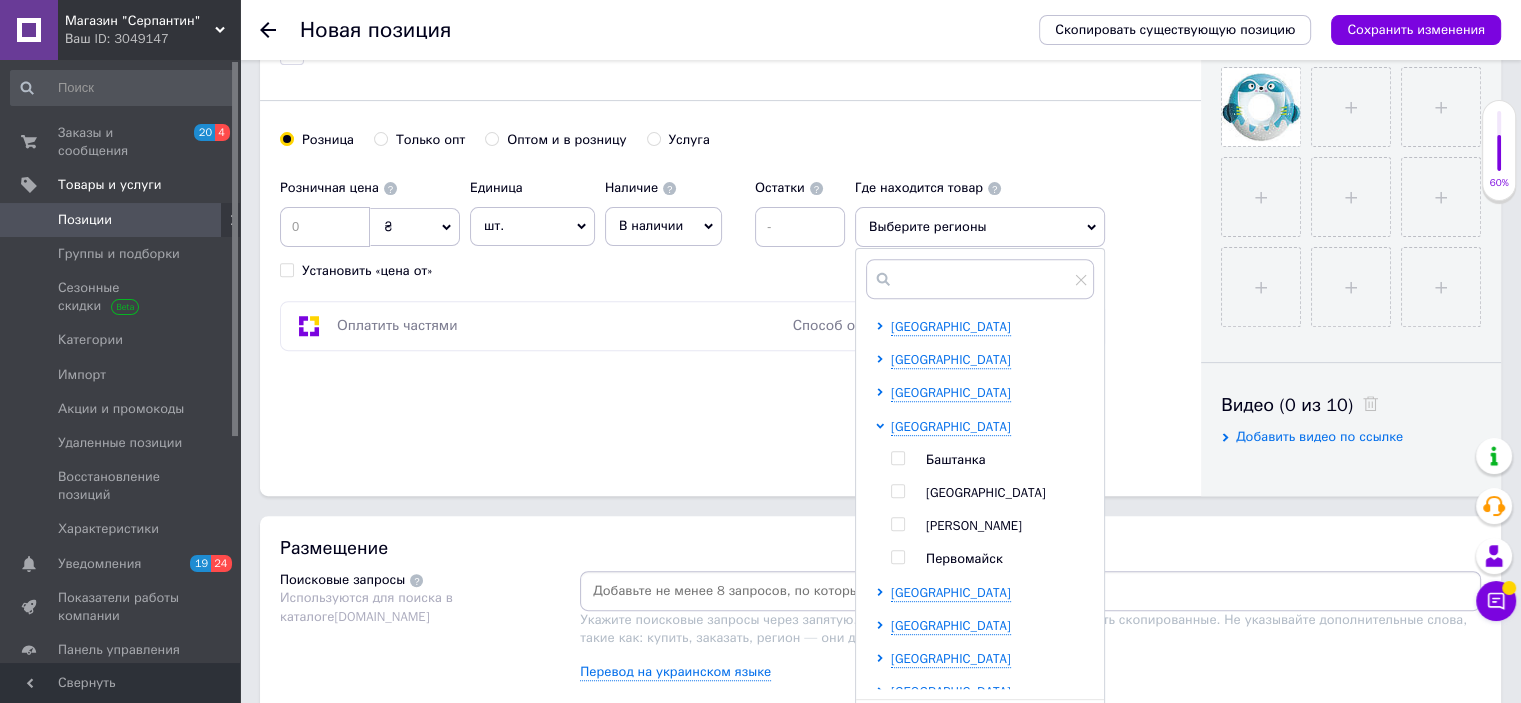 click on "[PERSON_NAME]" at bounding box center [974, 525] 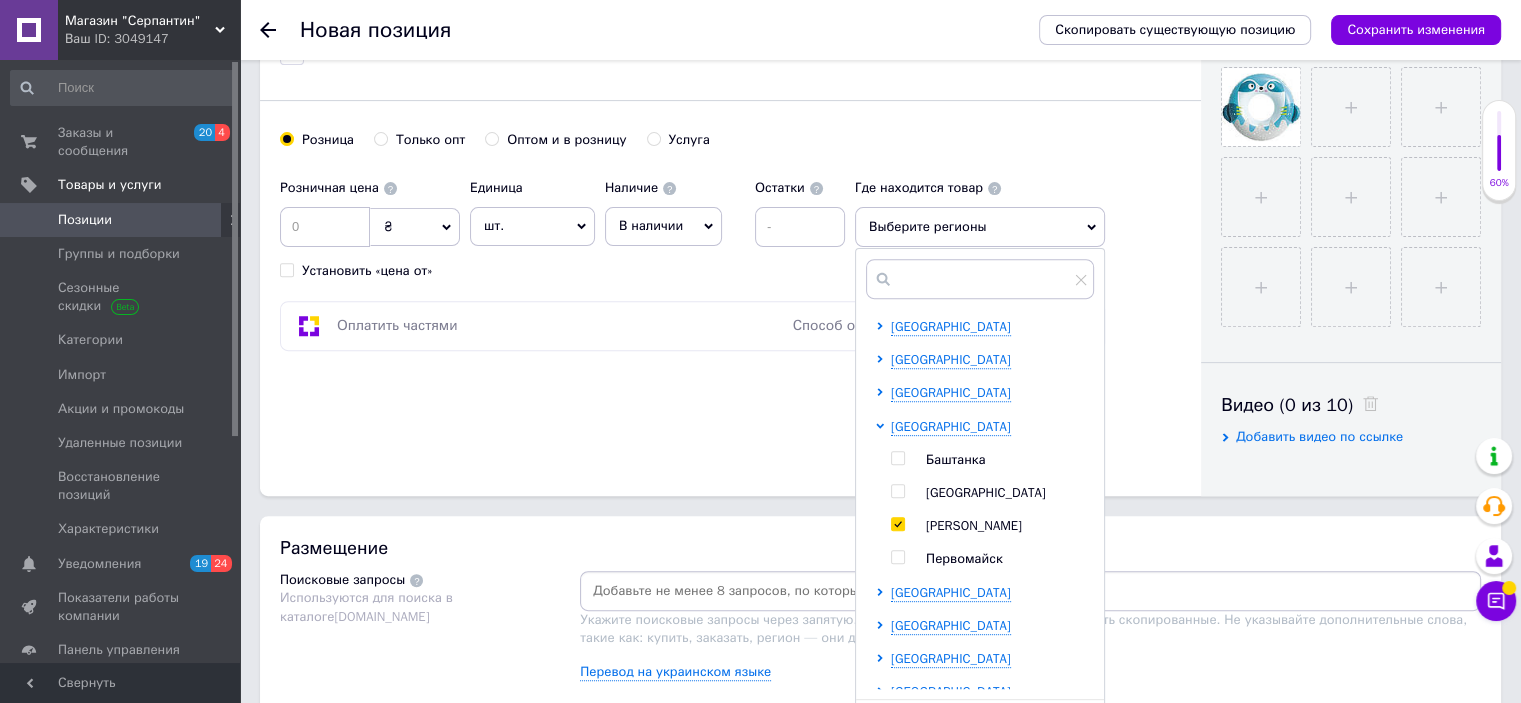checkbox on "true" 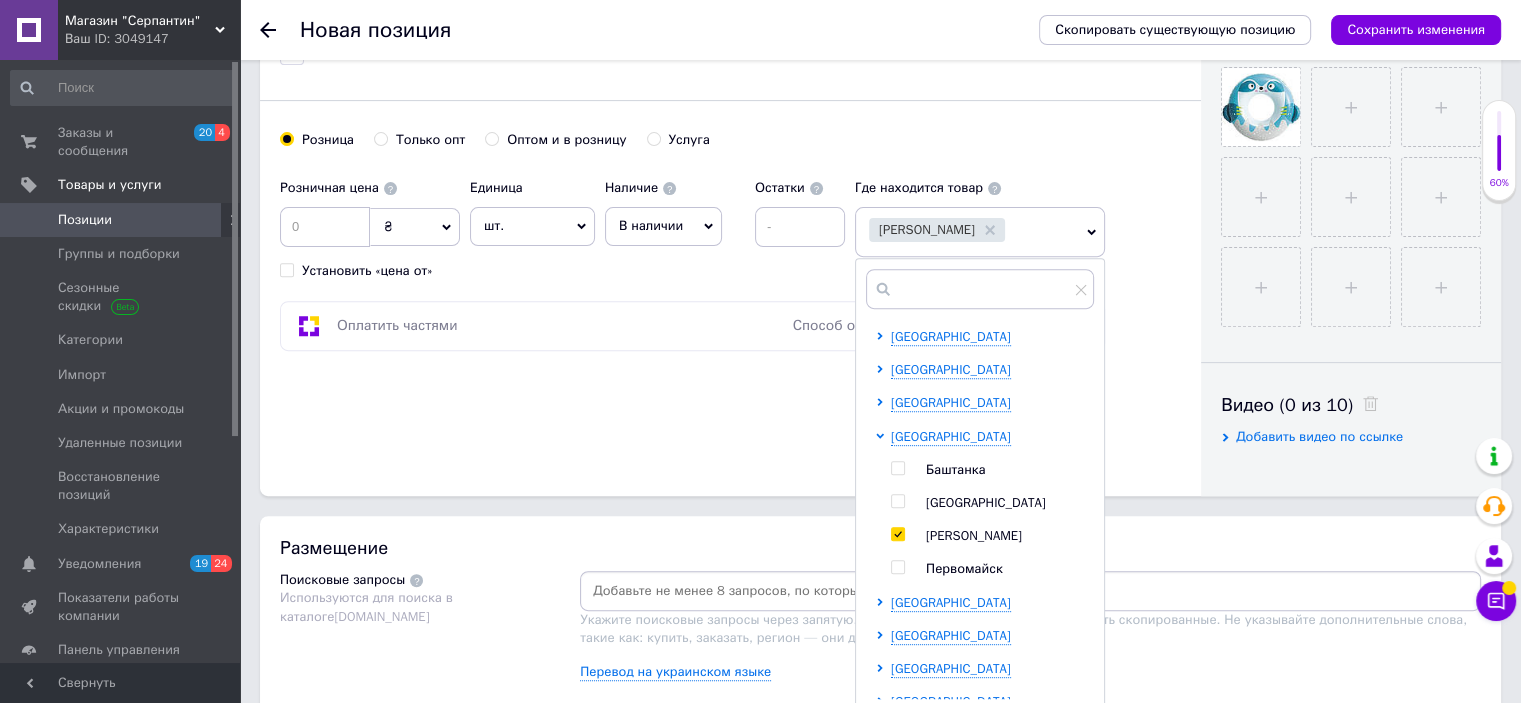 drag, startPoint x: 668, startPoint y: 418, endPoint x: 657, endPoint y: 412, distance: 12.529964 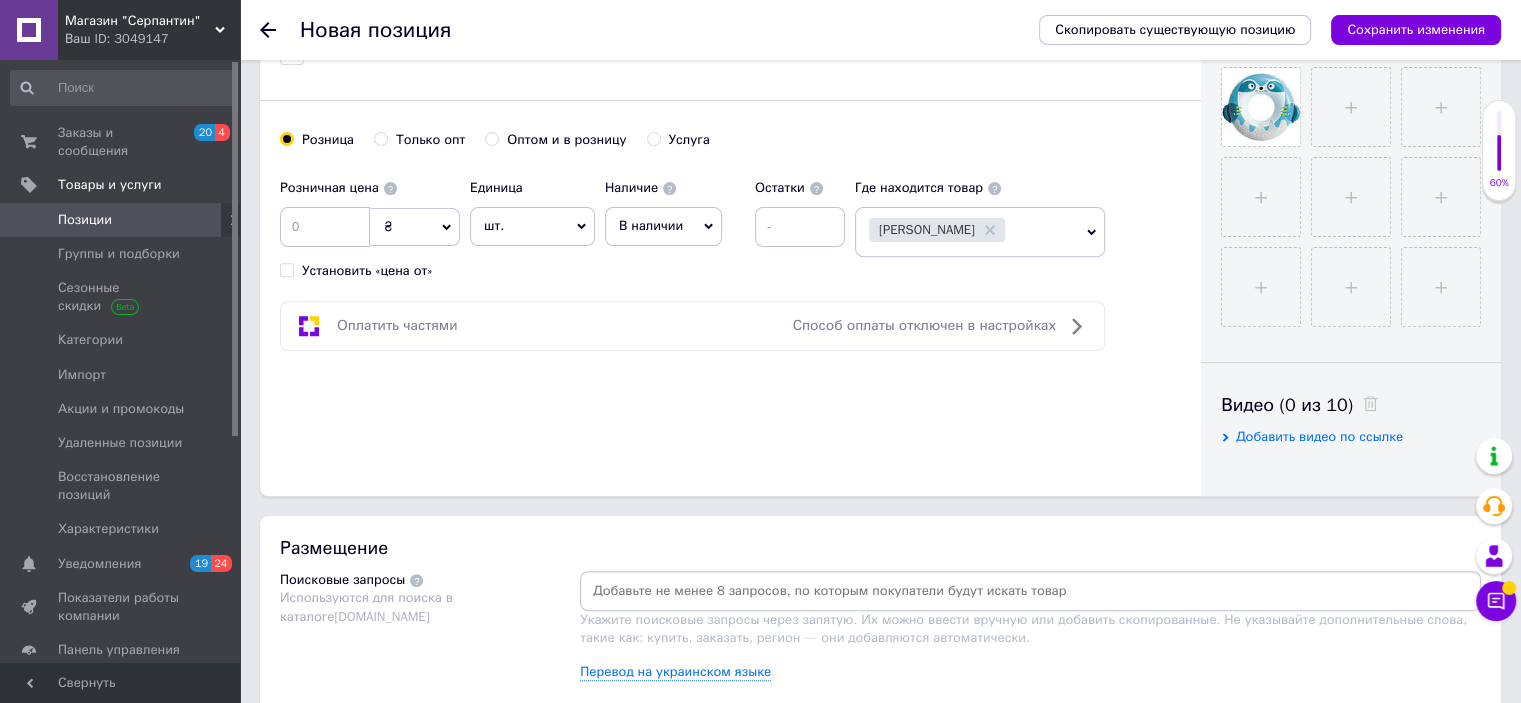 click on "В наличии" at bounding box center (651, 225) 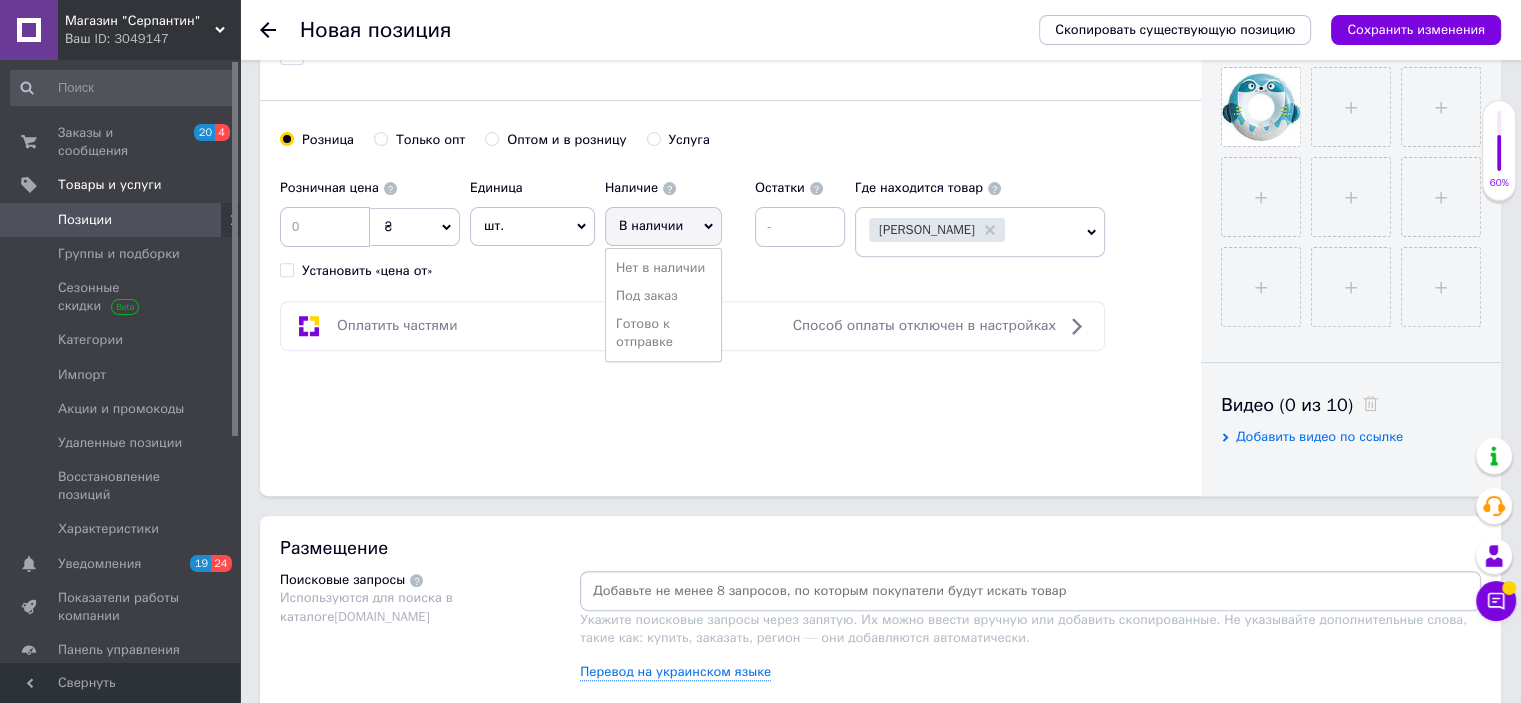 click on "Готово к отправке" at bounding box center (663, 333) 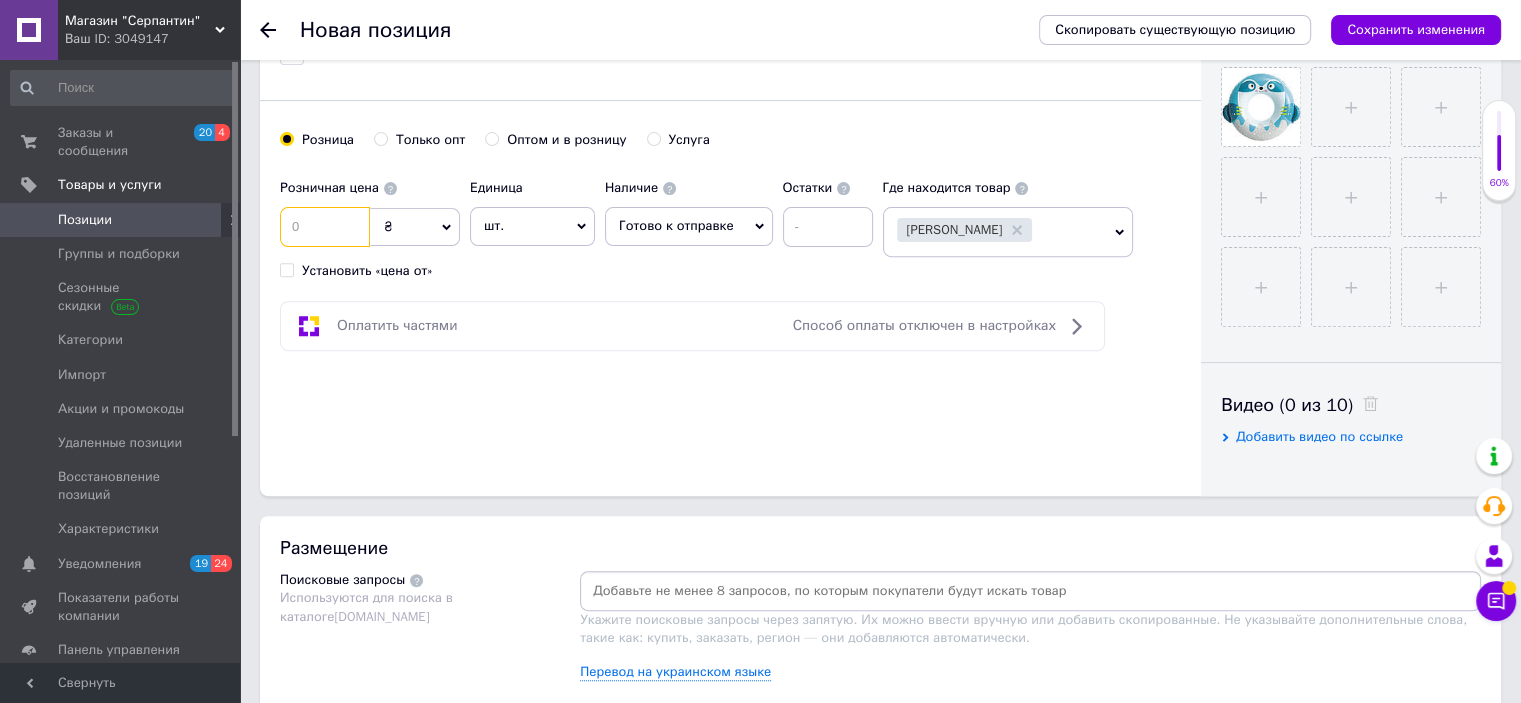 click at bounding box center [325, 227] 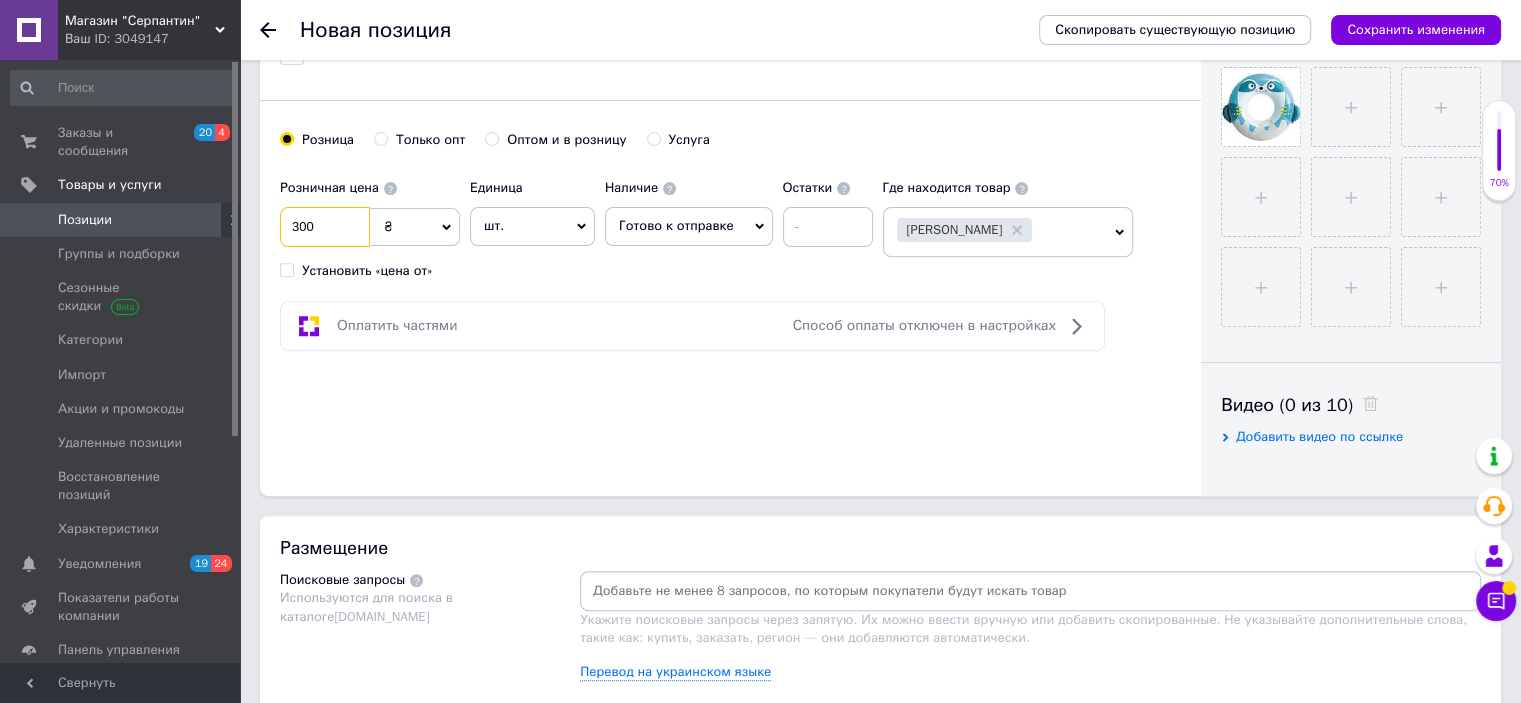 type on "300" 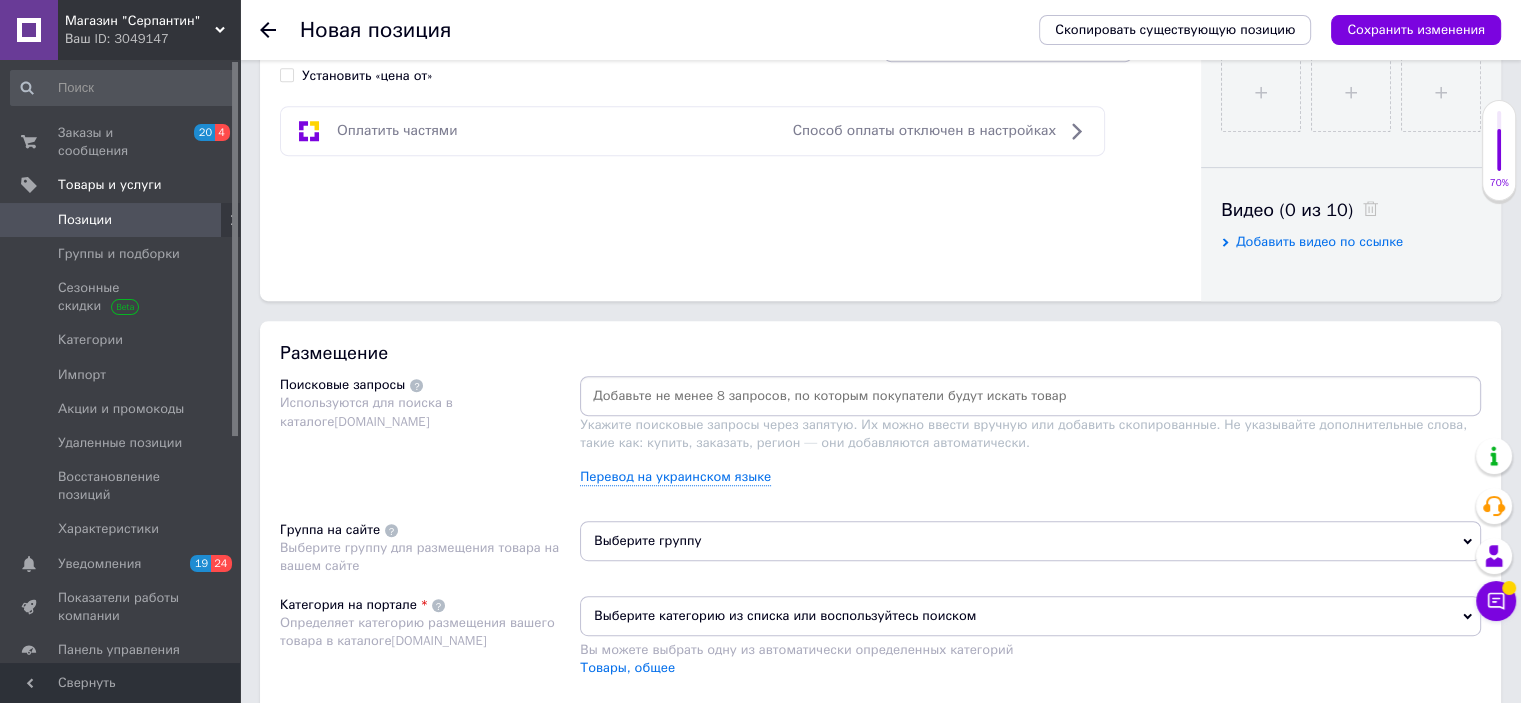 scroll, scrollTop: 900, scrollLeft: 0, axis: vertical 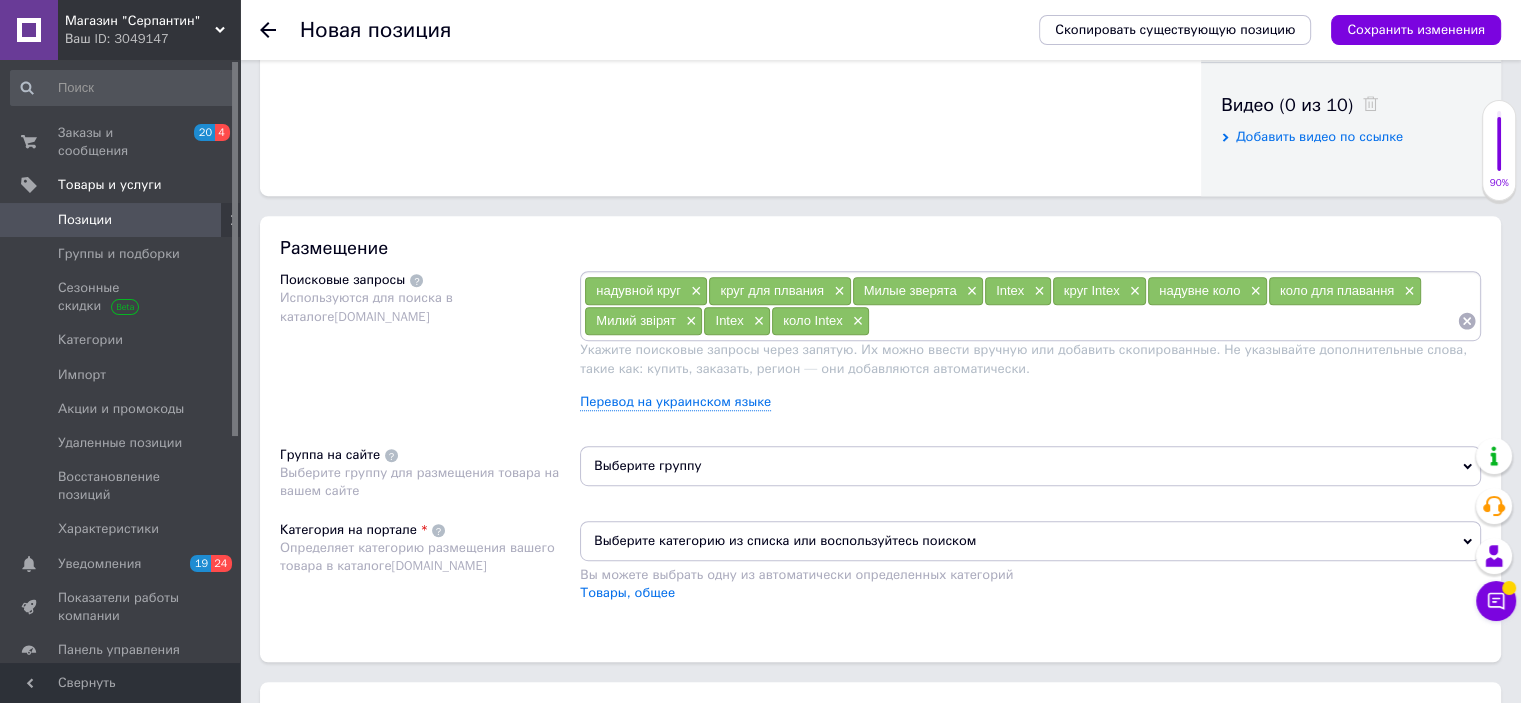 drag, startPoint x: 669, startPoint y: 453, endPoint x: 679, endPoint y: 450, distance: 10.440307 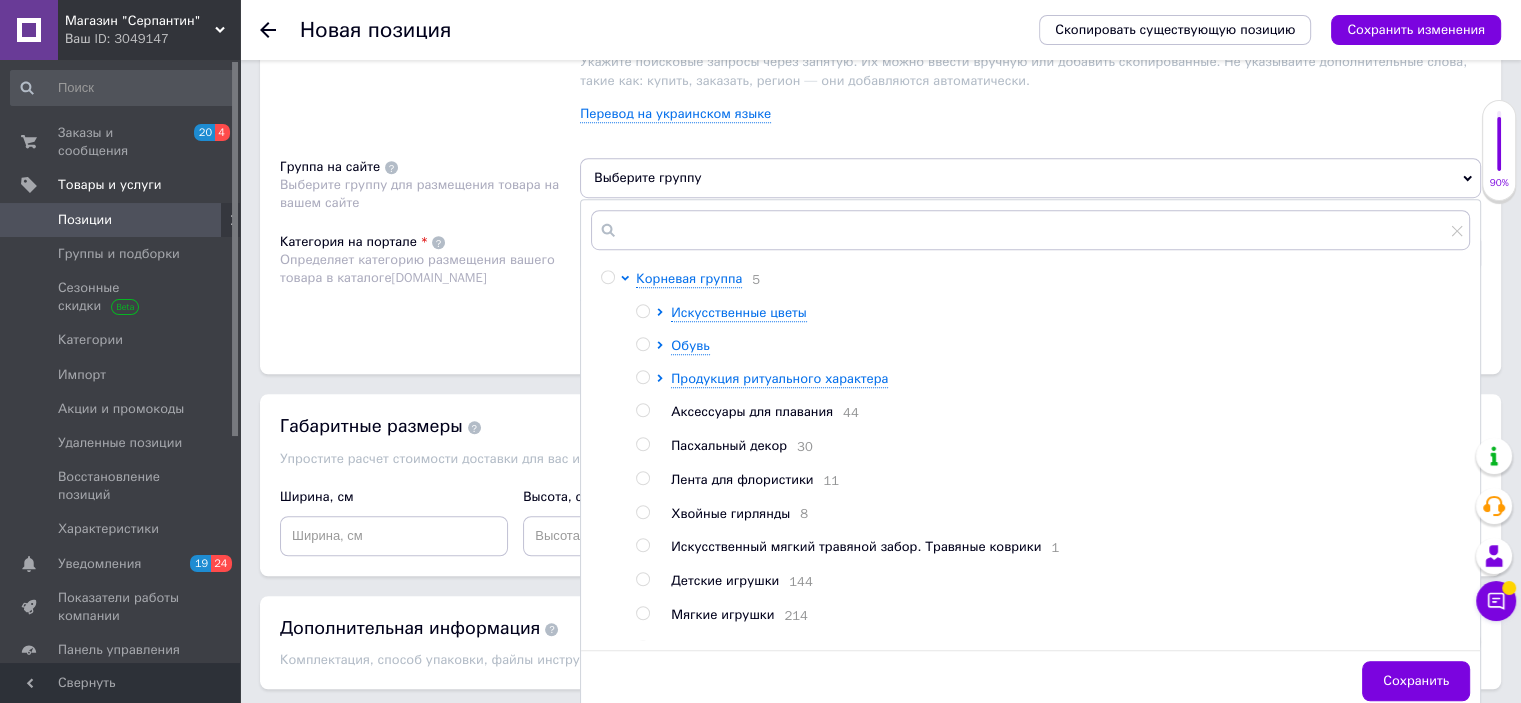 scroll, scrollTop: 1300, scrollLeft: 0, axis: vertical 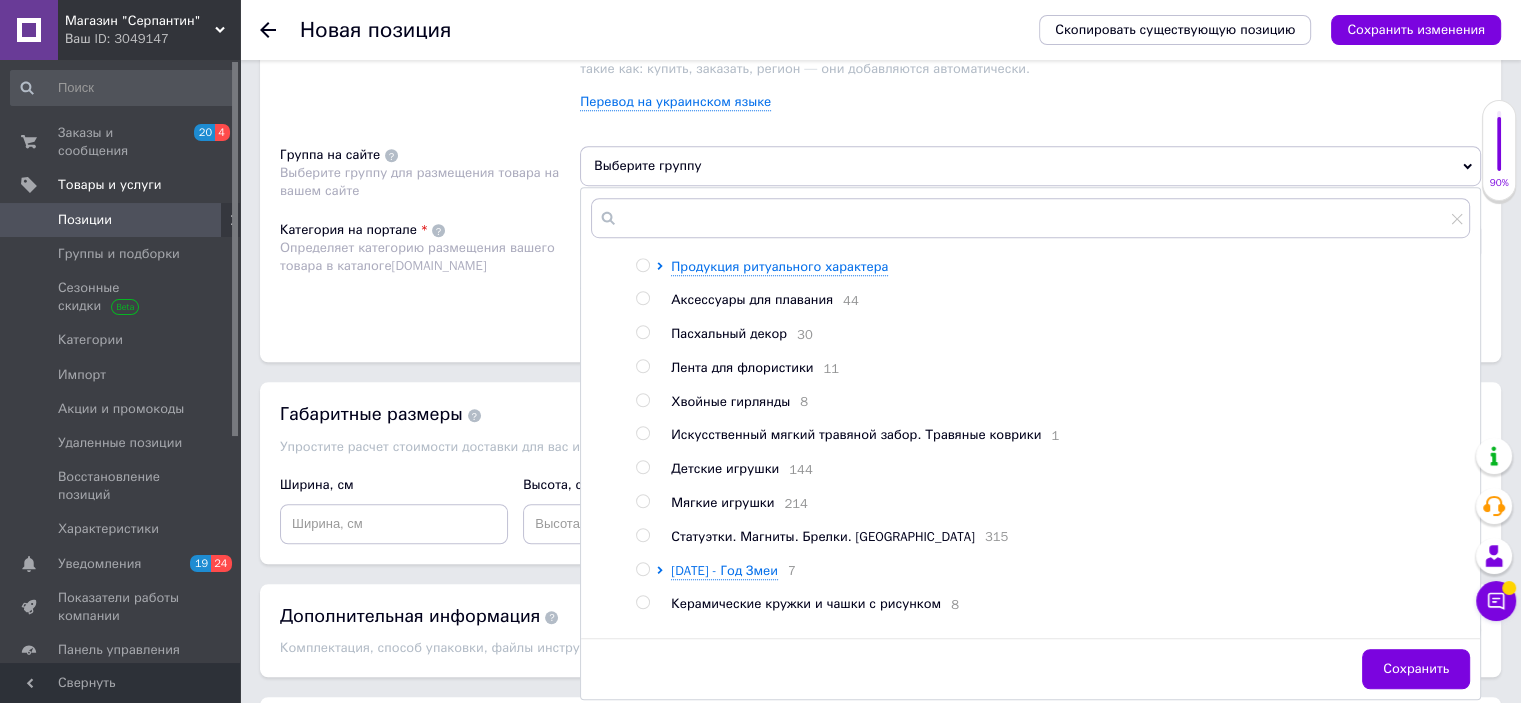 click on "Аксессуары для плавания" at bounding box center (752, 299) 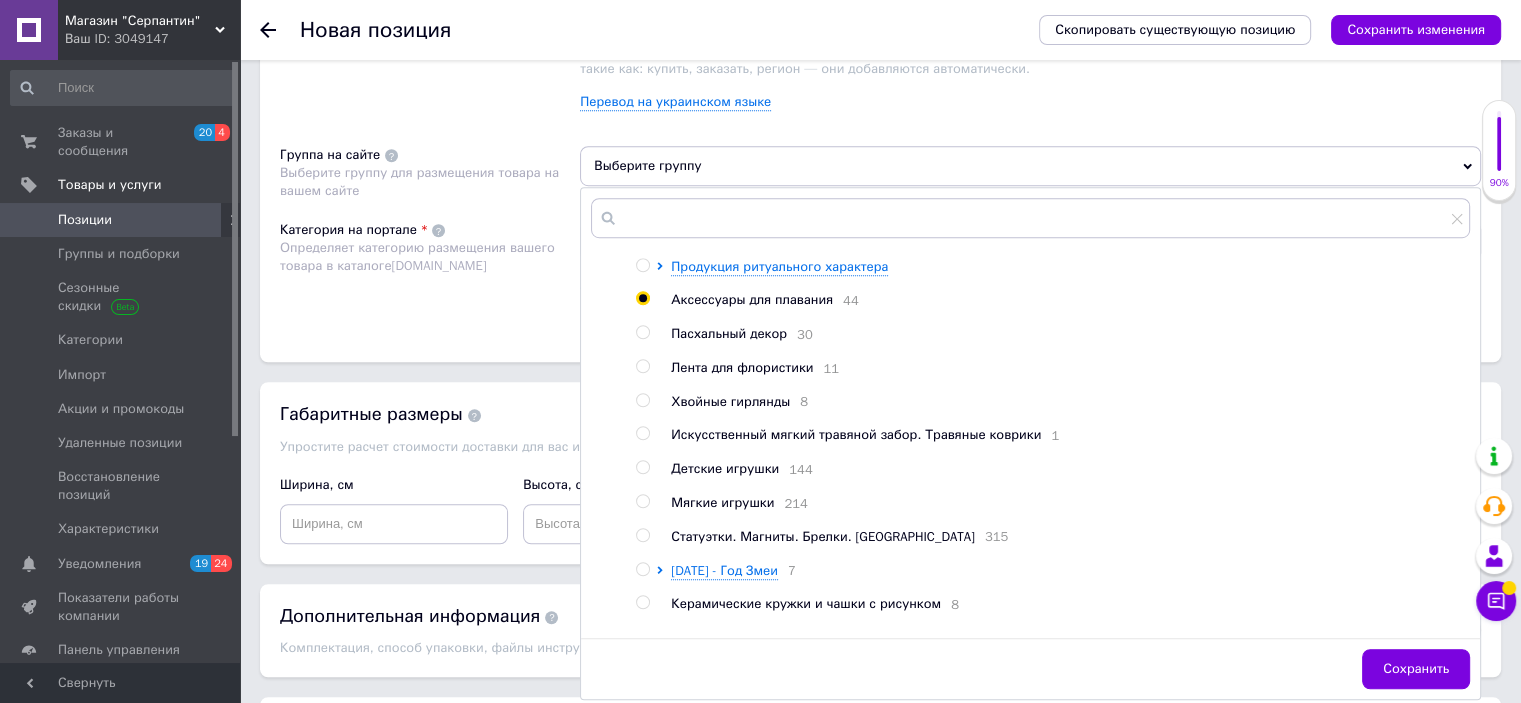 radio on "true" 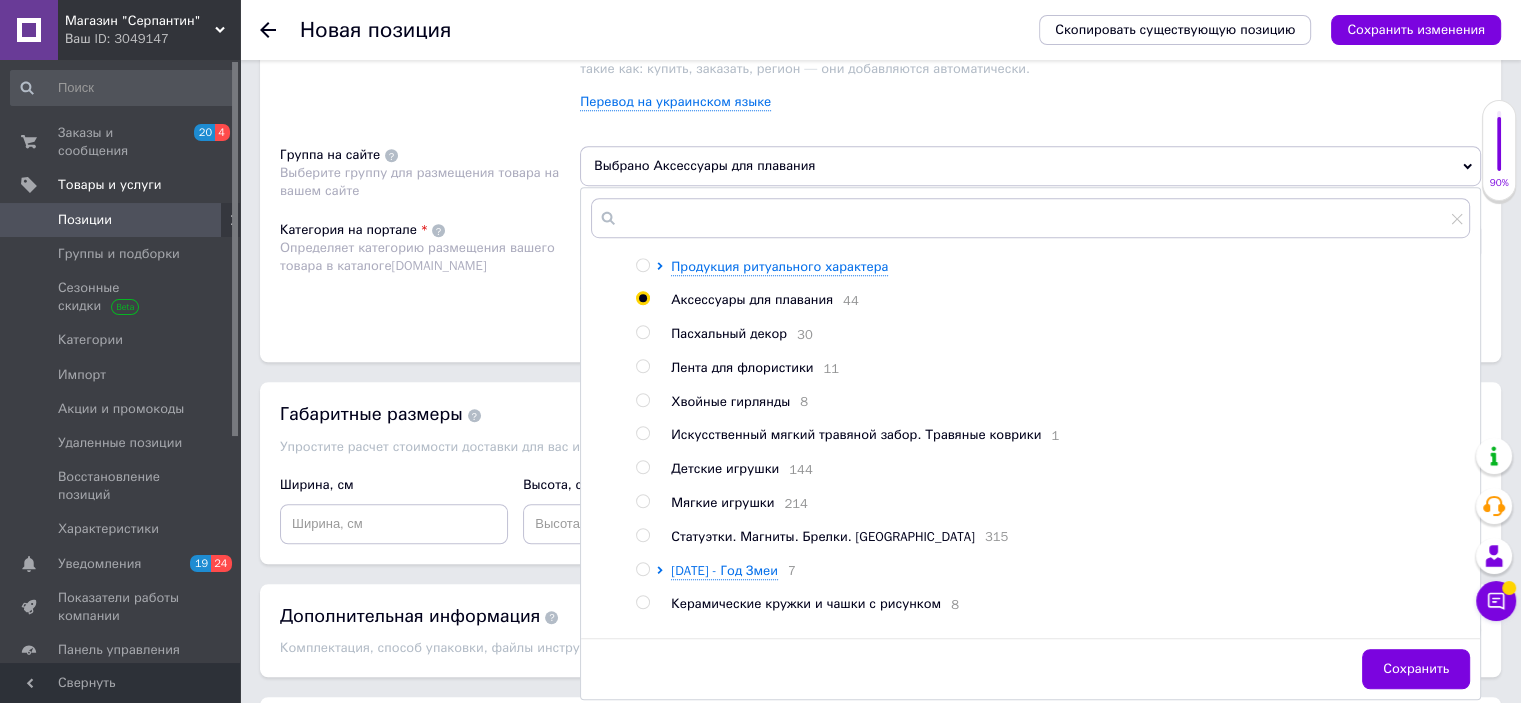 drag, startPoint x: 1420, startPoint y: 653, endPoint x: 1372, endPoint y: 643, distance: 49.0306 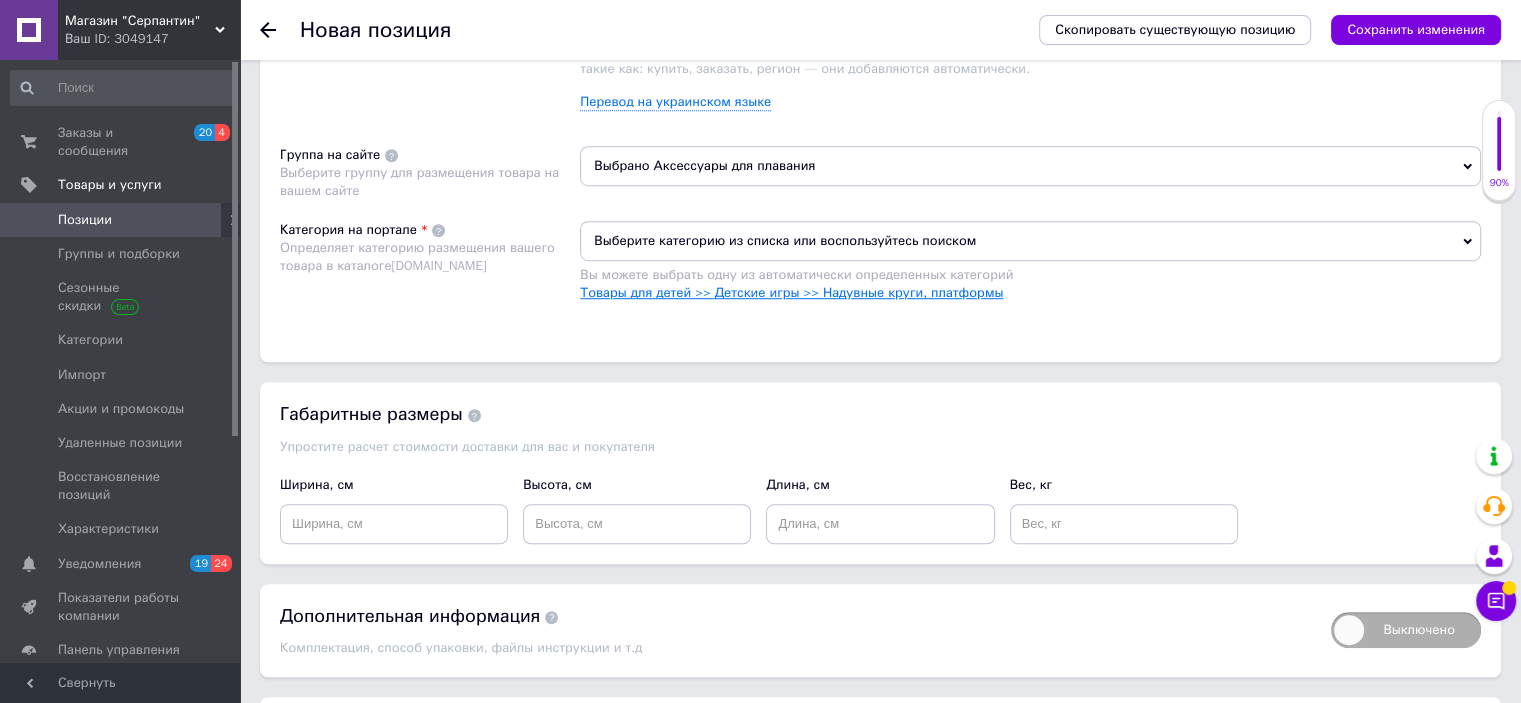 drag, startPoint x: 904, startPoint y: 292, endPoint x: 933, endPoint y: 296, distance: 29.274563 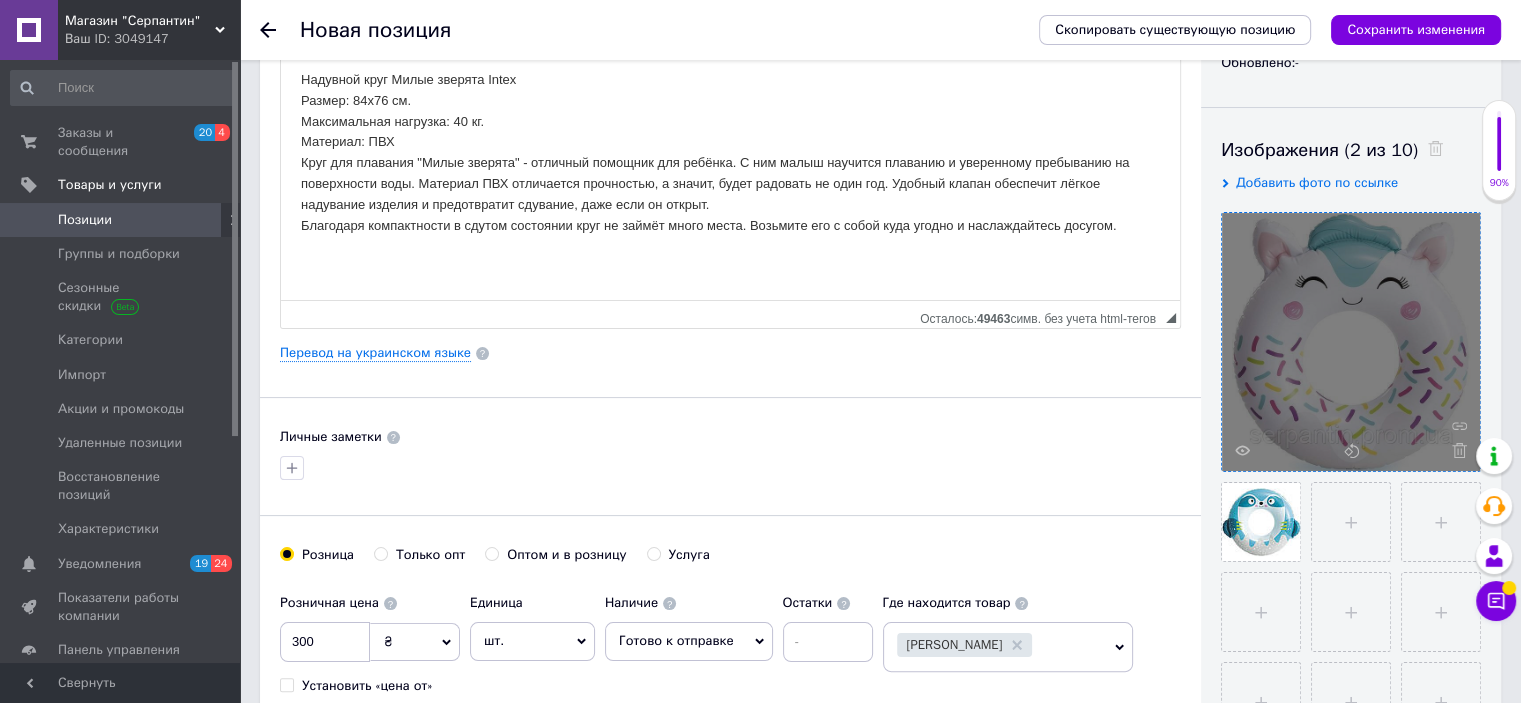 scroll, scrollTop: 200, scrollLeft: 0, axis: vertical 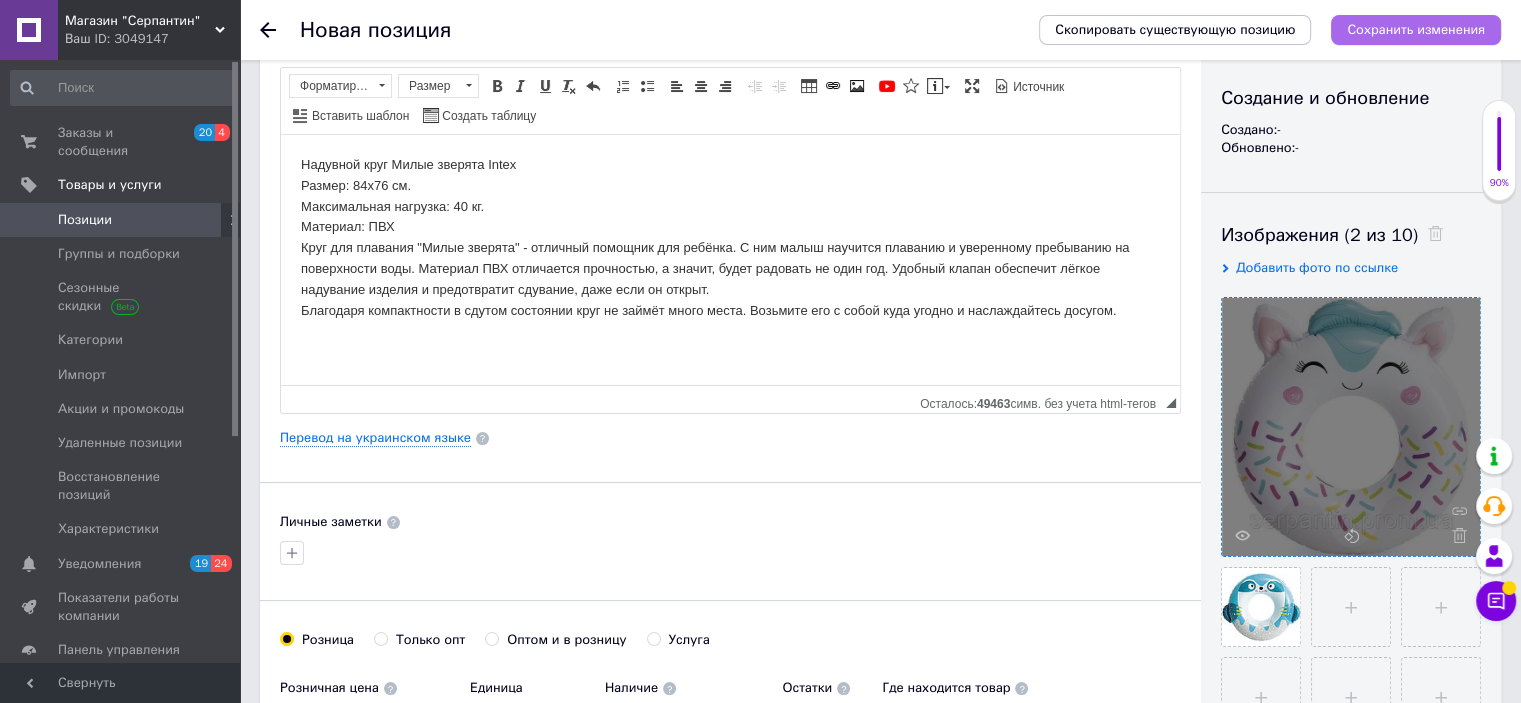 click on "Сохранить изменения" at bounding box center (1416, 29) 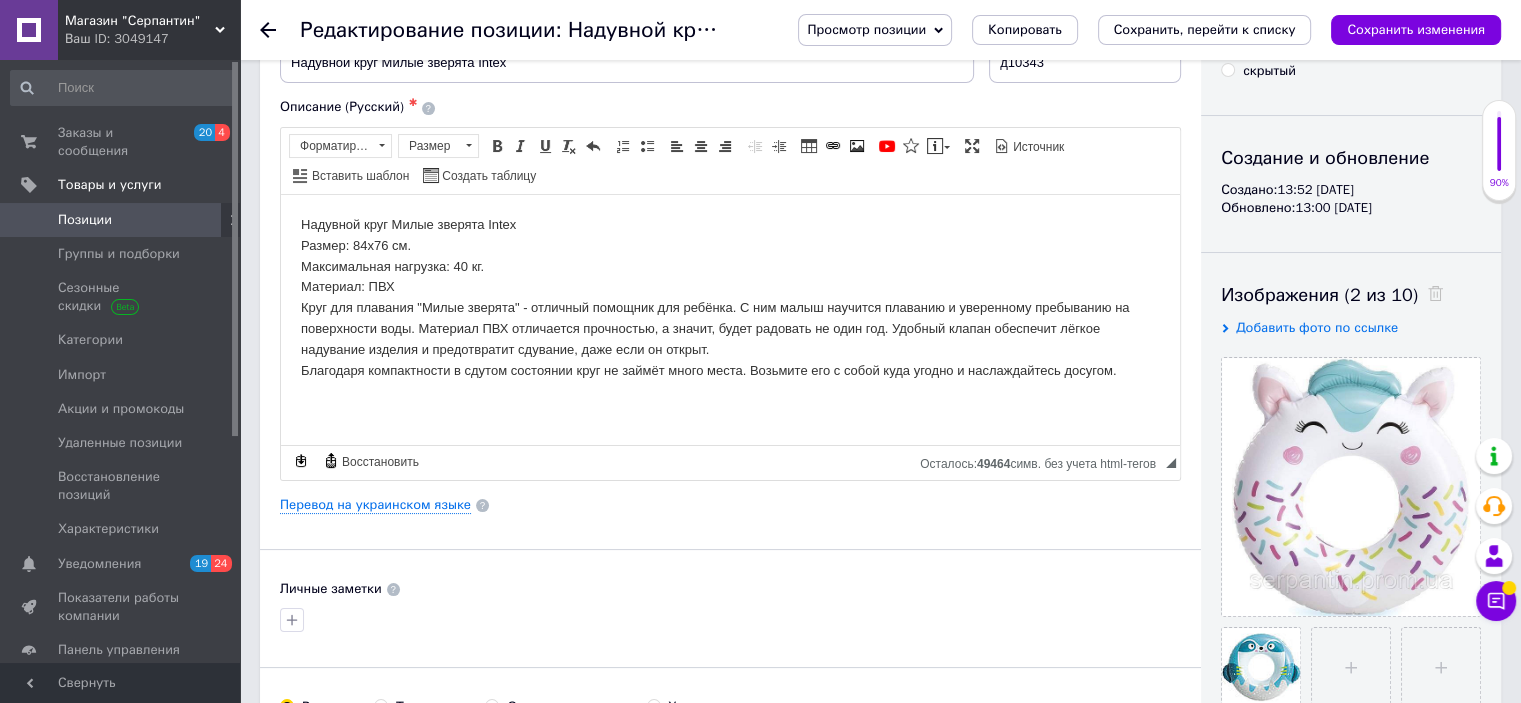 scroll, scrollTop: 0, scrollLeft: 0, axis: both 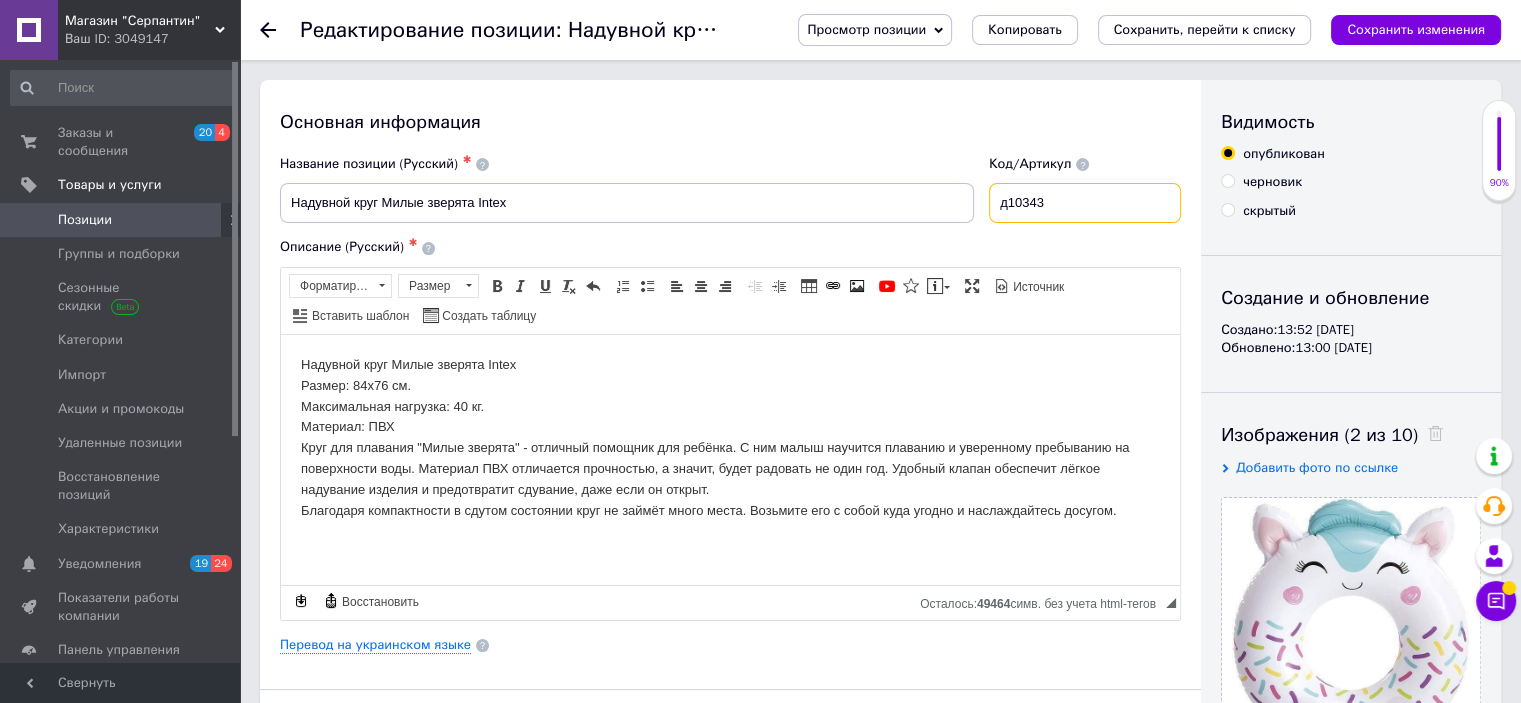 drag, startPoint x: 1070, startPoint y: 205, endPoint x: 1010, endPoint y: 203, distance: 60.033325 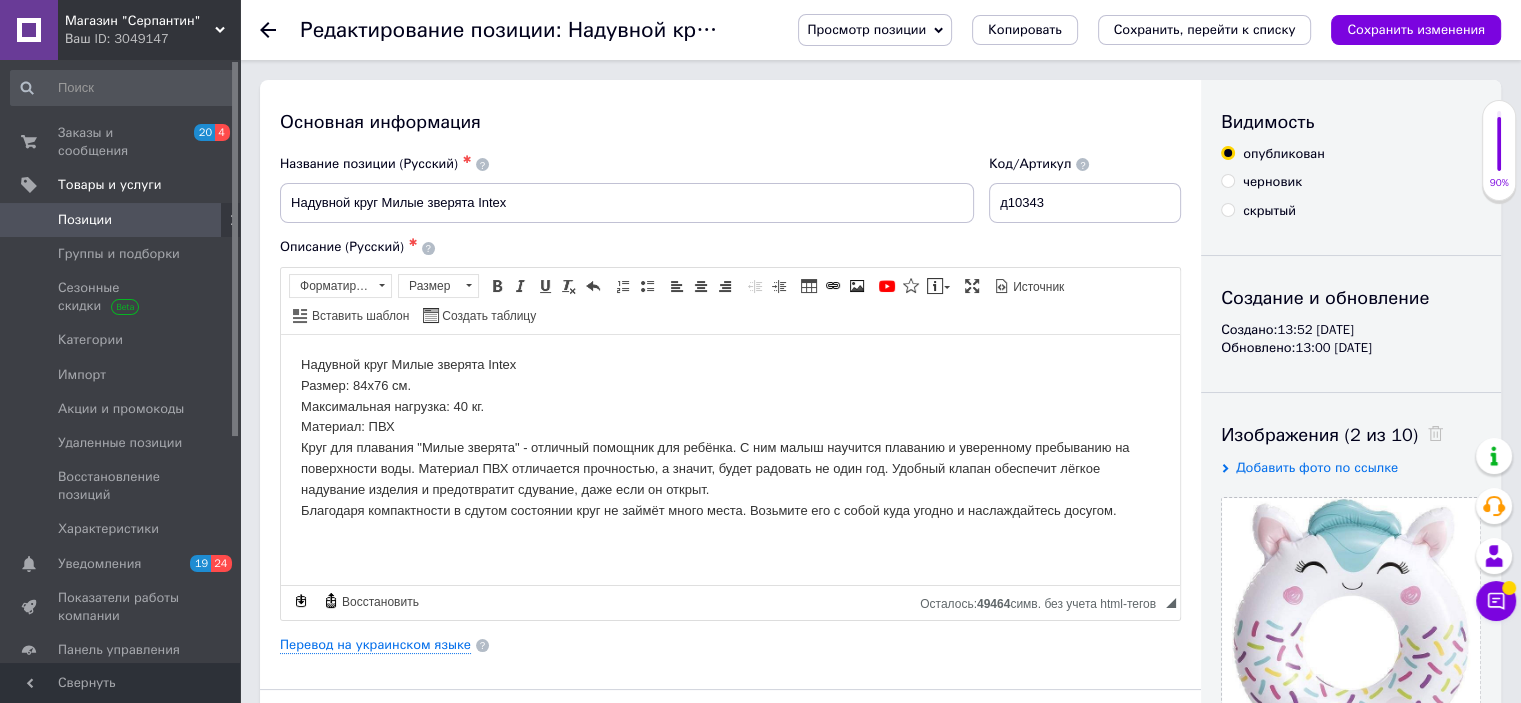 click 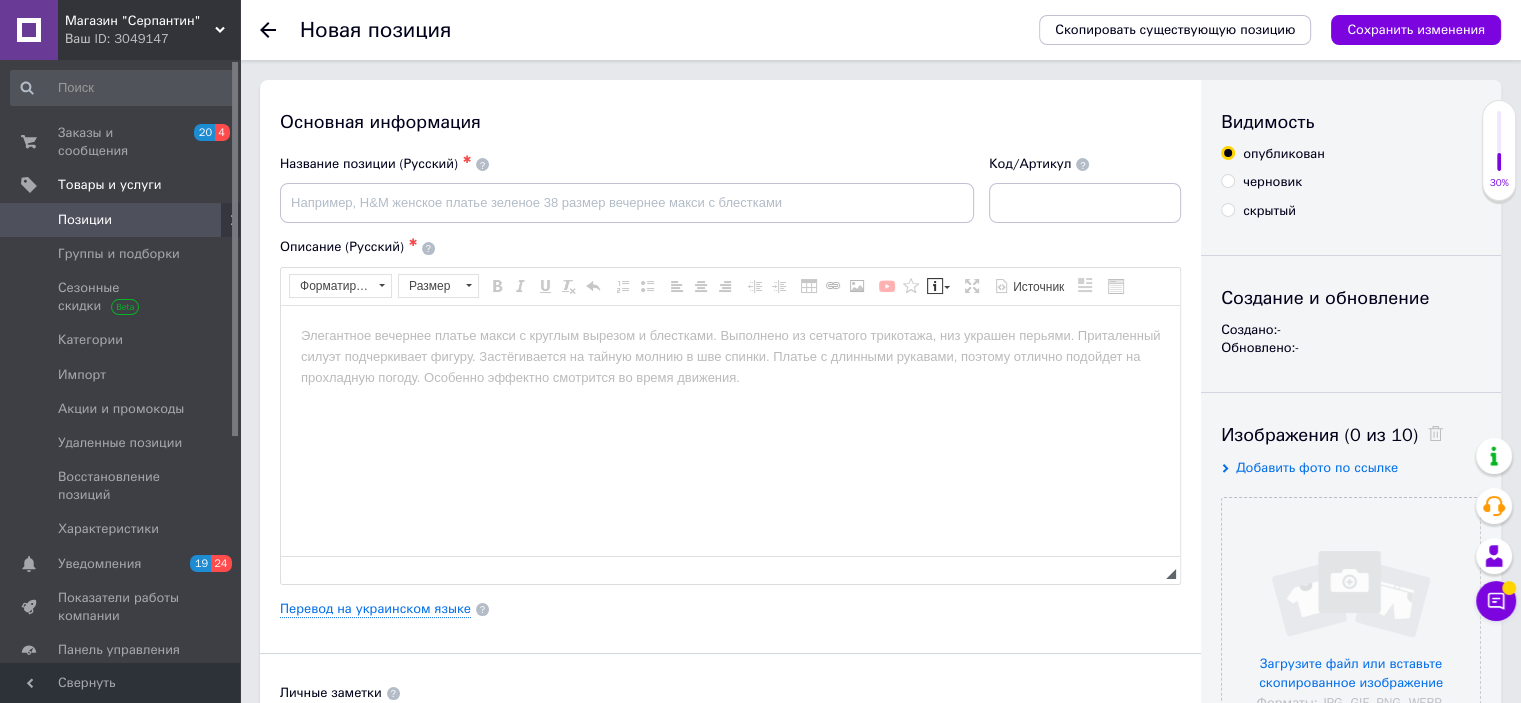 scroll, scrollTop: 0, scrollLeft: 0, axis: both 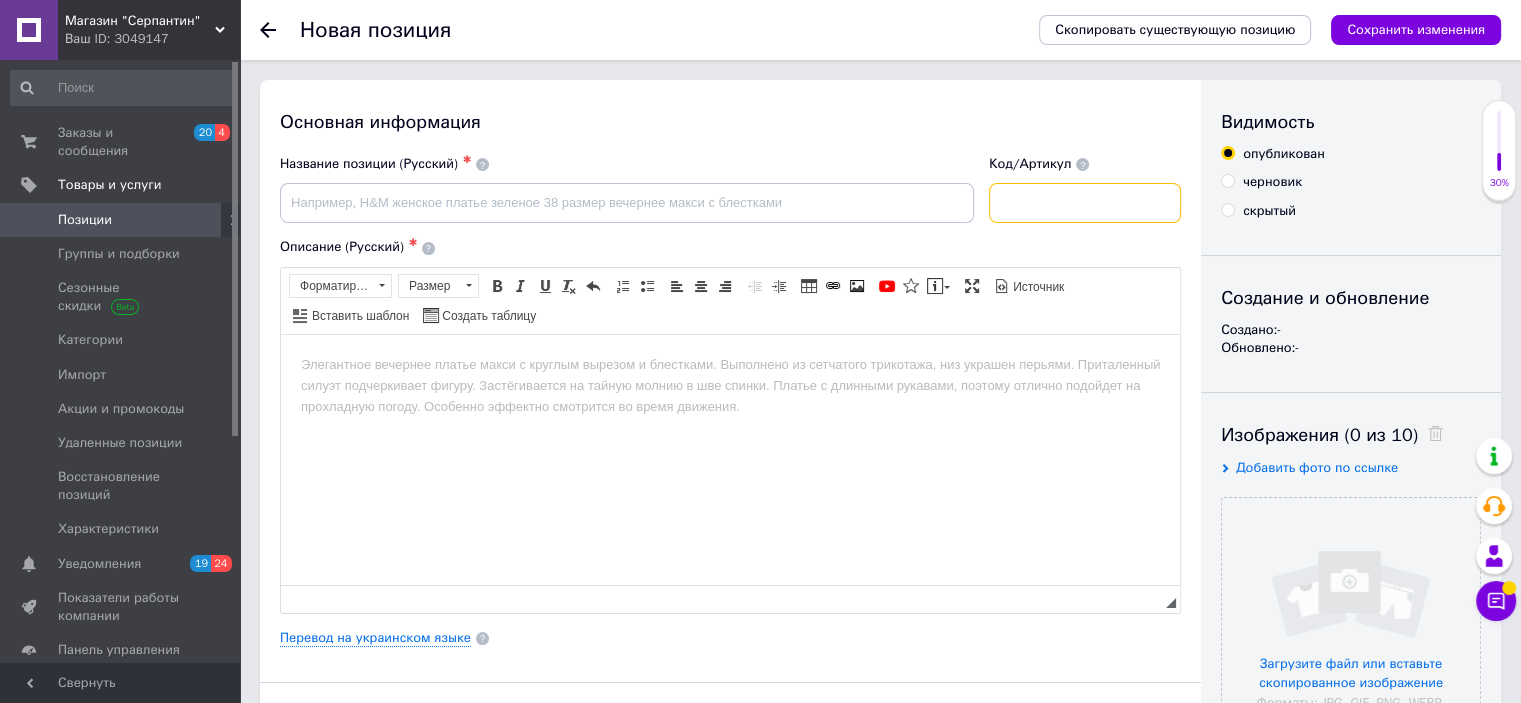 paste on "д10343" 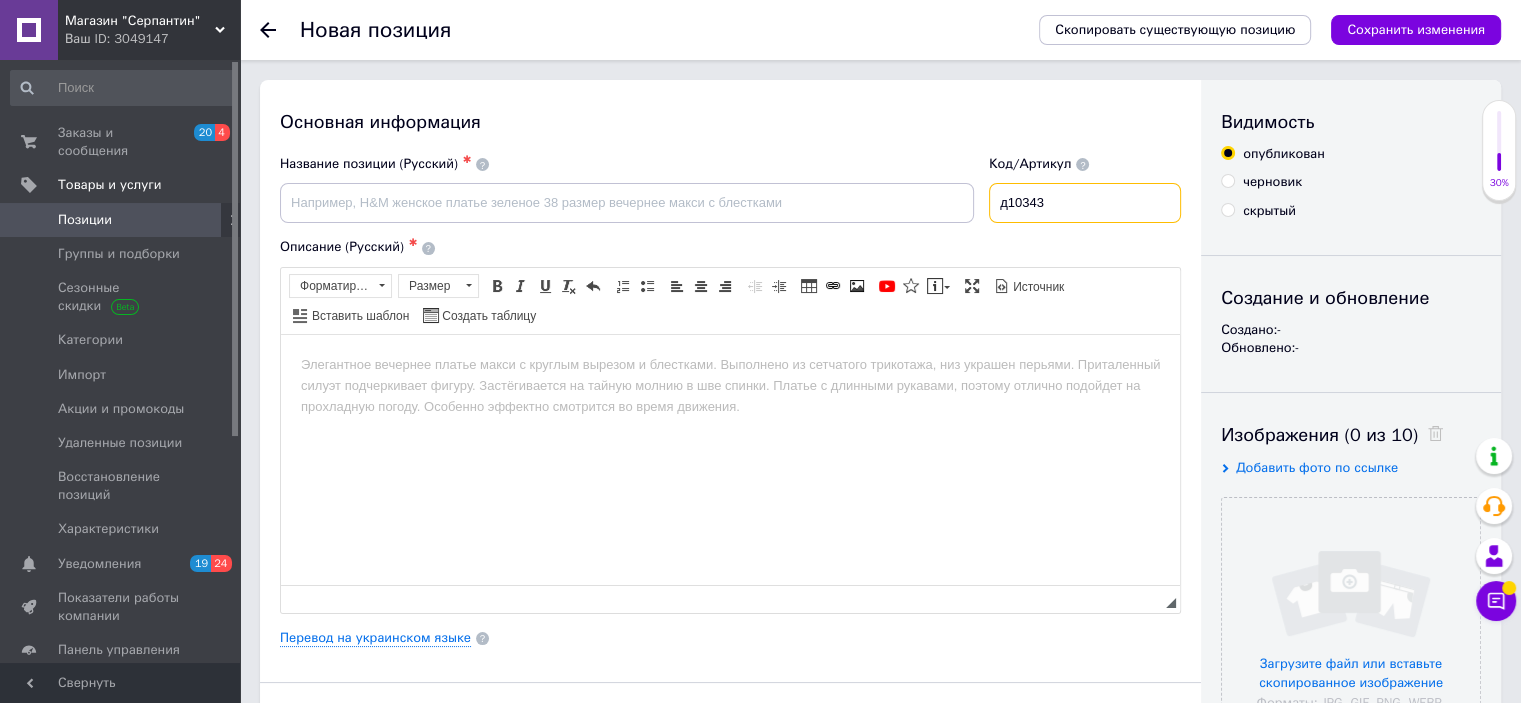 drag, startPoint x: 1048, startPoint y: 203, endPoint x: 1072, endPoint y: 198, distance: 24.5153 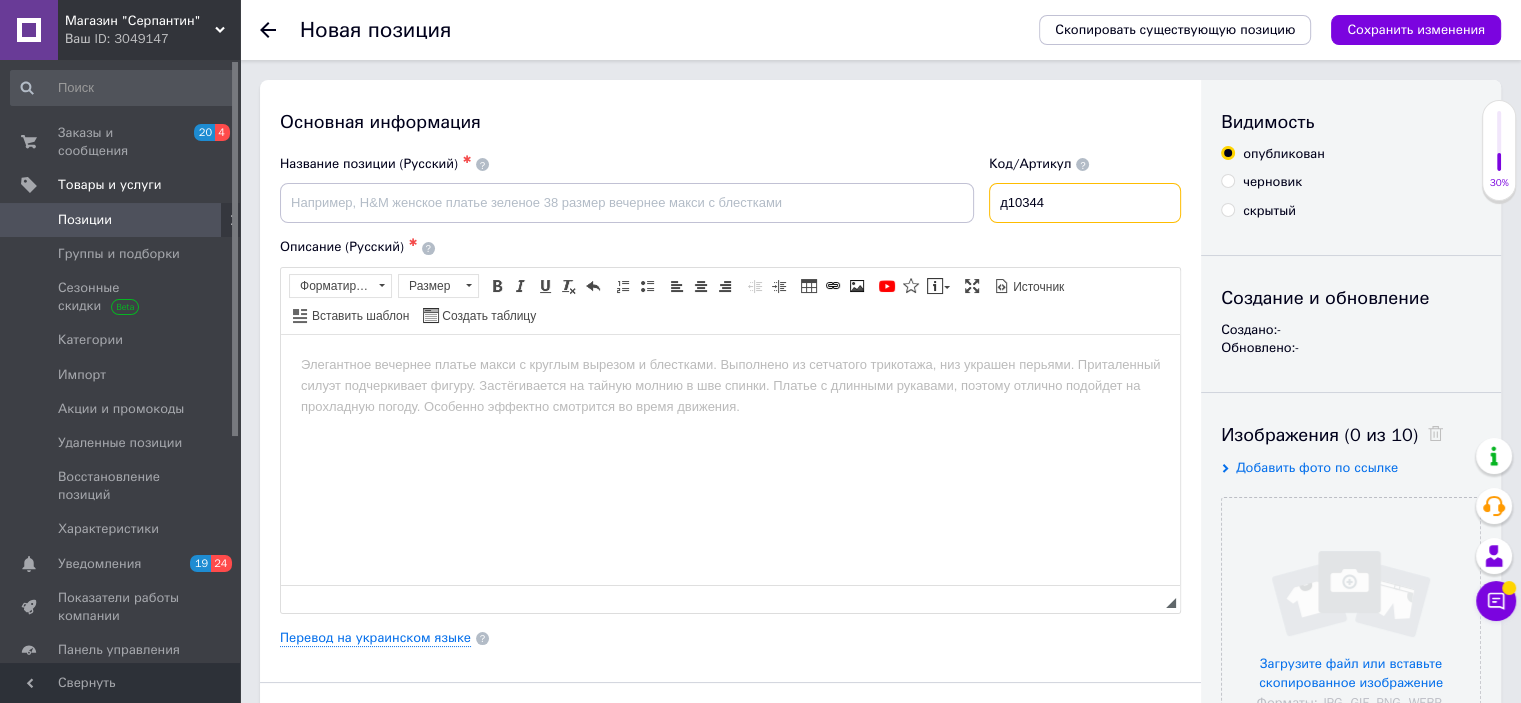 type on "д10344" 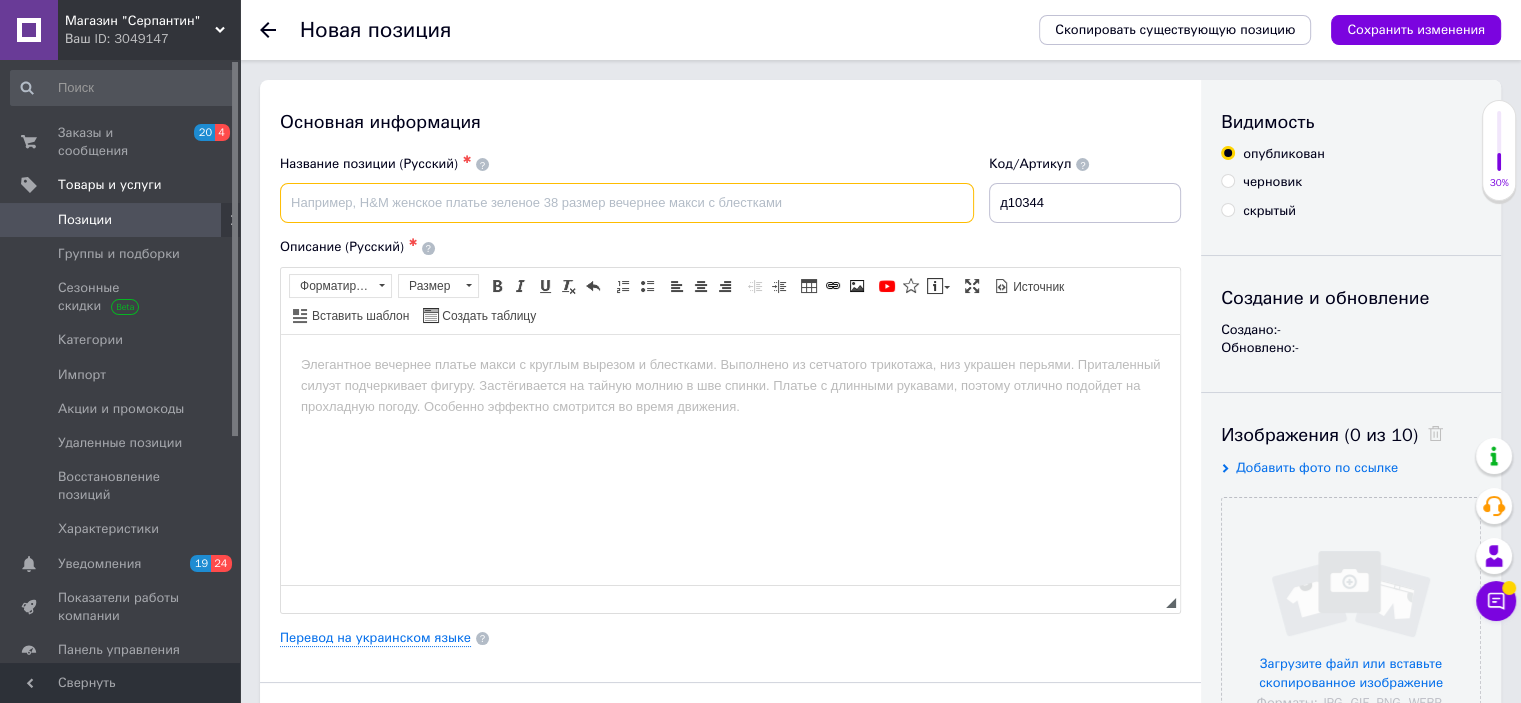 paste on "Надувной круг Шина Intex" 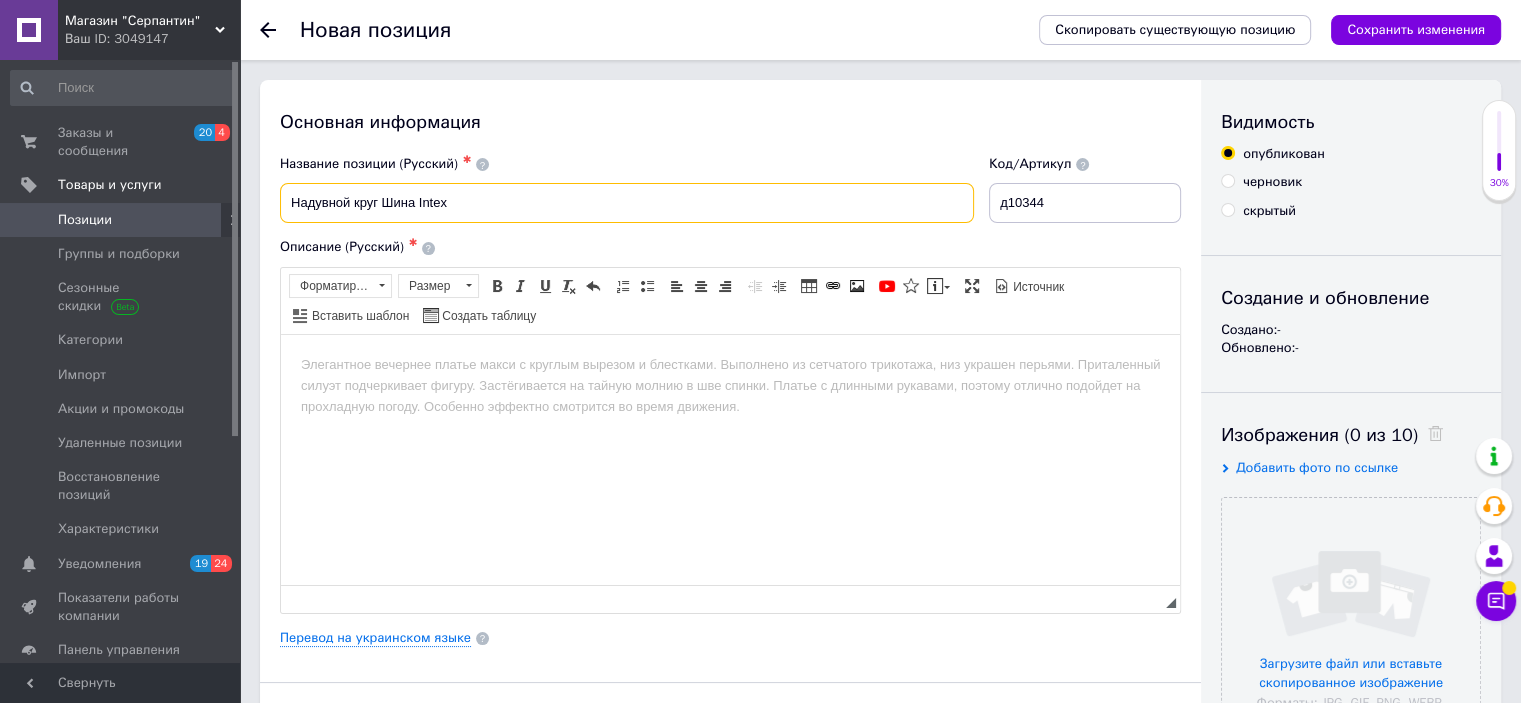 type on "Надувной круг Шина Intex" 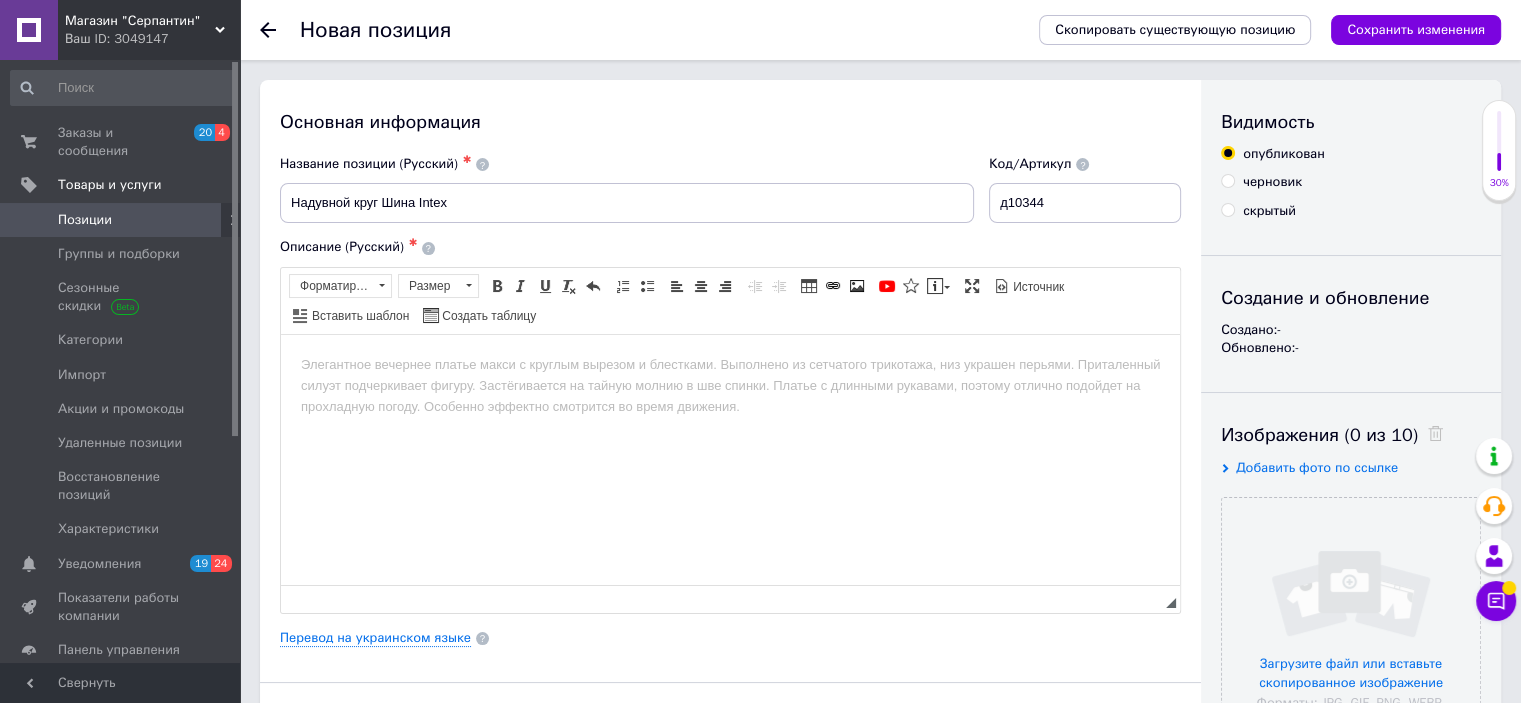click at bounding box center [730, 364] 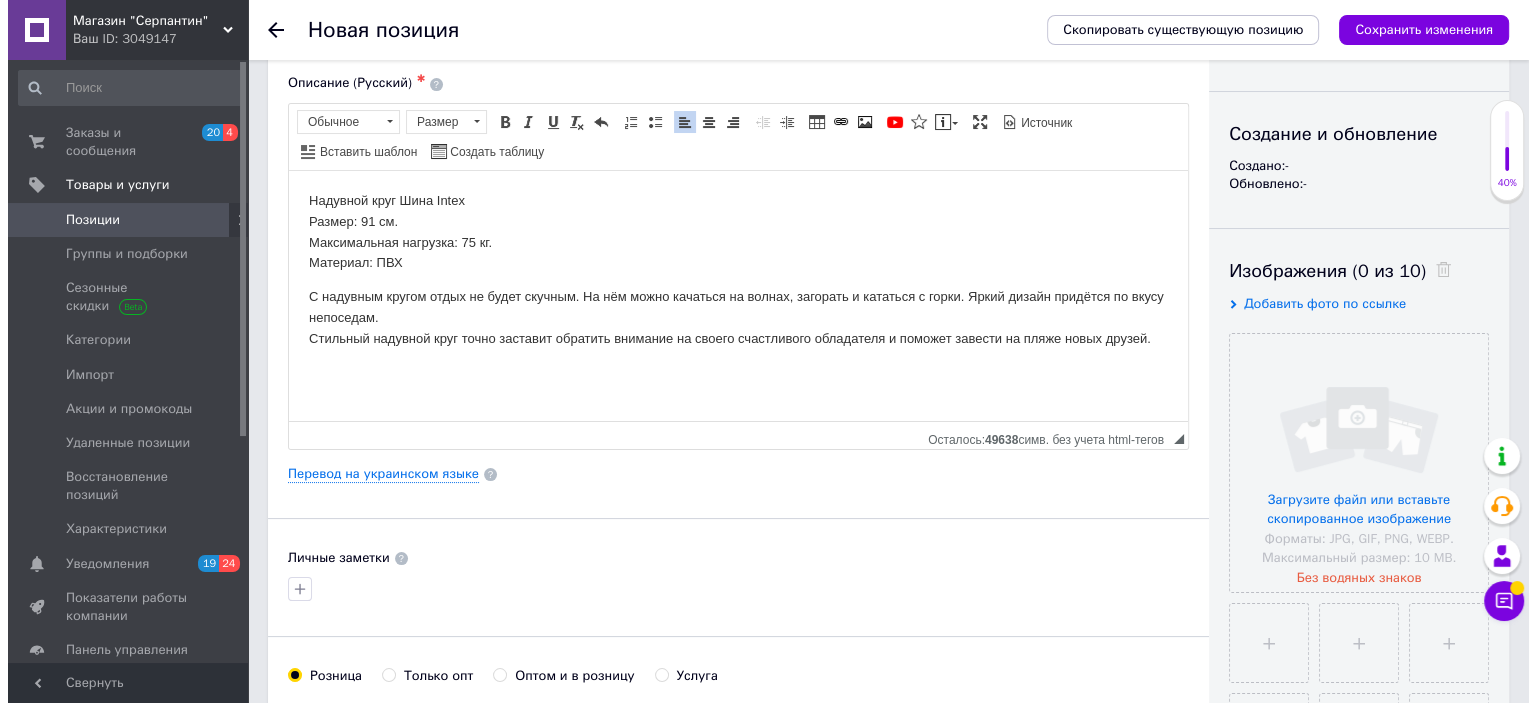 scroll, scrollTop: 200, scrollLeft: 0, axis: vertical 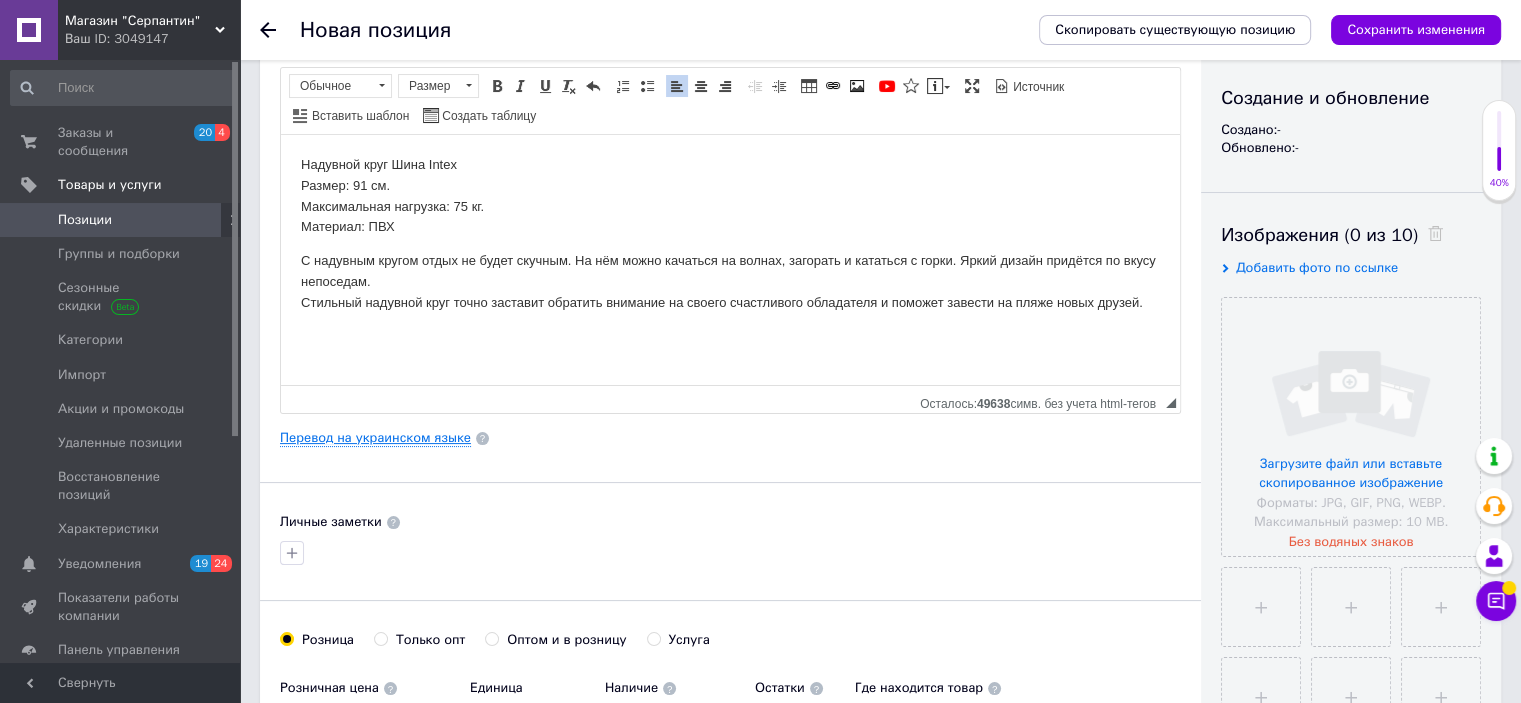 click on "Перевод на украинском языке" at bounding box center (375, 438) 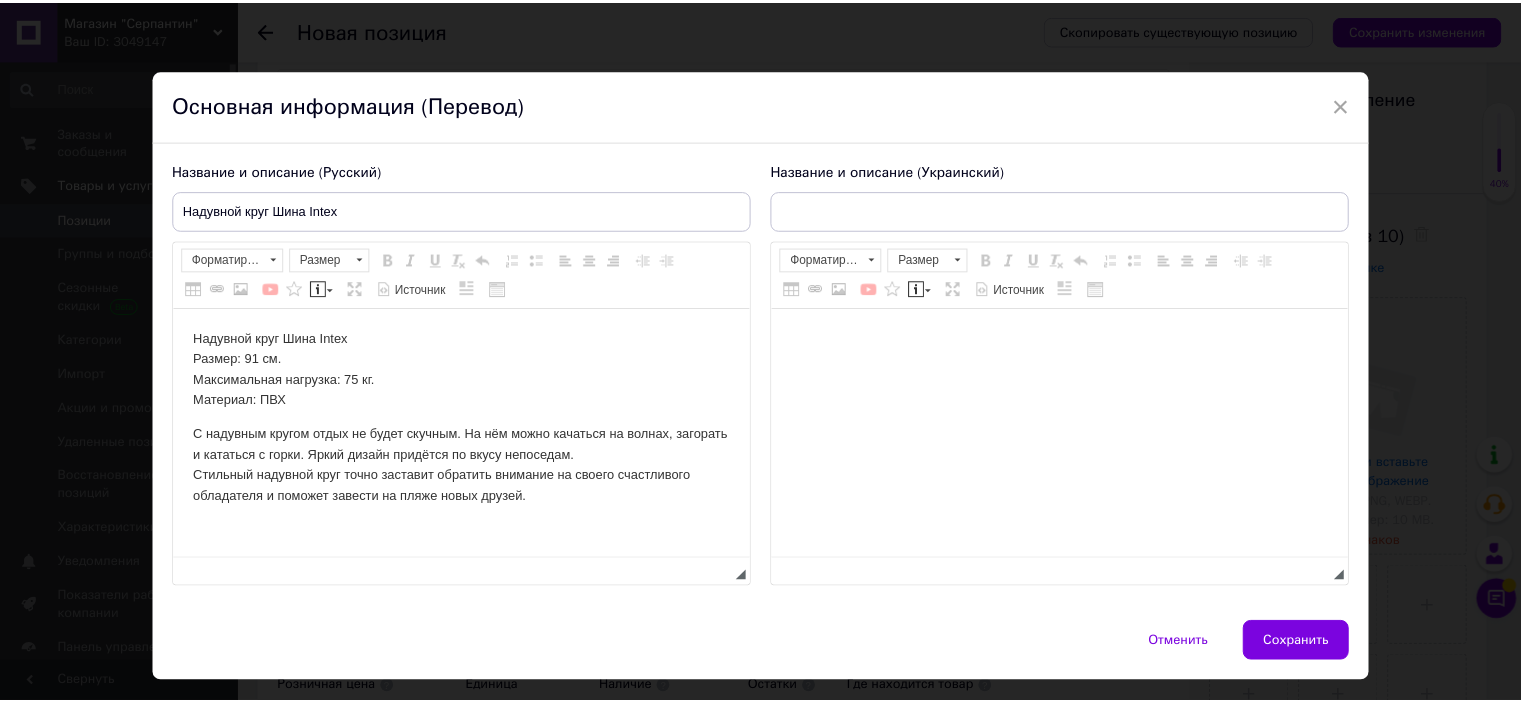 scroll, scrollTop: 0, scrollLeft: 0, axis: both 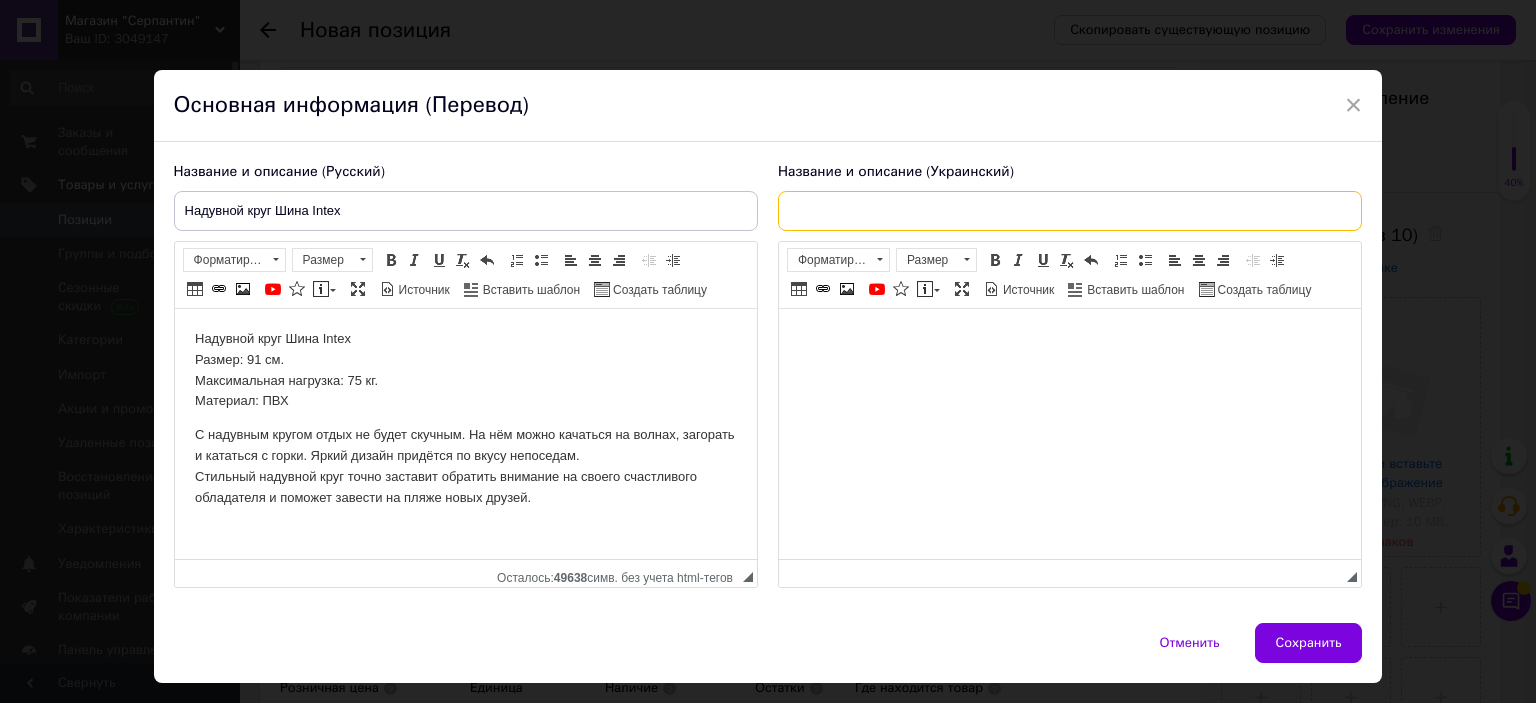 paste on "Надувне коло Шина Intex" 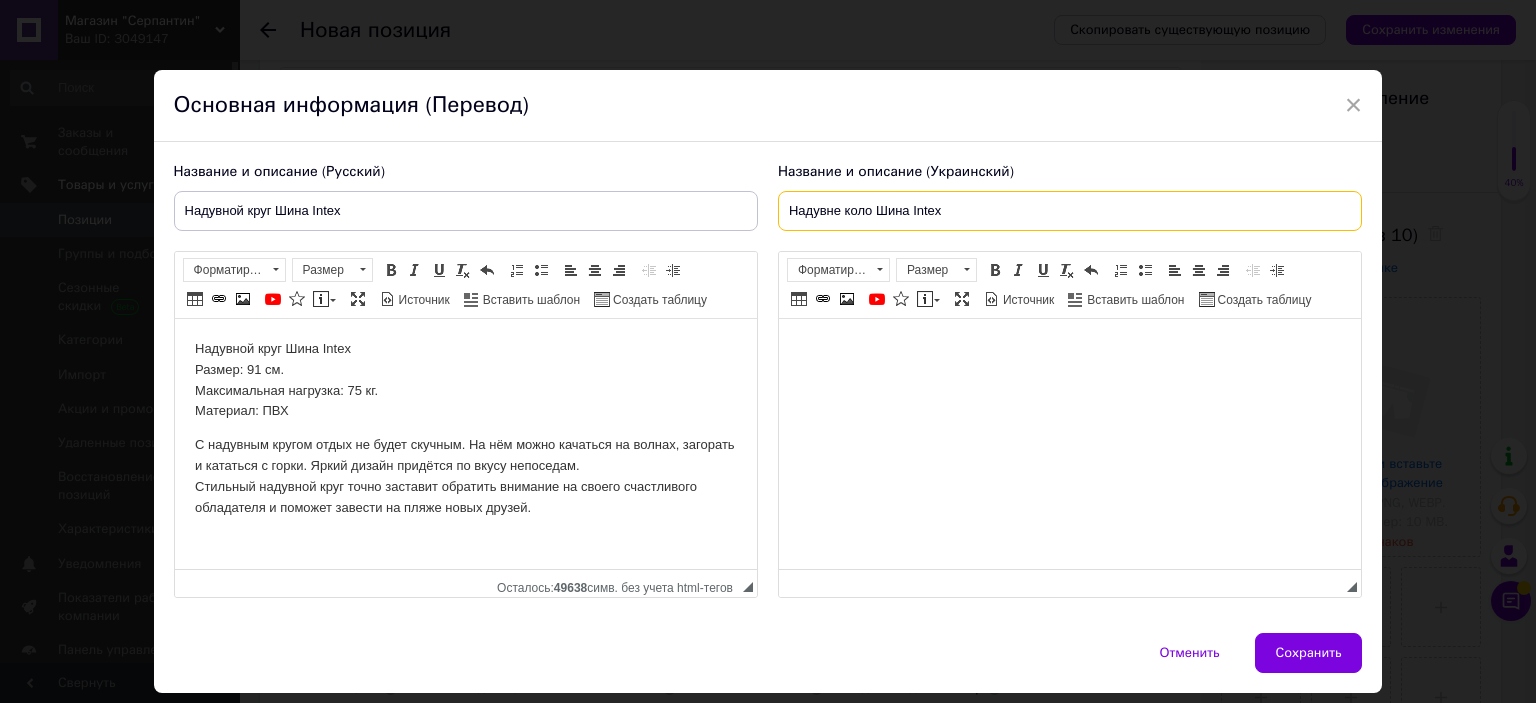 type on "Надувне коло Шина Intex" 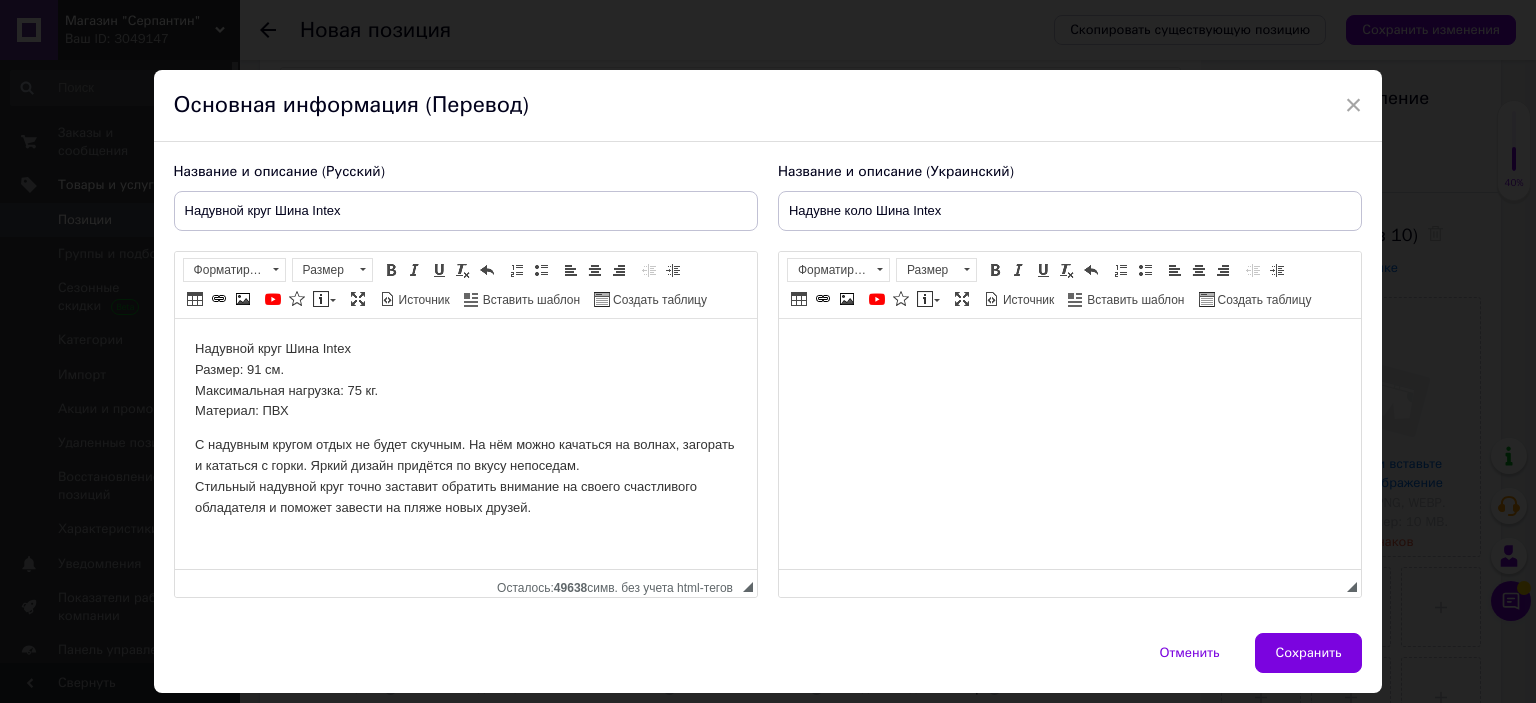 click at bounding box center (1069, 349) 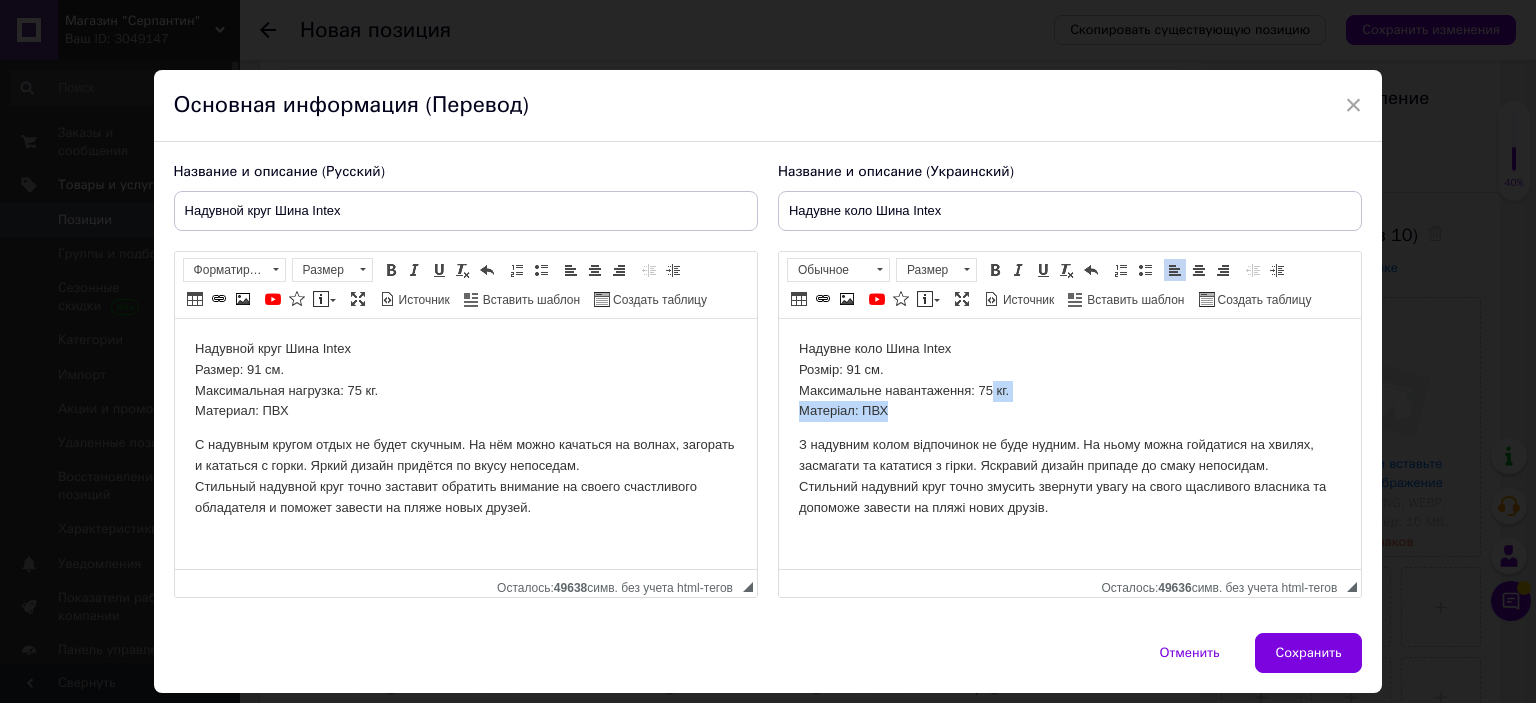 drag, startPoint x: 1005, startPoint y: 394, endPoint x: 1078, endPoint y: 457, distance: 96.42614 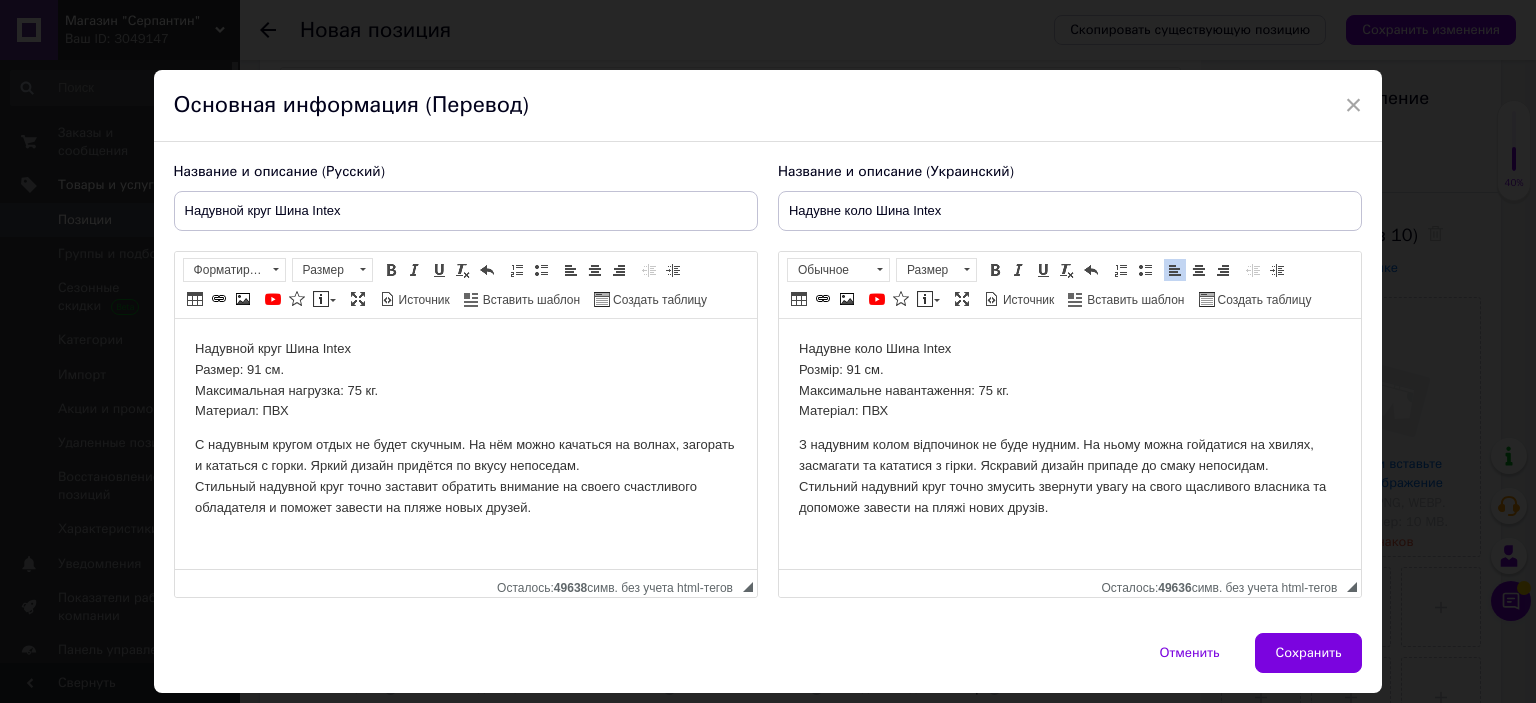 click on "З надувним колом відпочинок не буде нудним. На ньому можна гойдатися на хвилях, засмагати та кататися з гірки. Яскравий дизайн припаде до смаку непосидам. Стильний надувний круг точно змусить звернути увагу на свого щасливого власника та допоможе завести на пляжі нових друзів." at bounding box center (1069, 476) 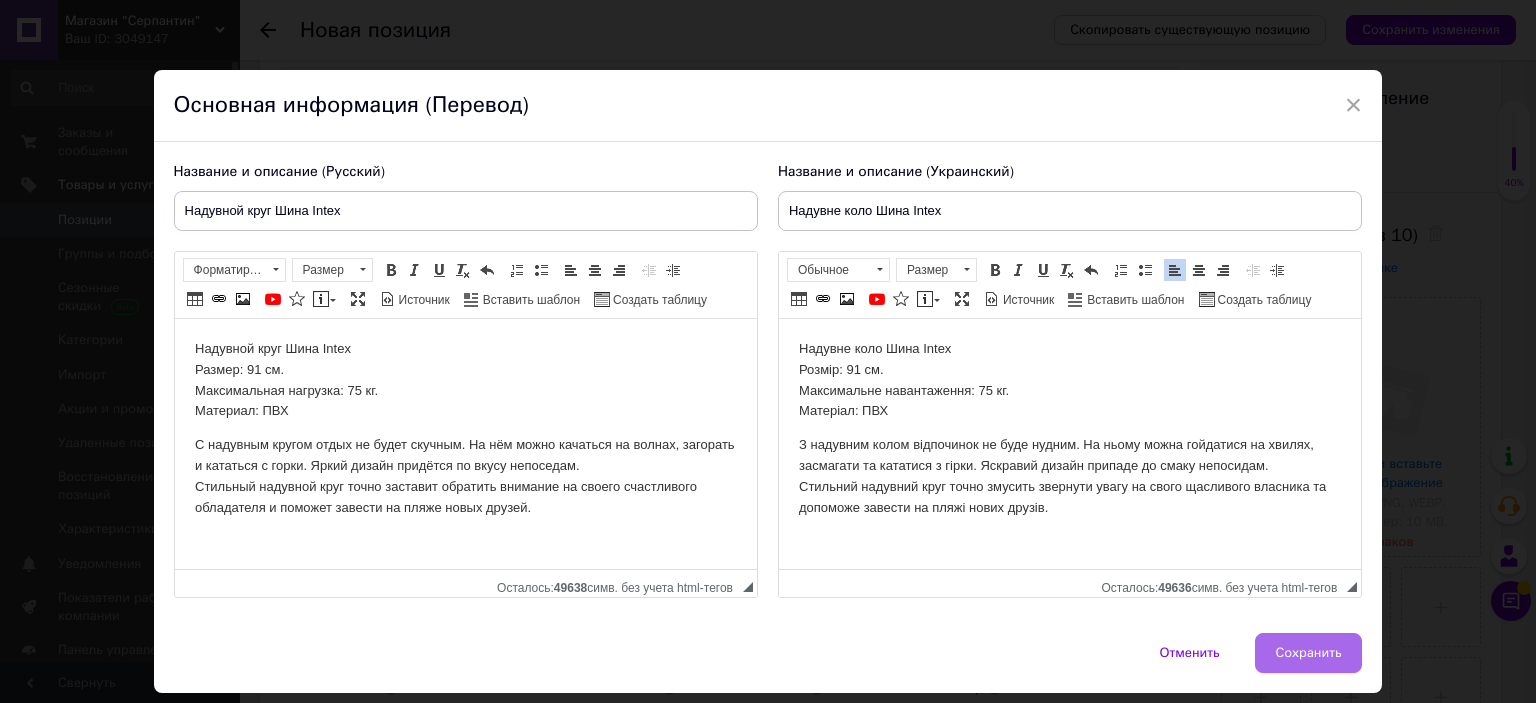 click on "Сохранить" at bounding box center (1309, 653) 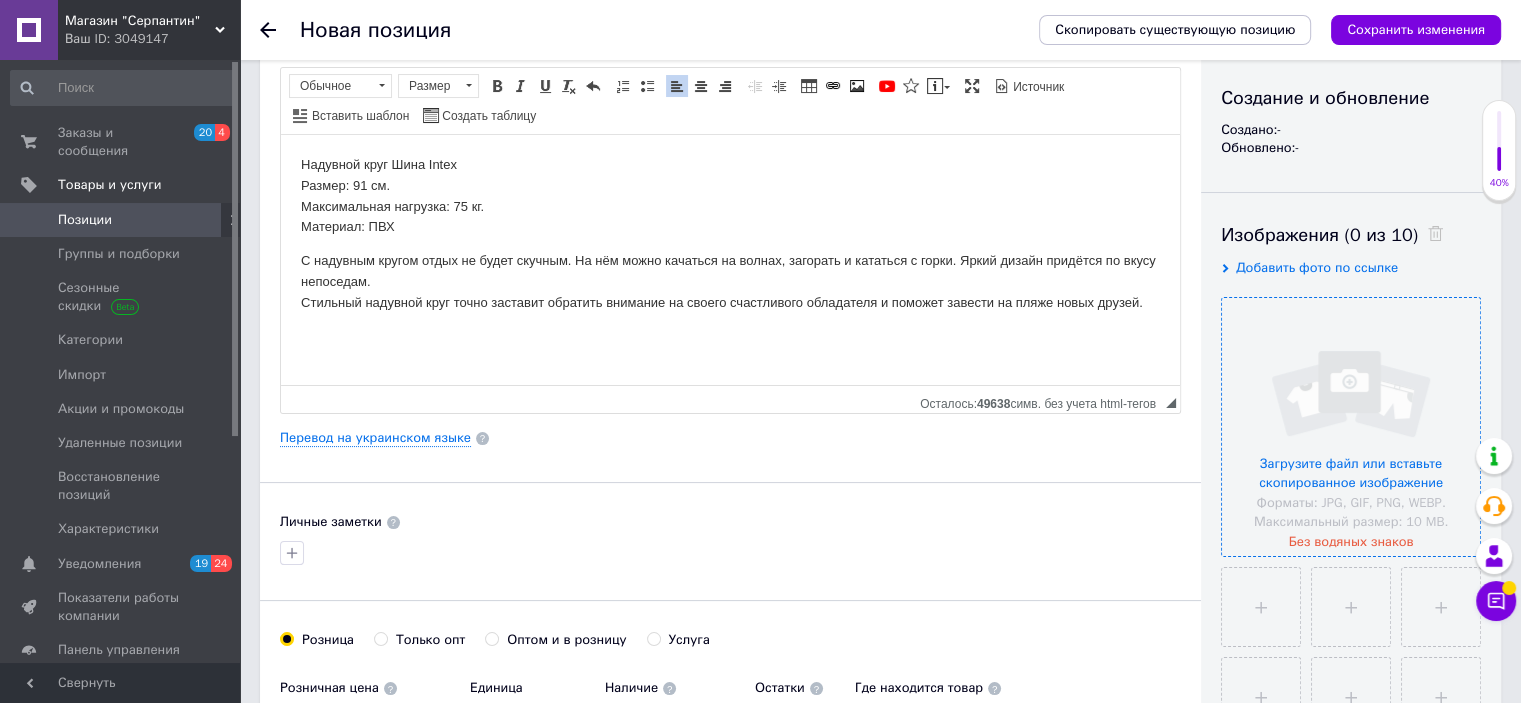 click at bounding box center [1351, 427] 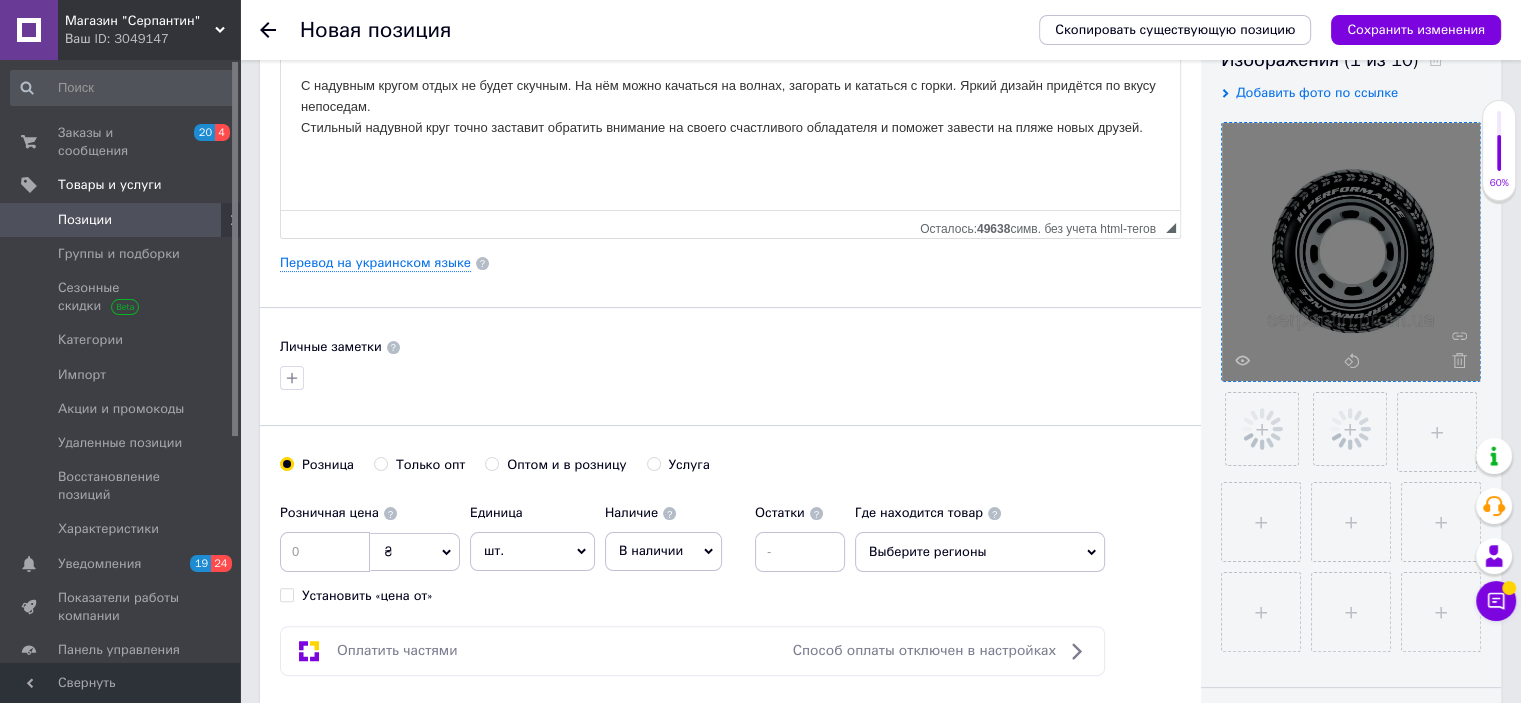 scroll, scrollTop: 400, scrollLeft: 0, axis: vertical 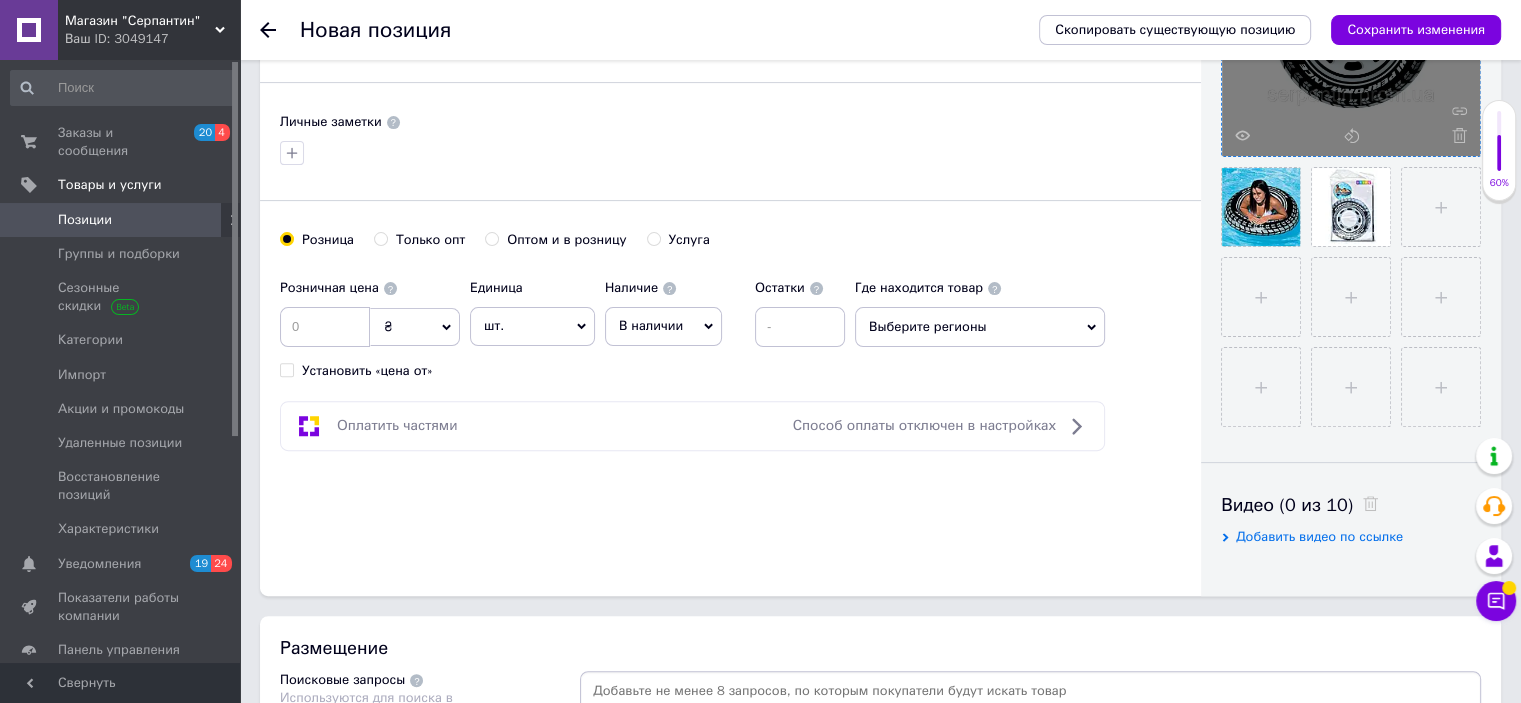 click on "Выберите регионы" at bounding box center [980, 327] 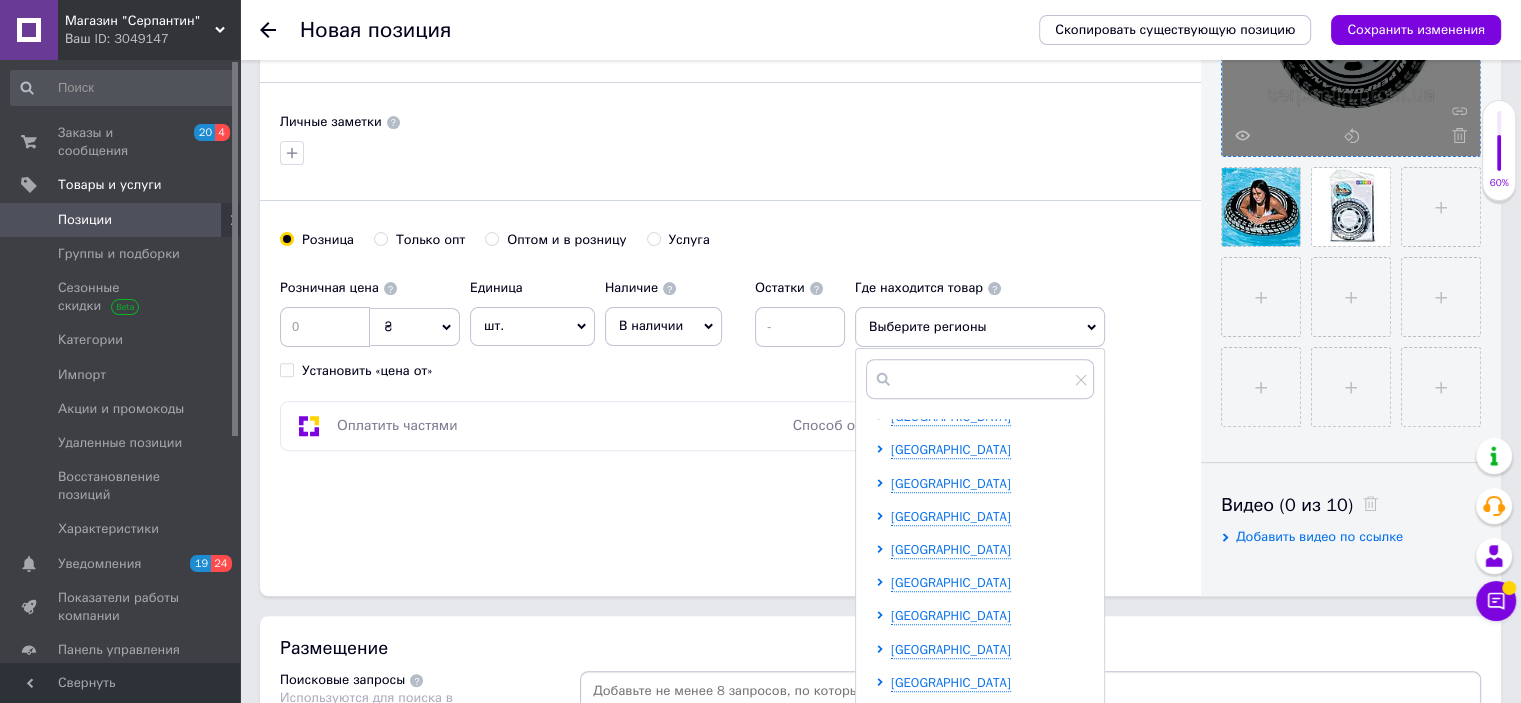 scroll, scrollTop: 312, scrollLeft: 0, axis: vertical 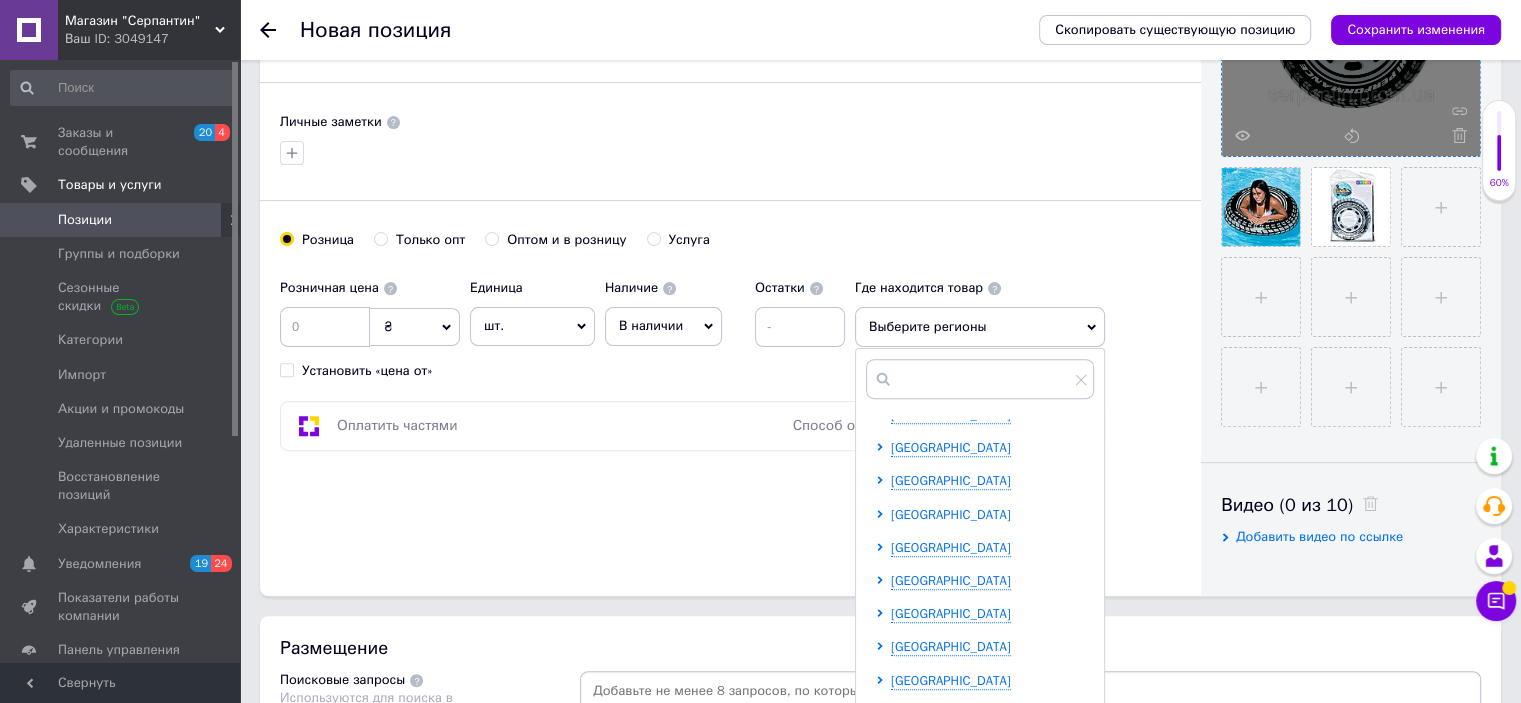click on "[GEOGRAPHIC_DATA]" at bounding box center (951, 514) 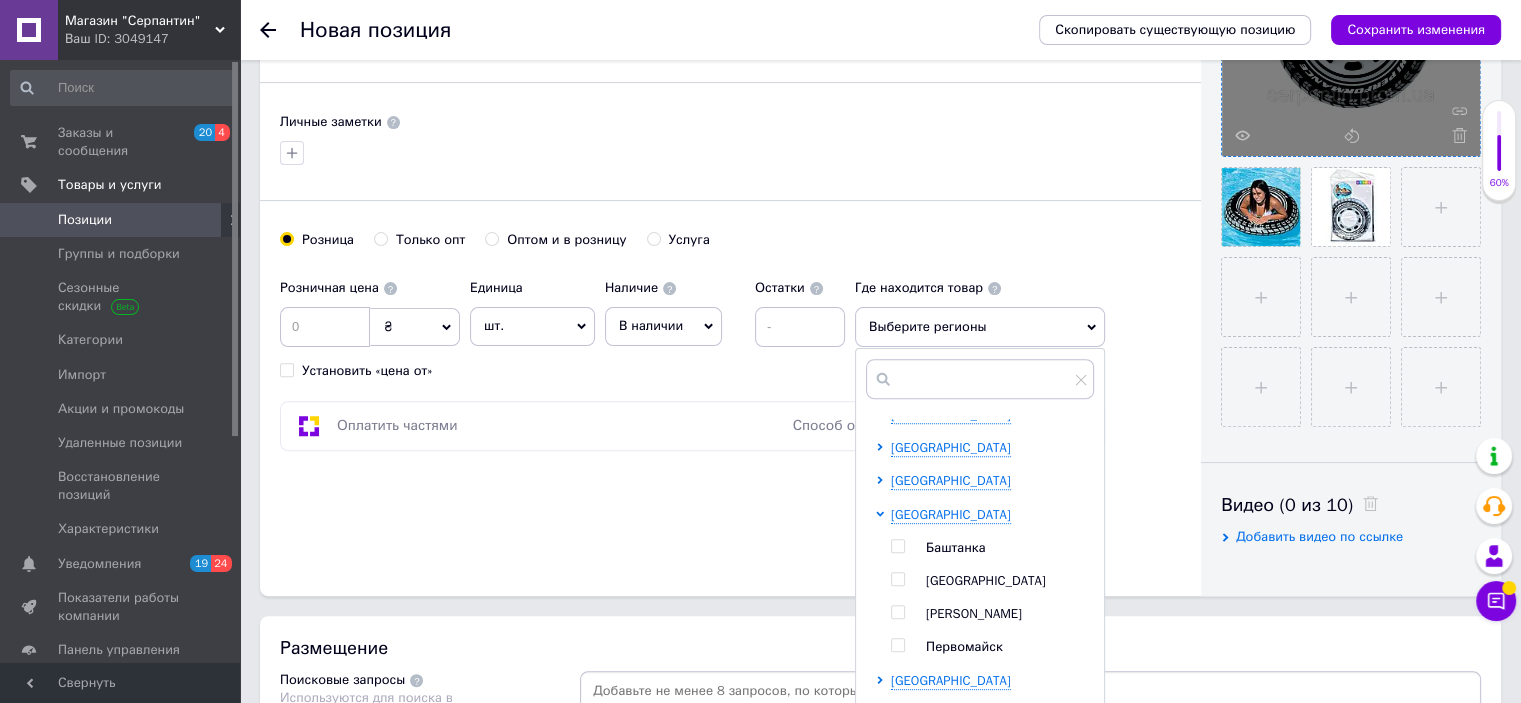 click on "[PERSON_NAME]" at bounding box center [974, 613] 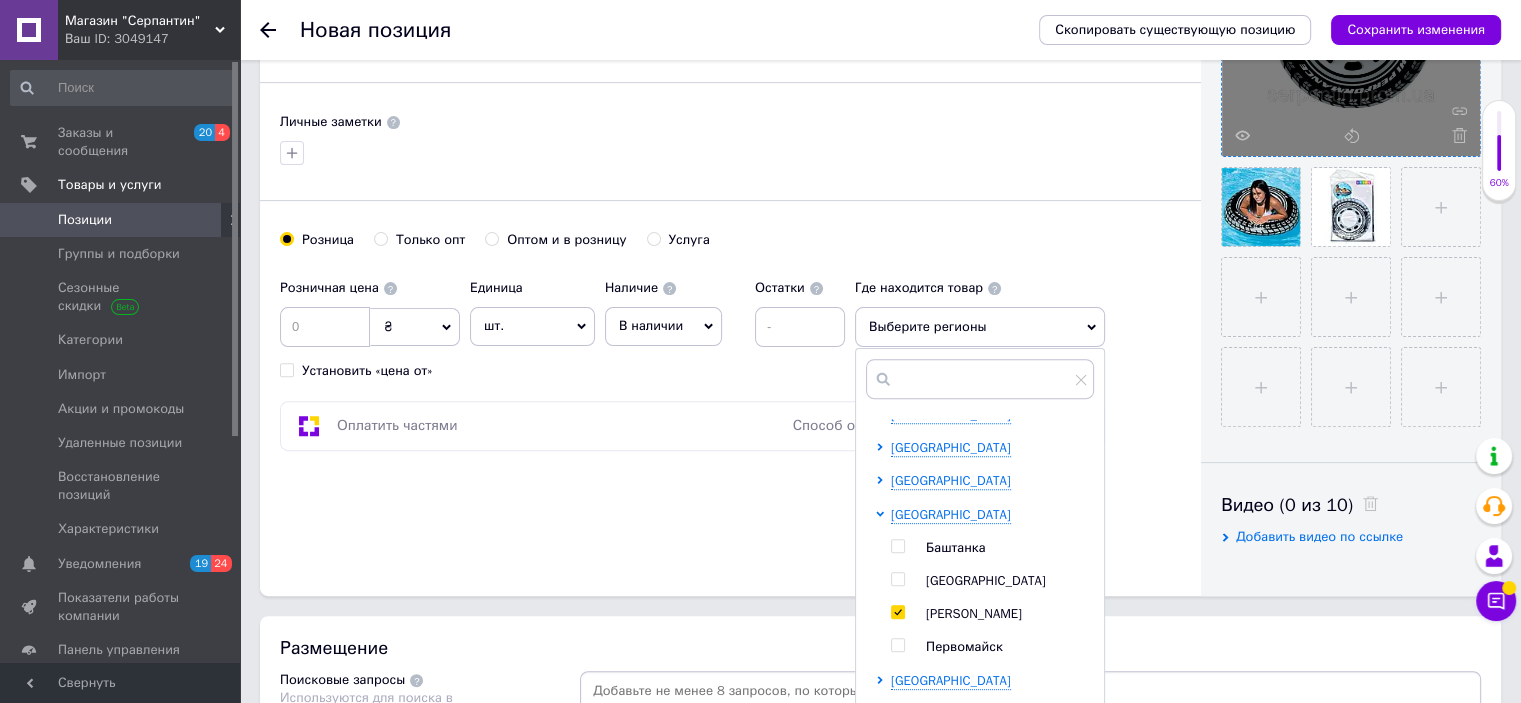 checkbox on "true" 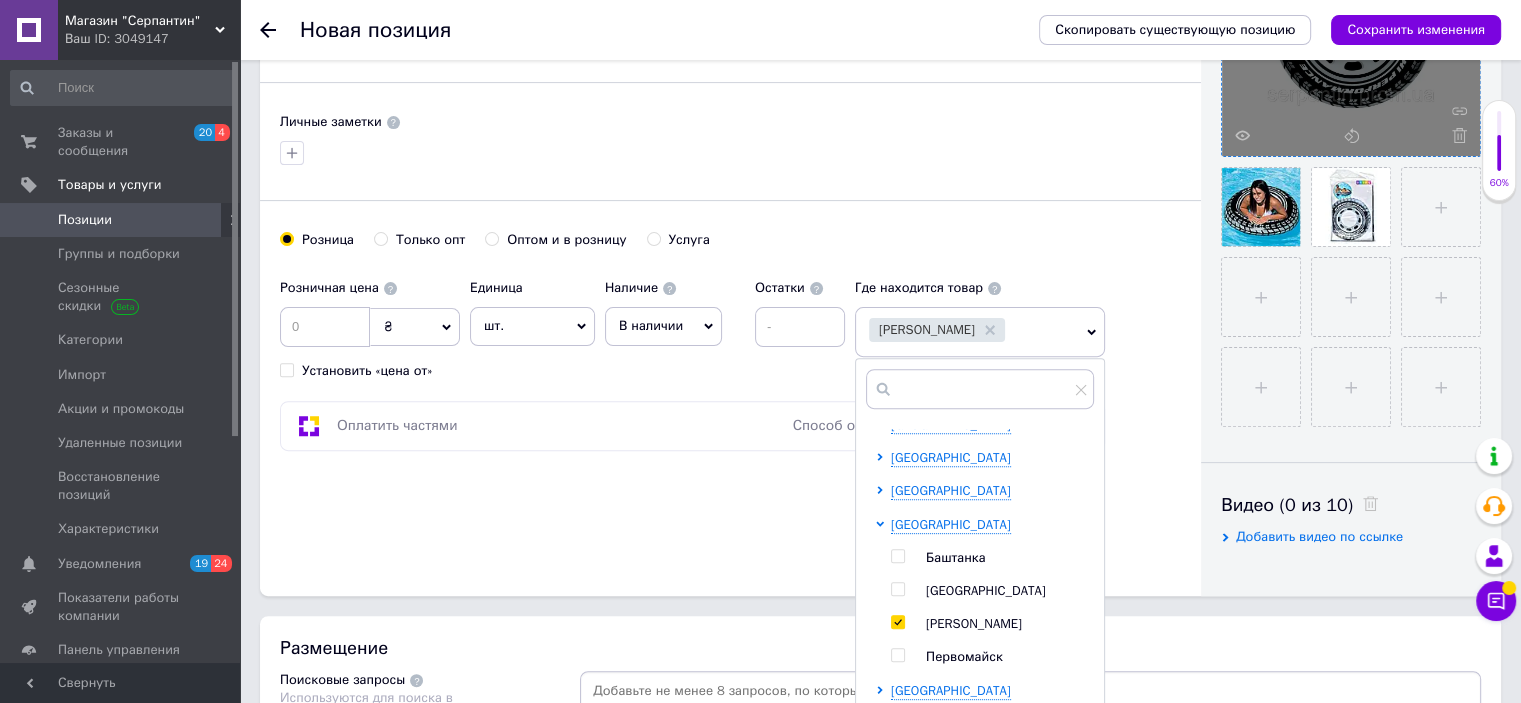 drag, startPoint x: 637, startPoint y: 443, endPoint x: 654, endPoint y: 429, distance: 22.022715 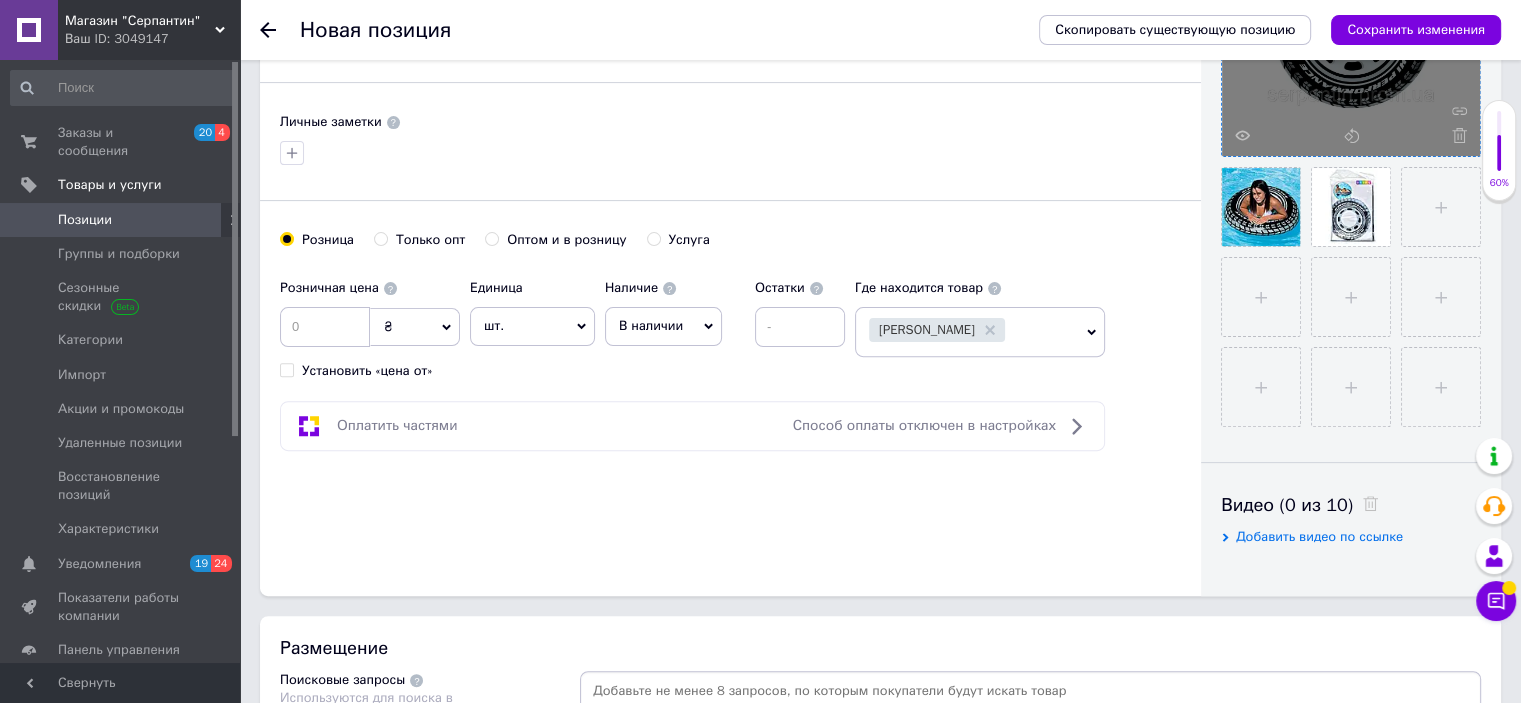 click on "В наличии" at bounding box center (651, 325) 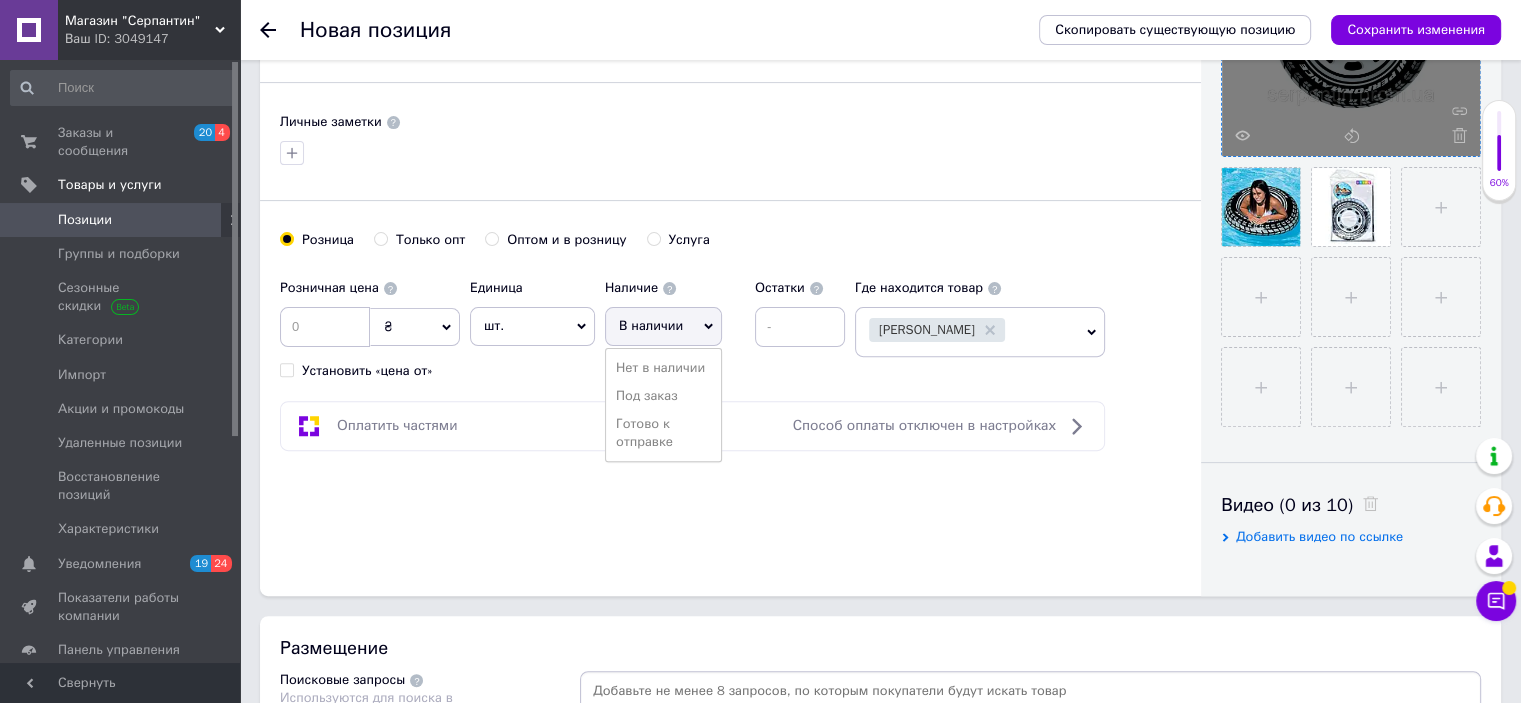 drag, startPoint x: 649, startPoint y: 436, endPoint x: 638, endPoint y: 435, distance: 11.045361 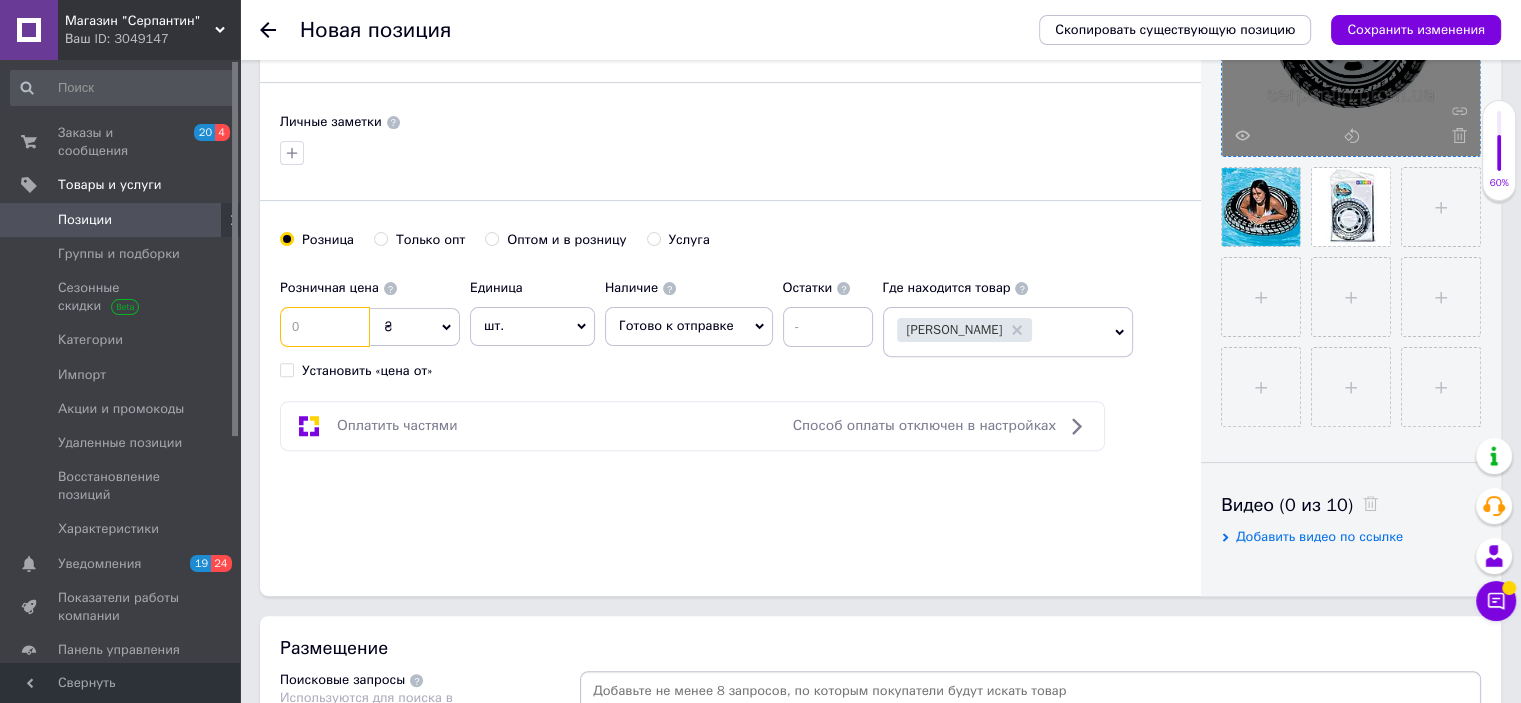 click at bounding box center [325, 327] 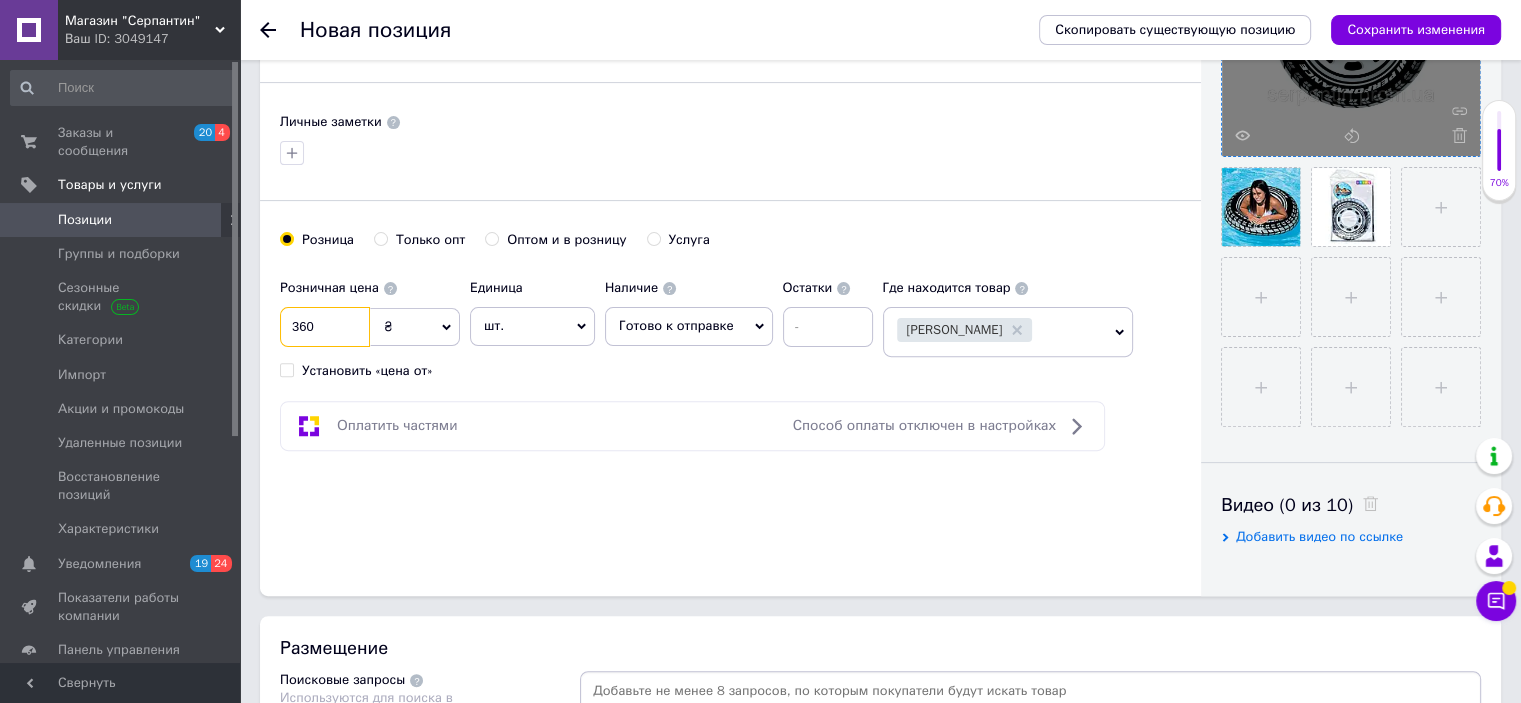 type on "360" 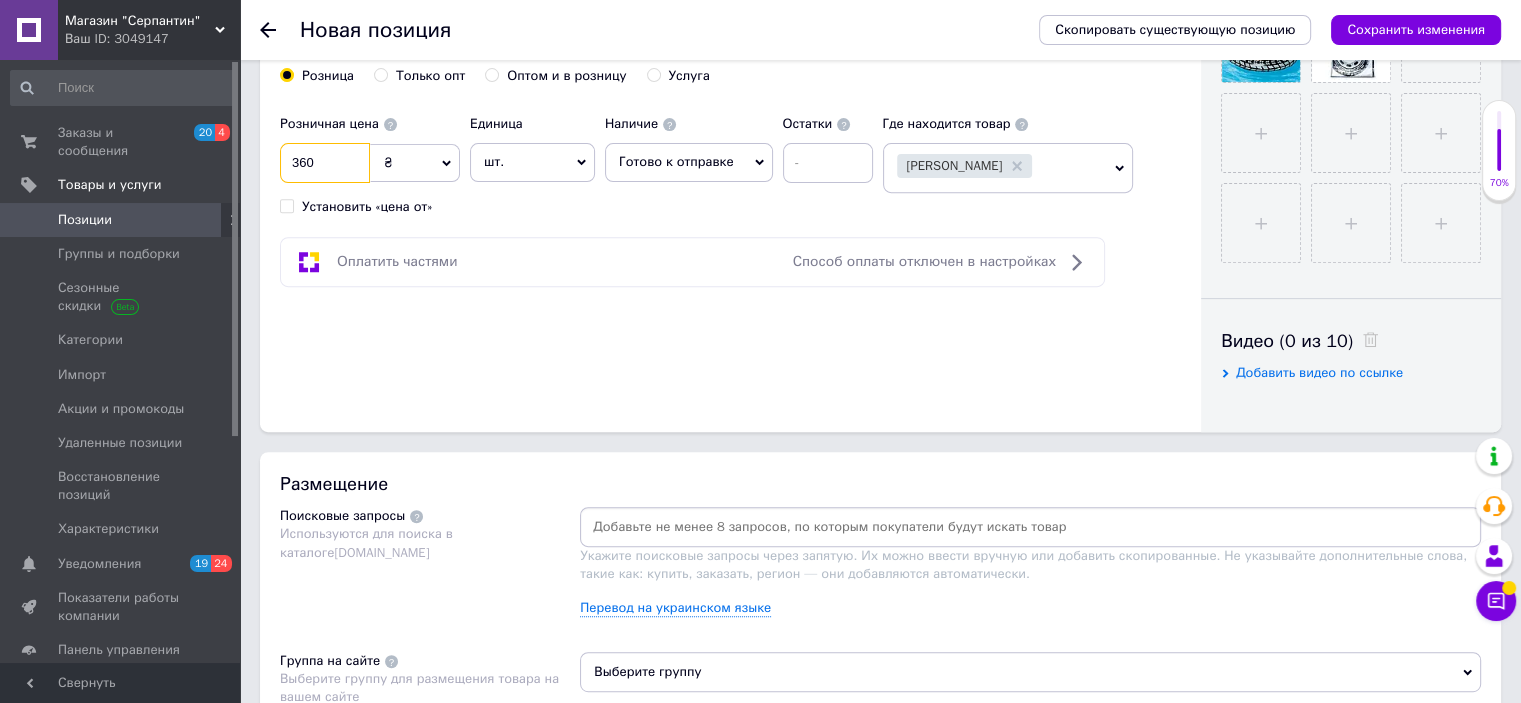 scroll, scrollTop: 800, scrollLeft: 0, axis: vertical 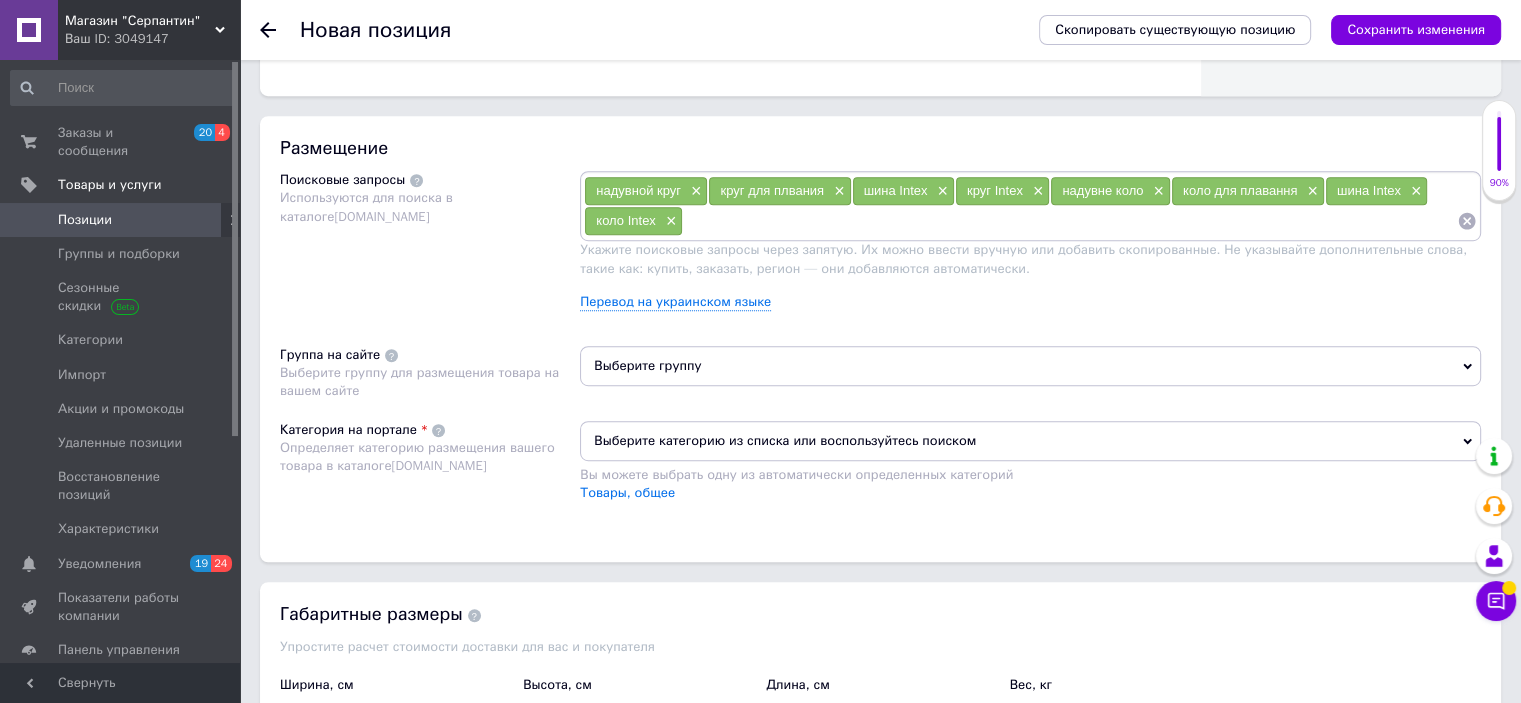 click on "Выберите группу" at bounding box center [1030, 366] 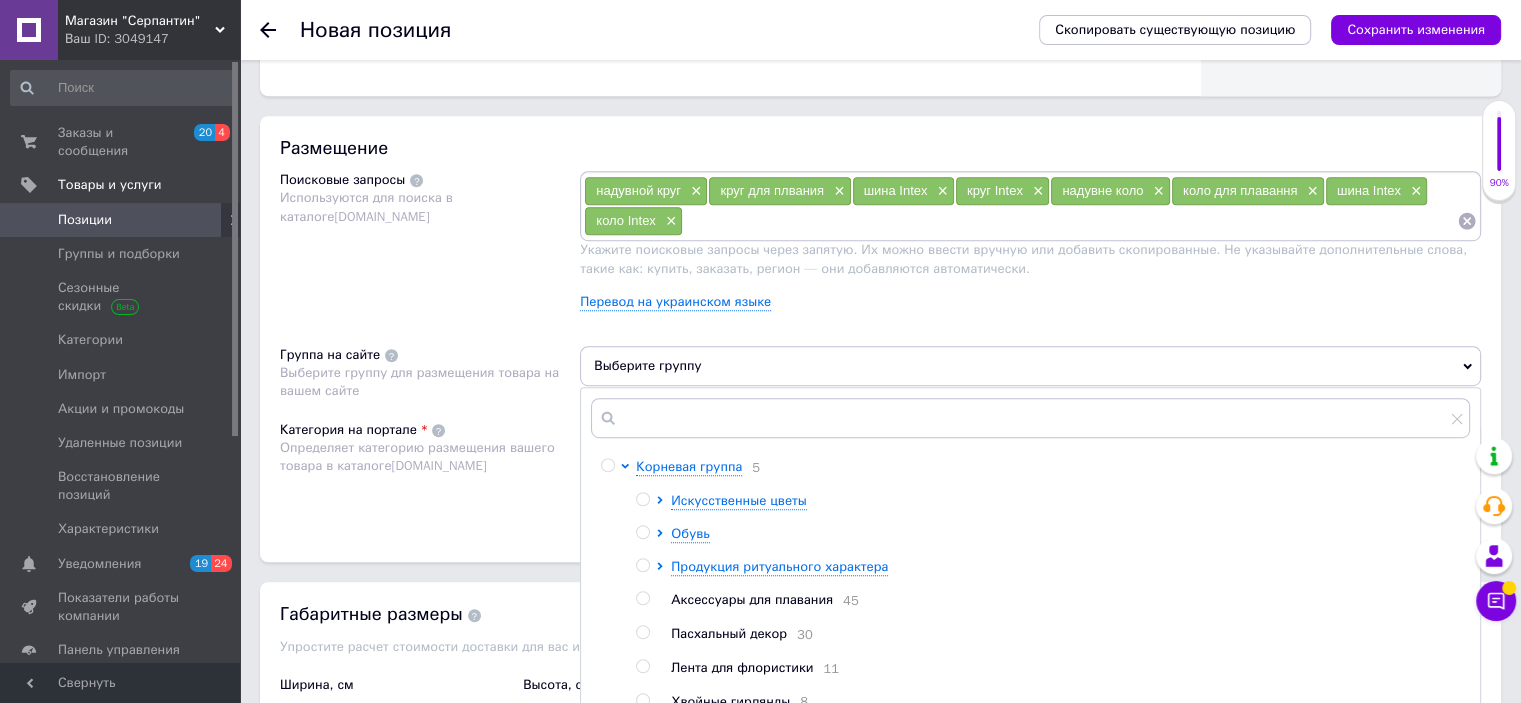 click on "Аксессуары для плавания" at bounding box center (752, 599) 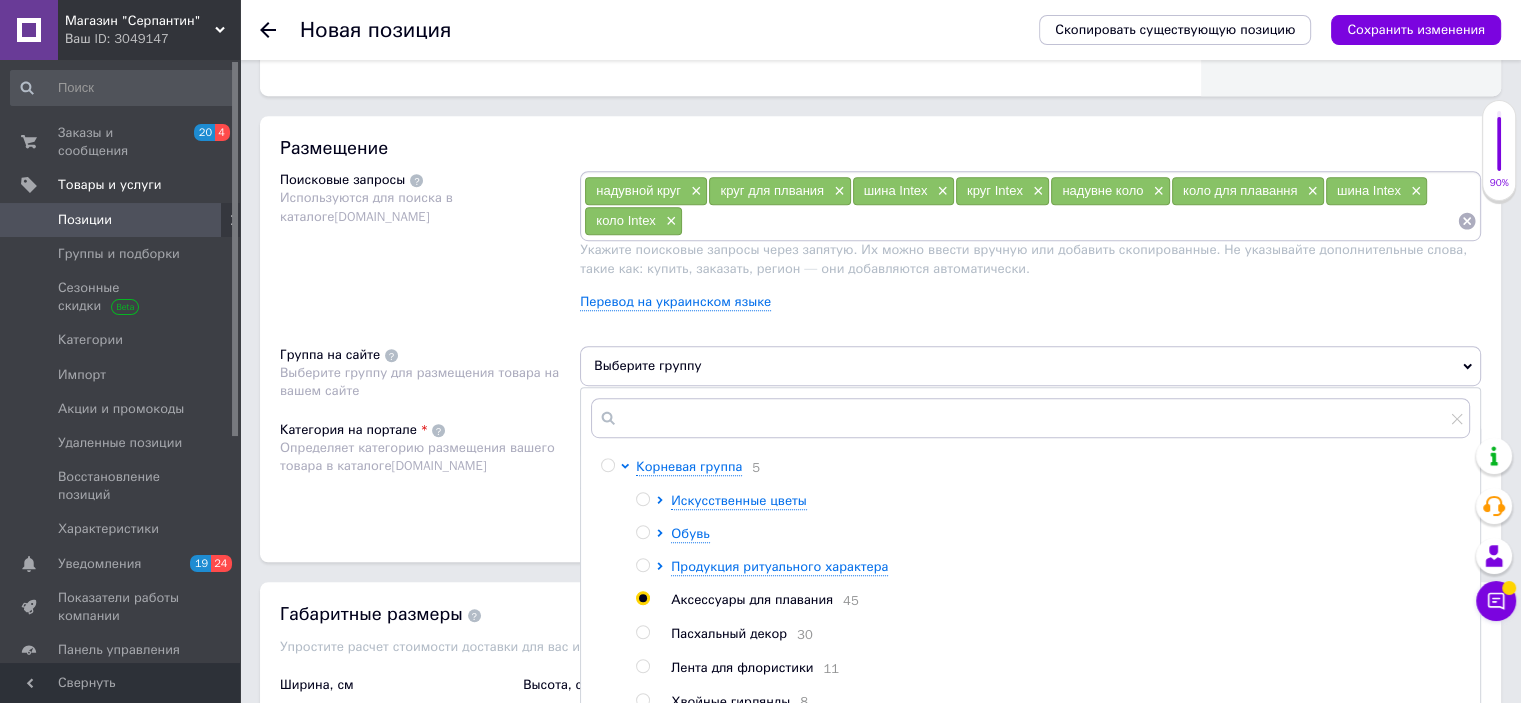 radio on "true" 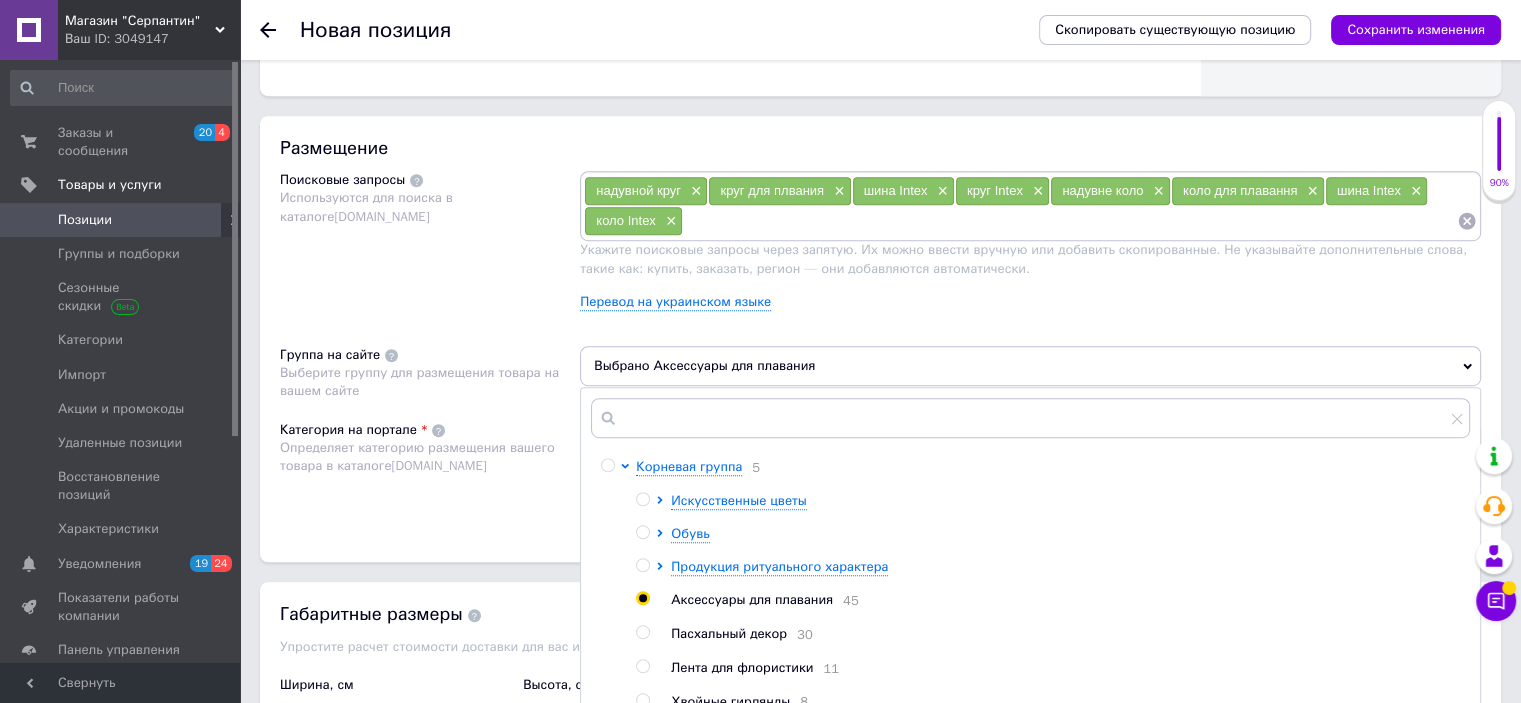 click on "Поисковые запросы Используются для поиска в каталоге  [DOMAIN_NAME]" at bounding box center (430, 248) 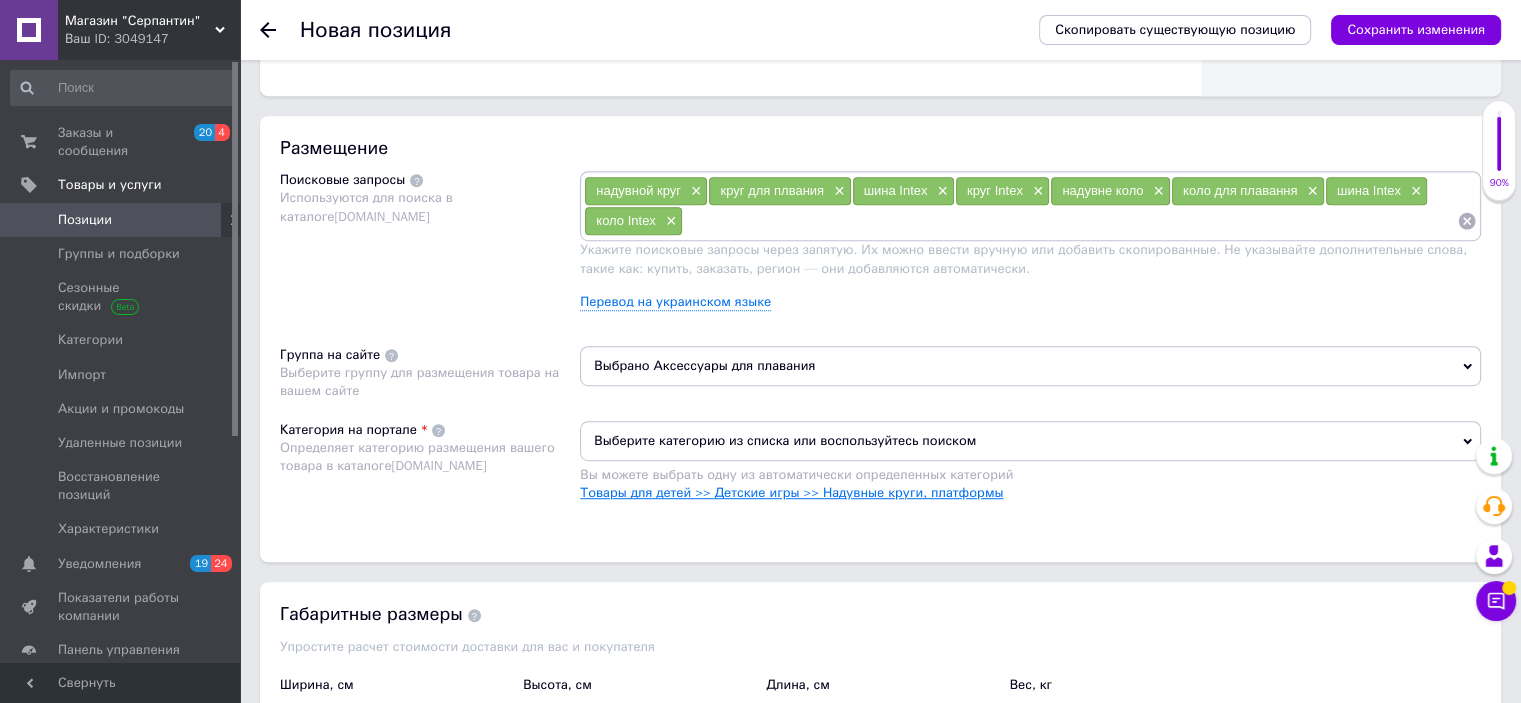 click on "Товары для детей >> Детские игры >> Надувные круги, платформы" at bounding box center (791, 492) 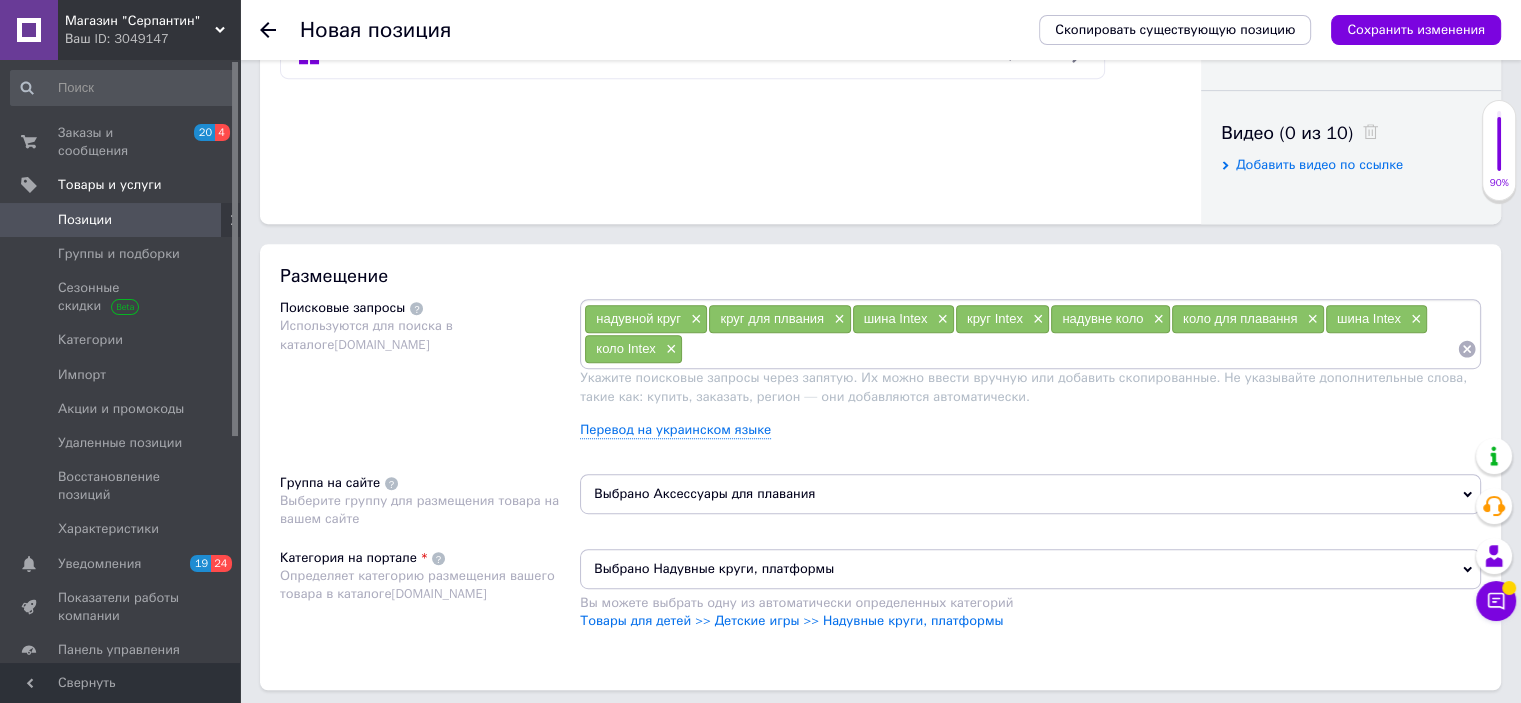 scroll, scrollTop: 700, scrollLeft: 0, axis: vertical 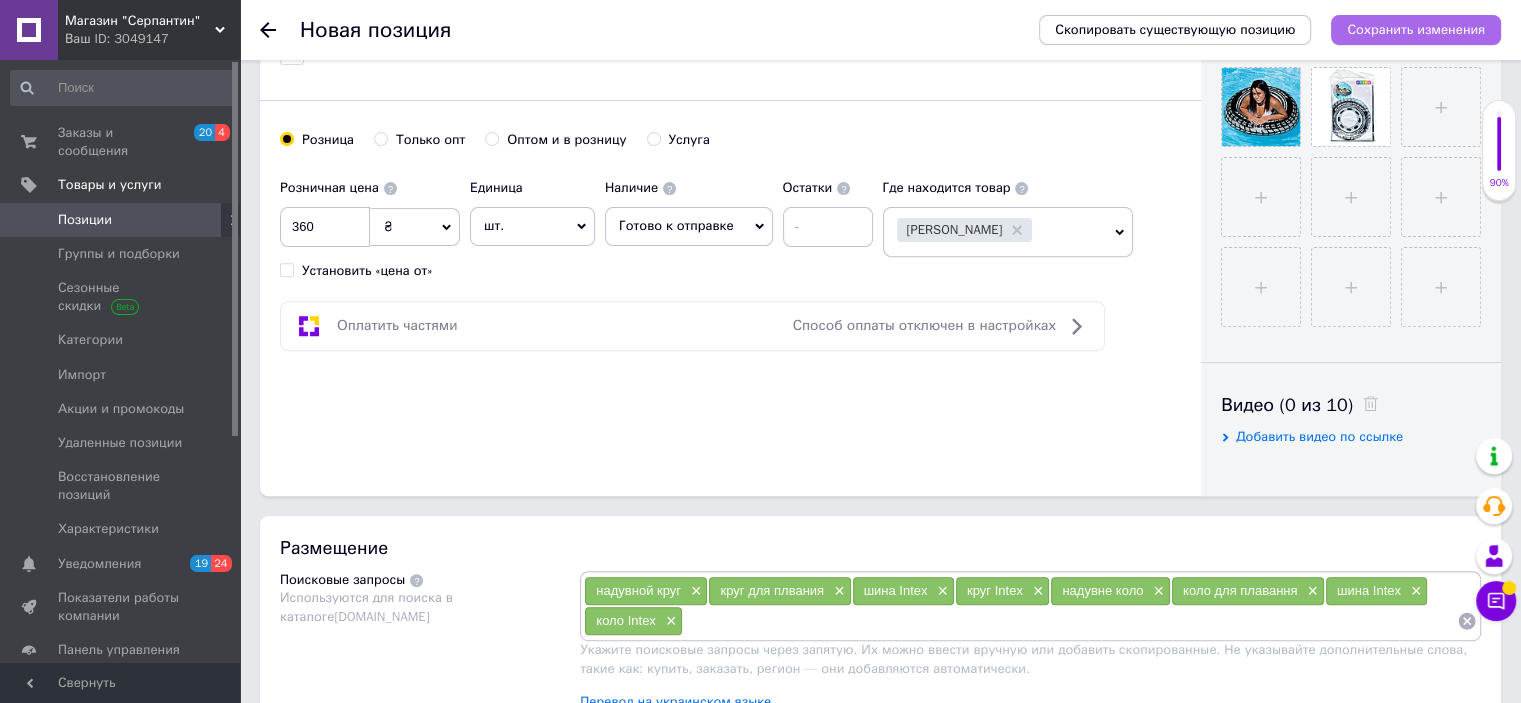 click on "Сохранить изменения" at bounding box center [1416, 29] 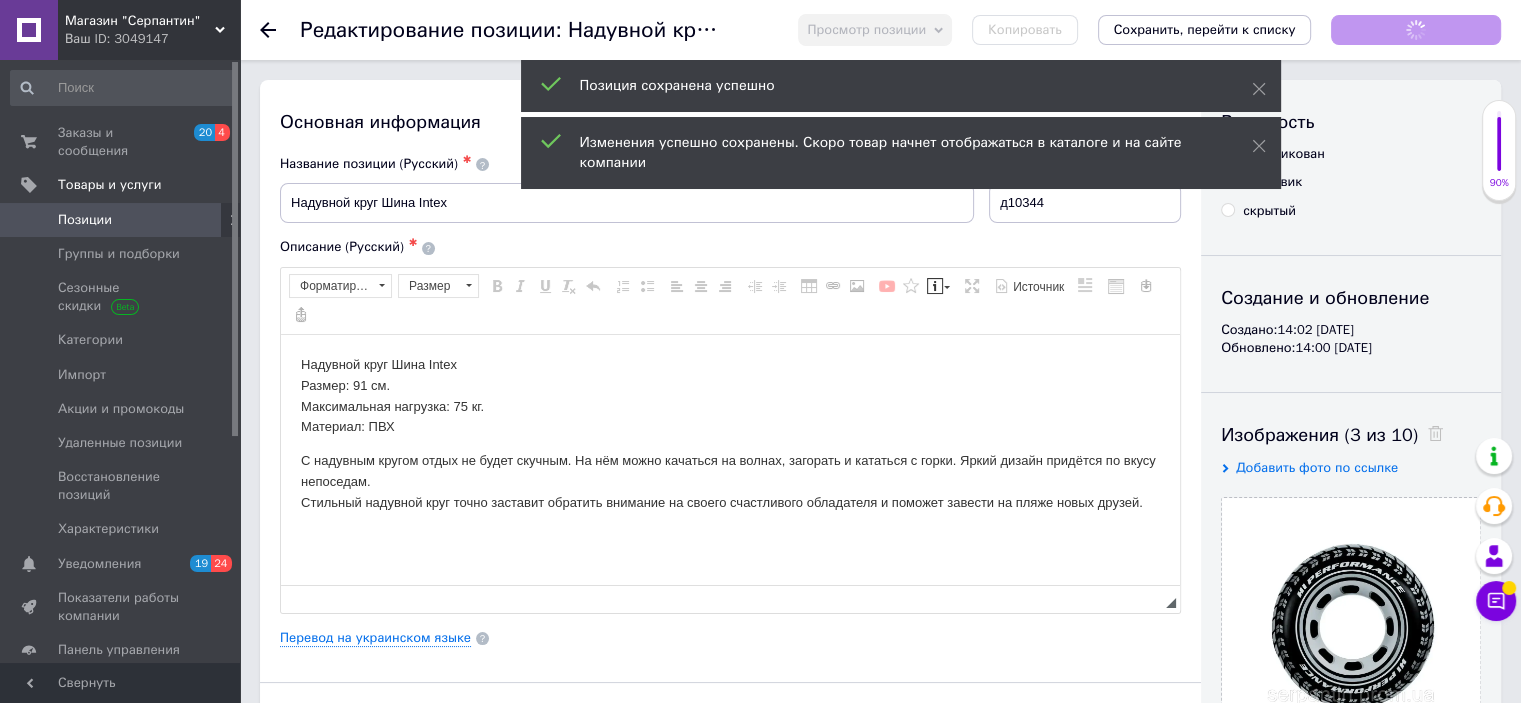 scroll, scrollTop: 0, scrollLeft: 0, axis: both 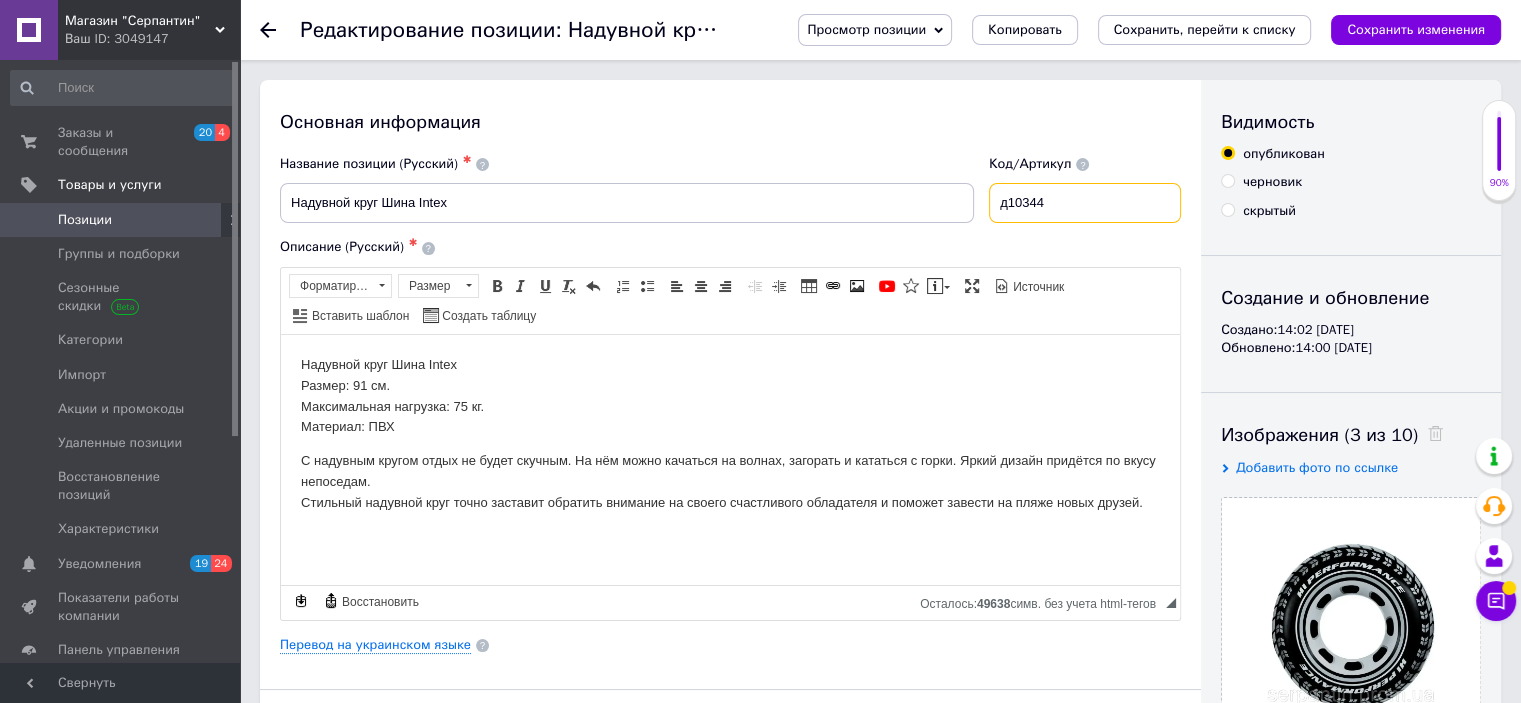 drag, startPoint x: 1069, startPoint y: 195, endPoint x: 990, endPoint y: 201, distance: 79.22752 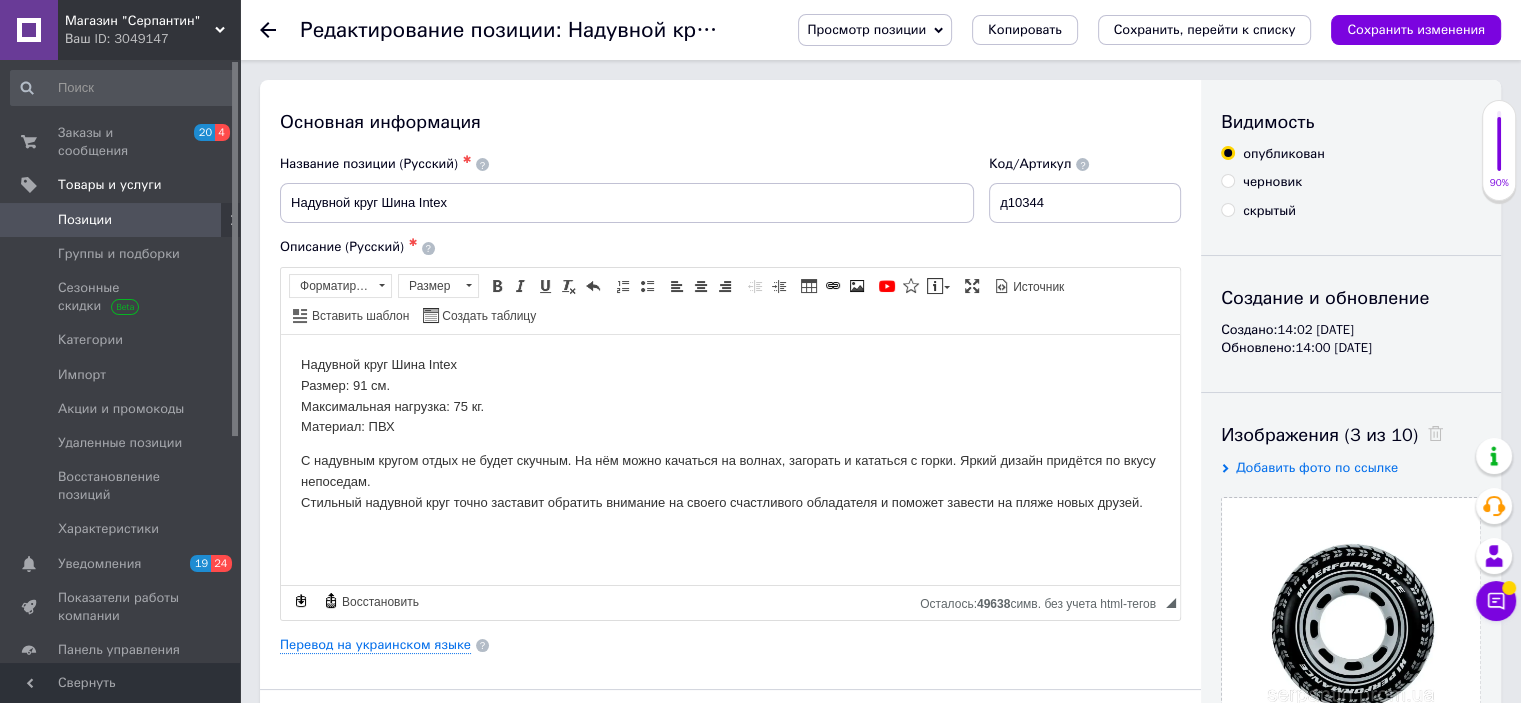 click 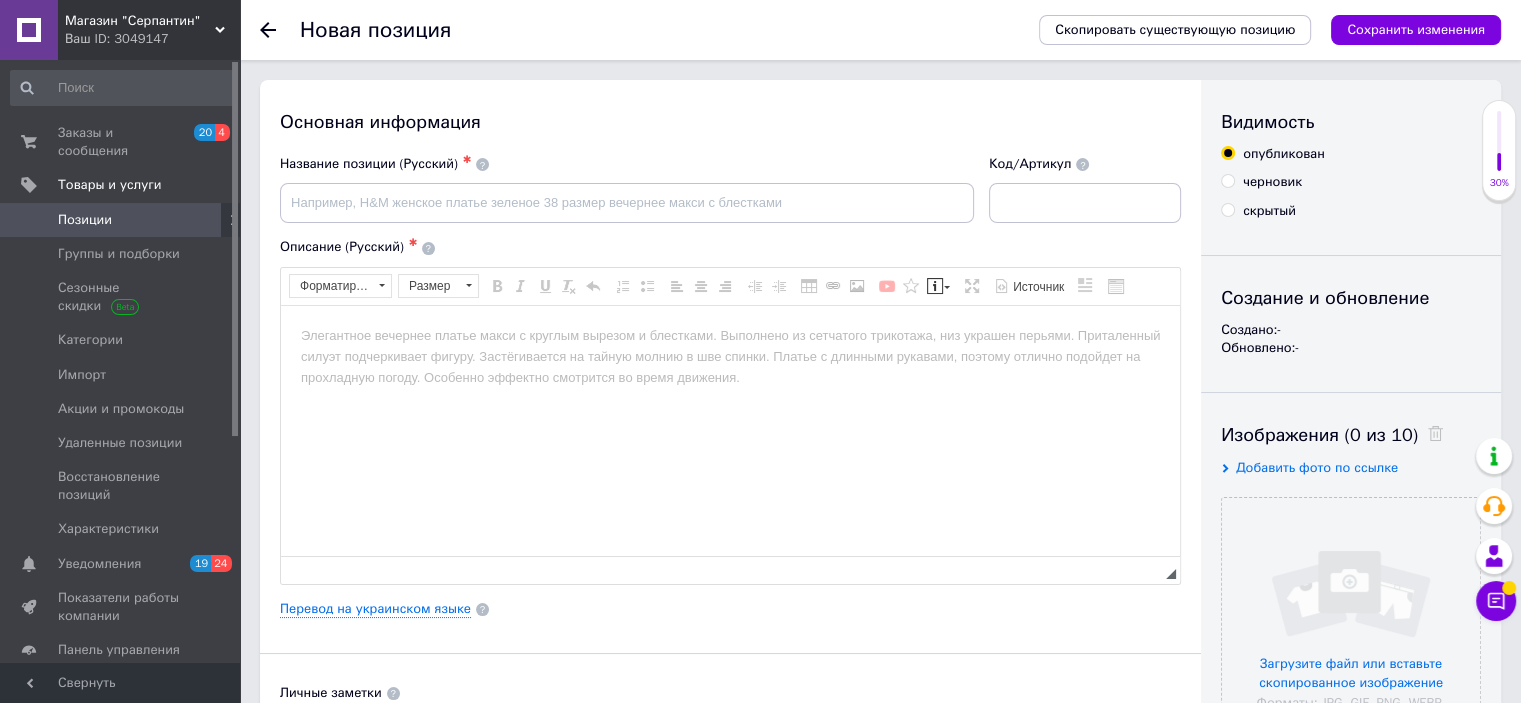 scroll, scrollTop: 0, scrollLeft: 0, axis: both 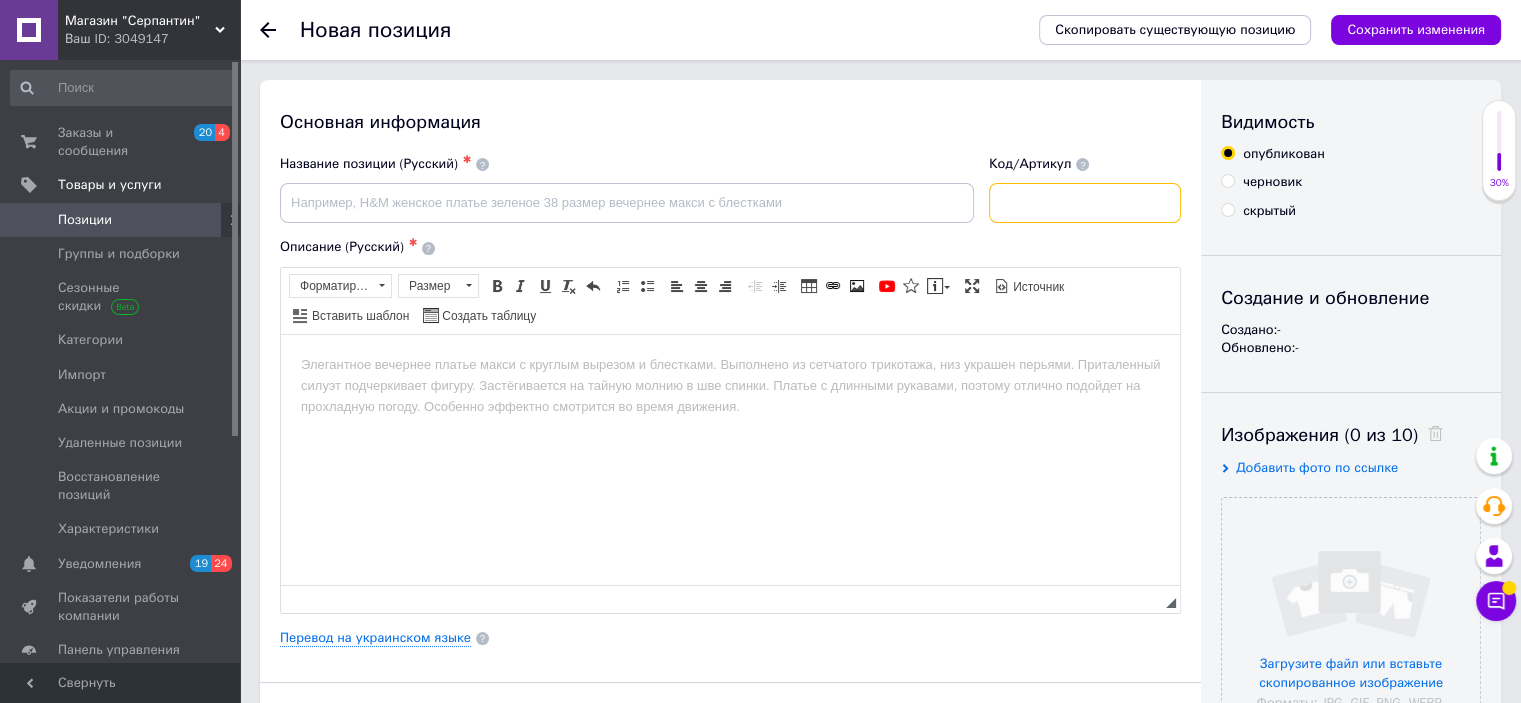 paste on "д10344" 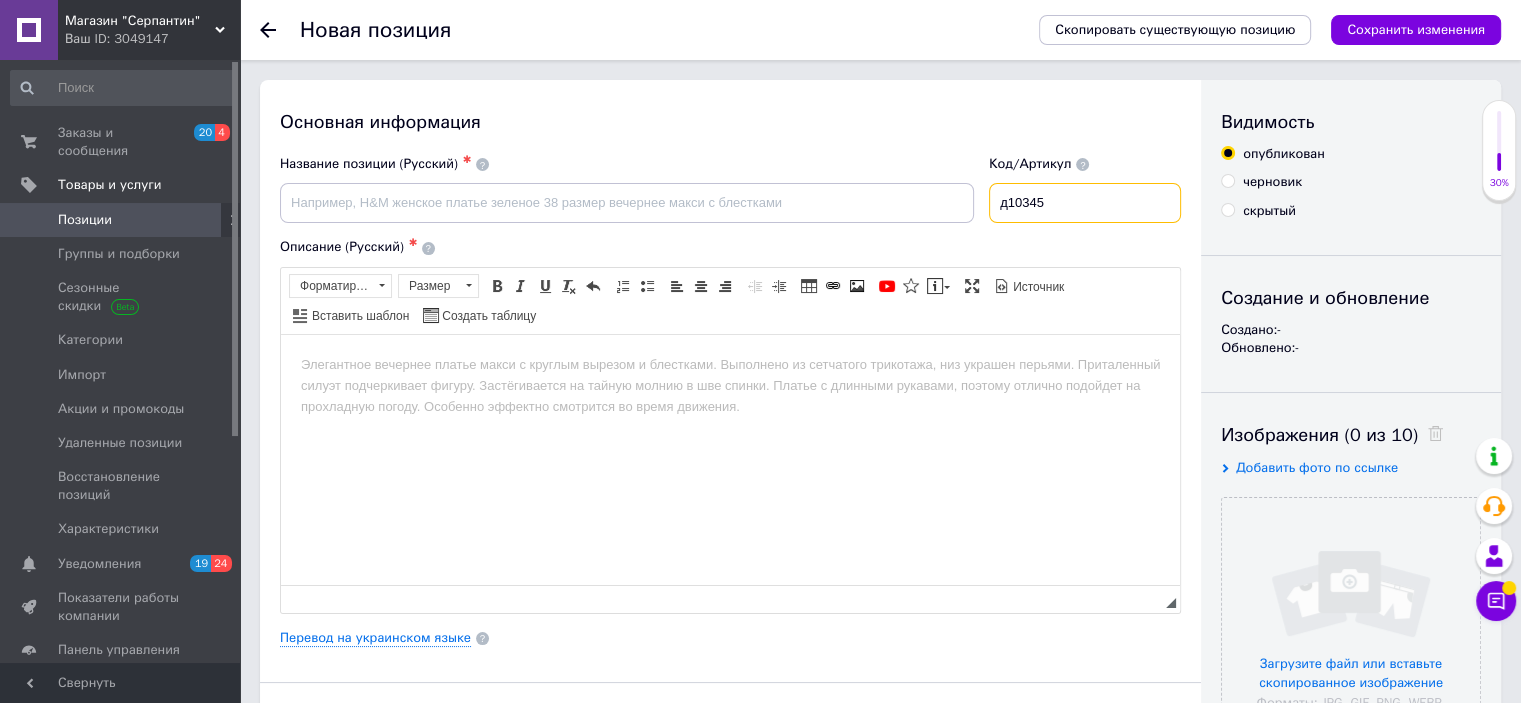 type on "д10345" 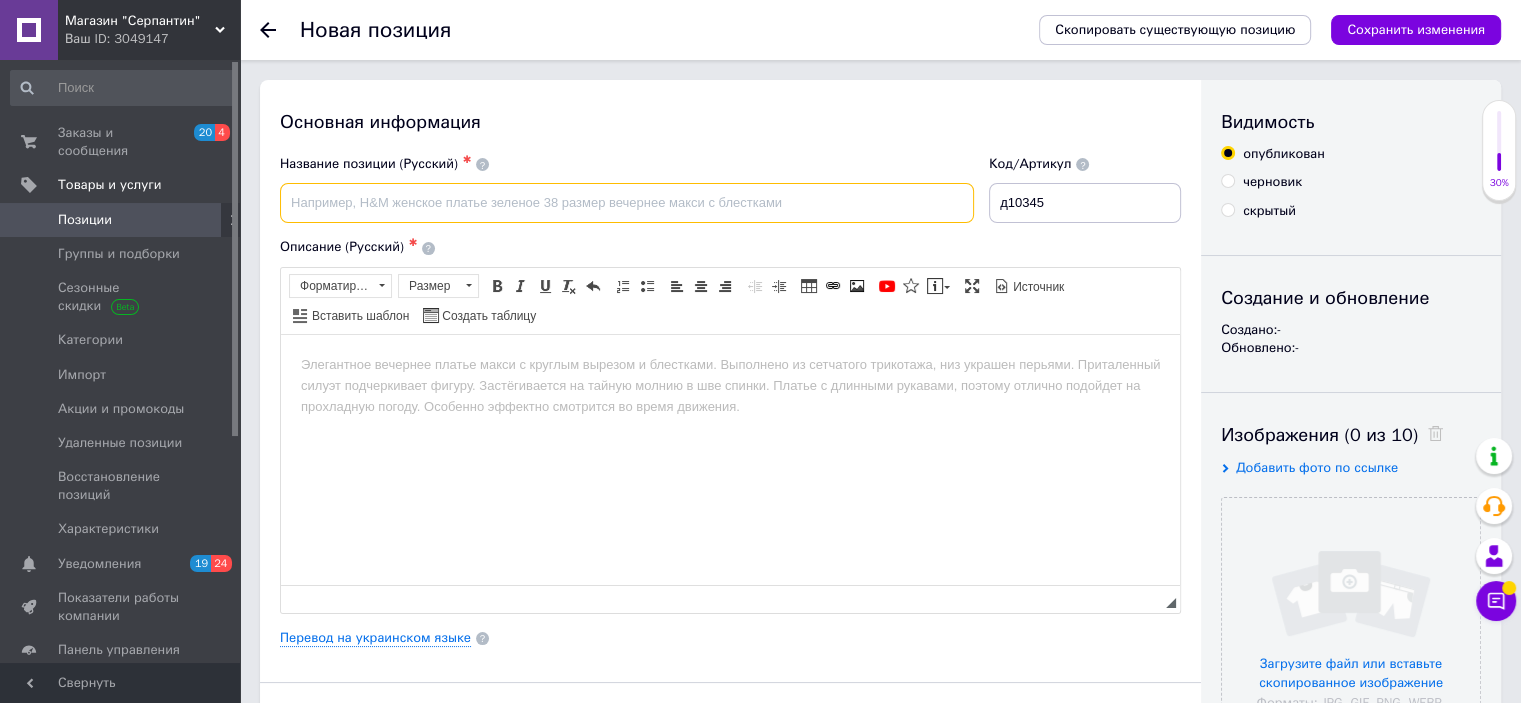 paste on "Надувной круг Листочек Intex" 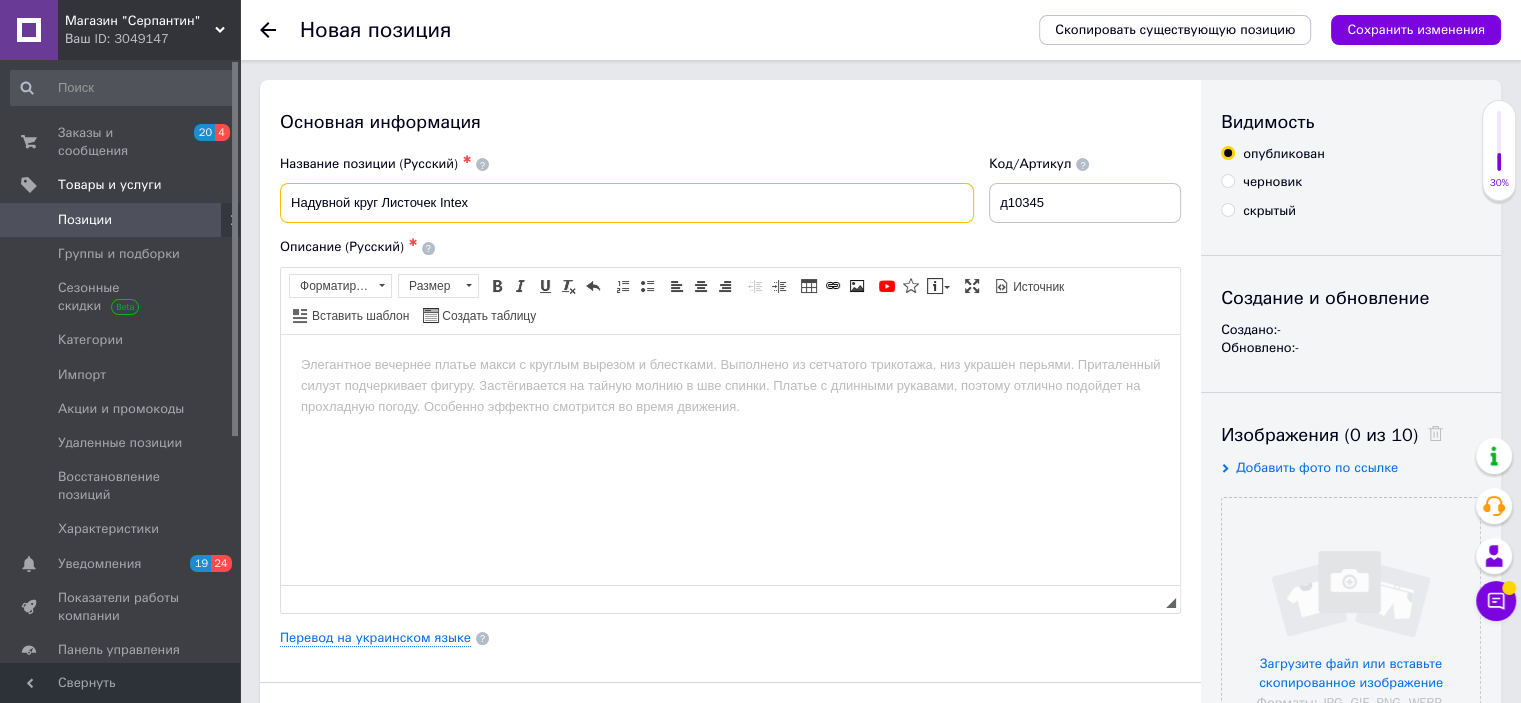 type on "Надувной круг Листочек Intex" 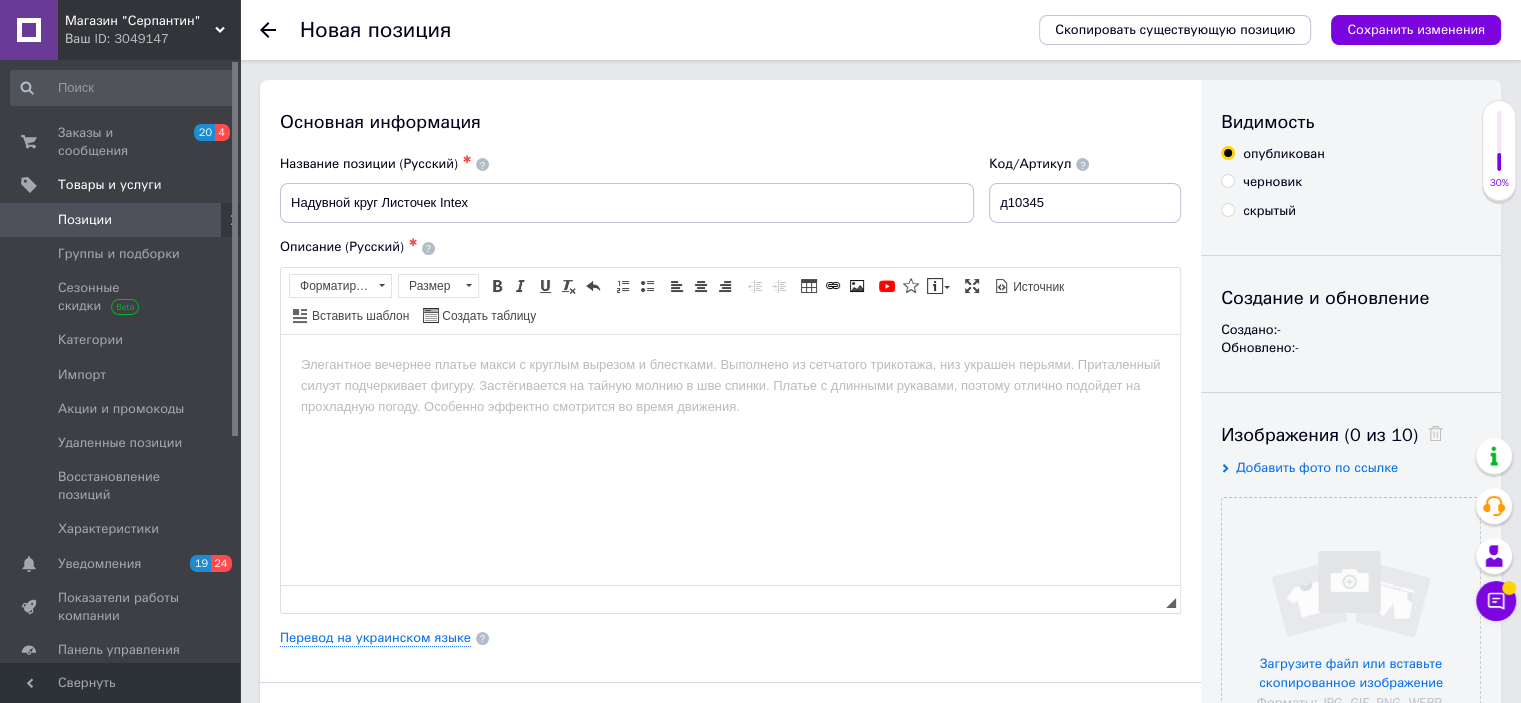 click at bounding box center [730, 364] 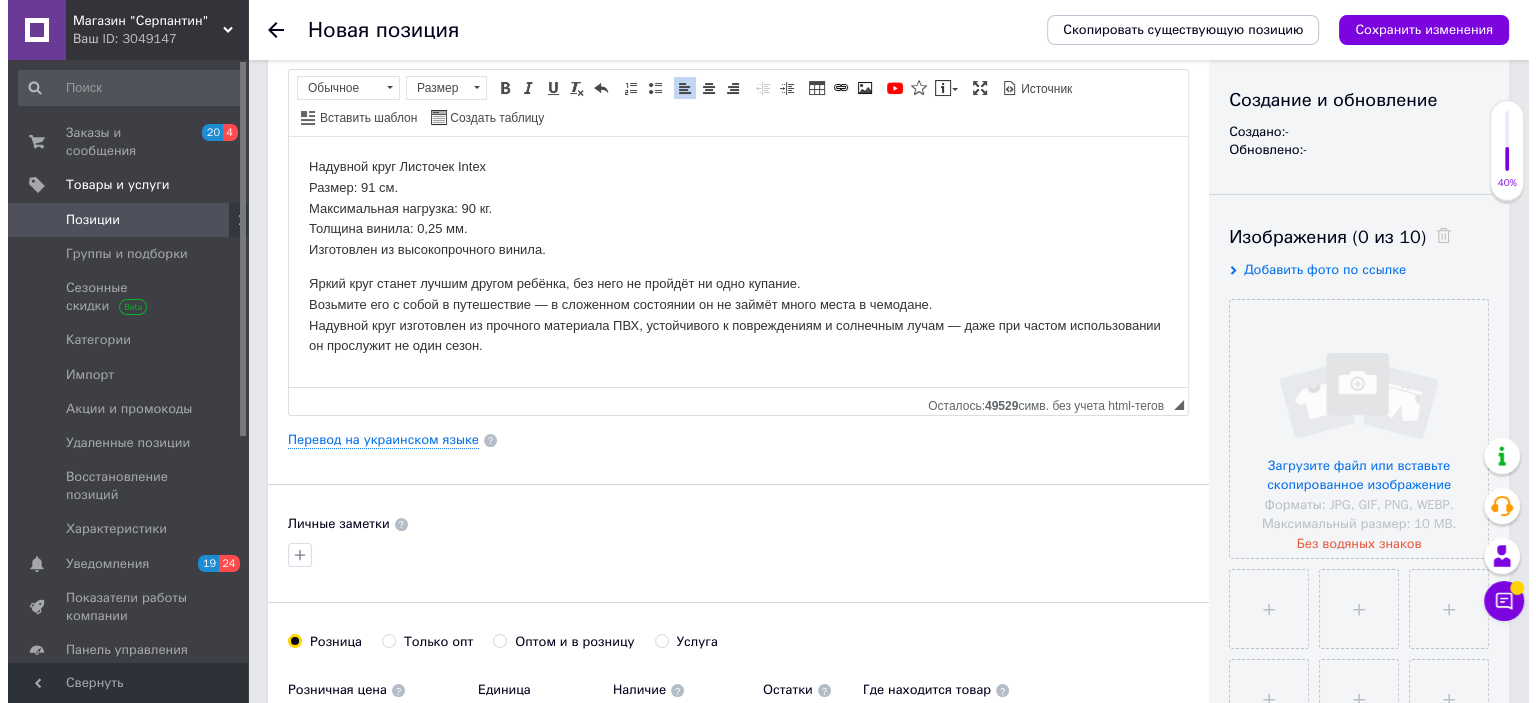 scroll, scrollTop: 200, scrollLeft: 0, axis: vertical 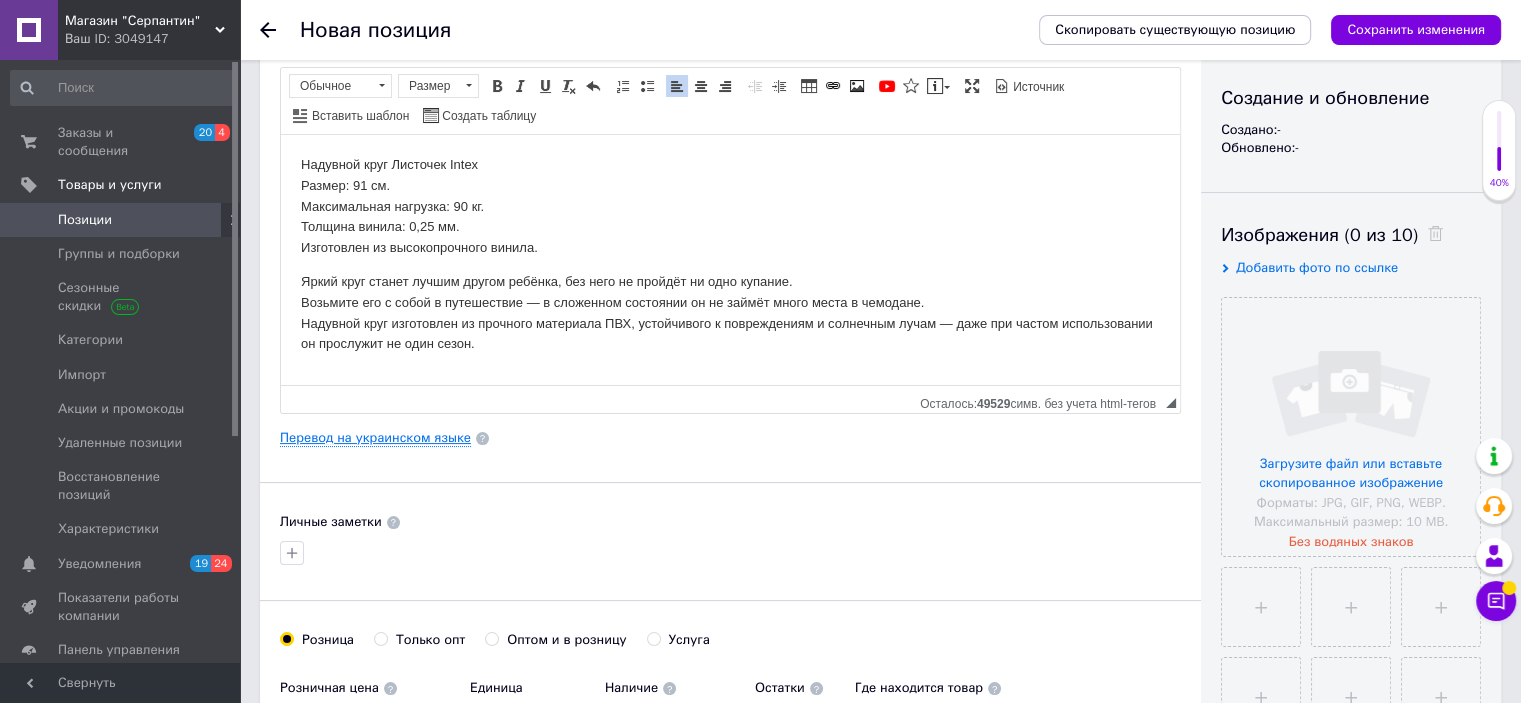 click on "Перевод на украинском языке" at bounding box center (375, 438) 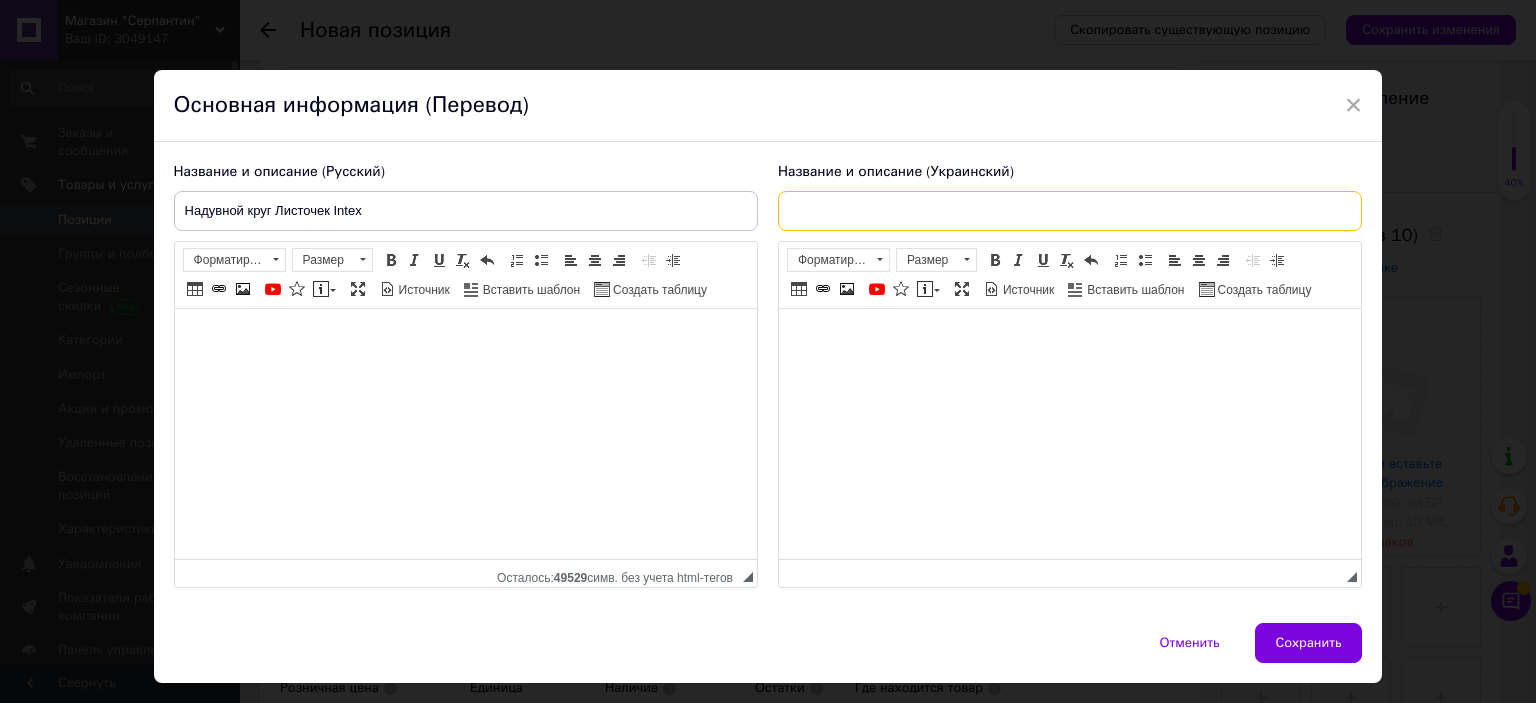 paste on "Надувне коло Листя Intex" 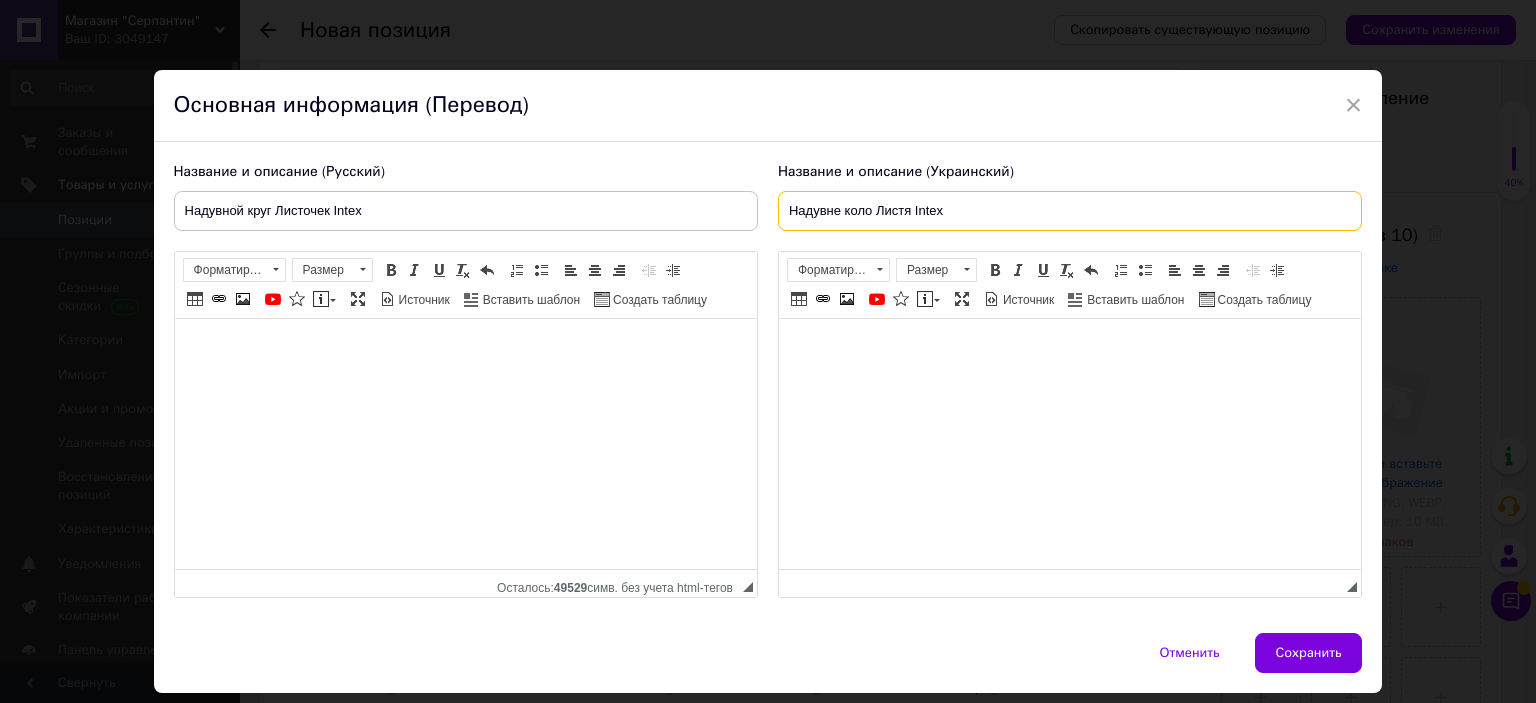 type on "Надувне коло Листя Intex" 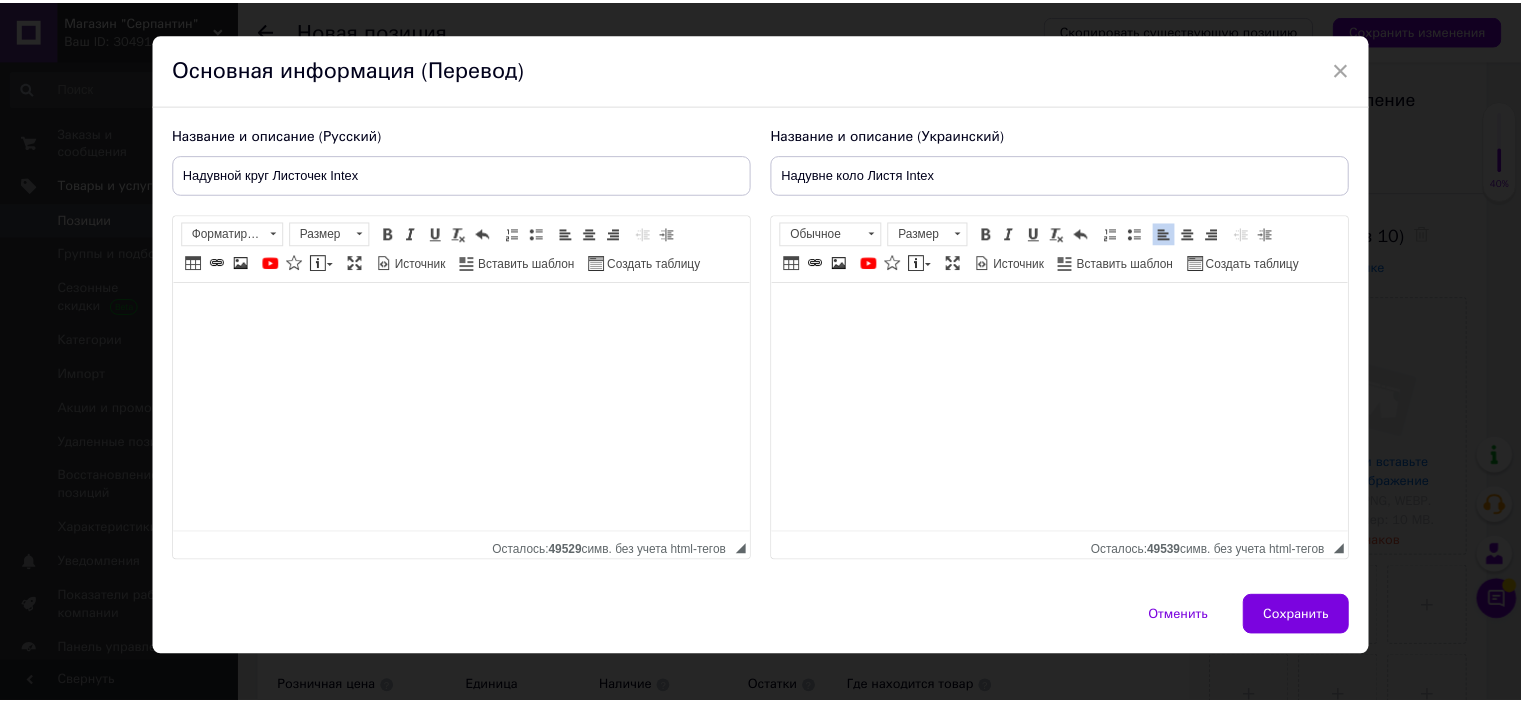 scroll, scrollTop: 57, scrollLeft: 0, axis: vertical 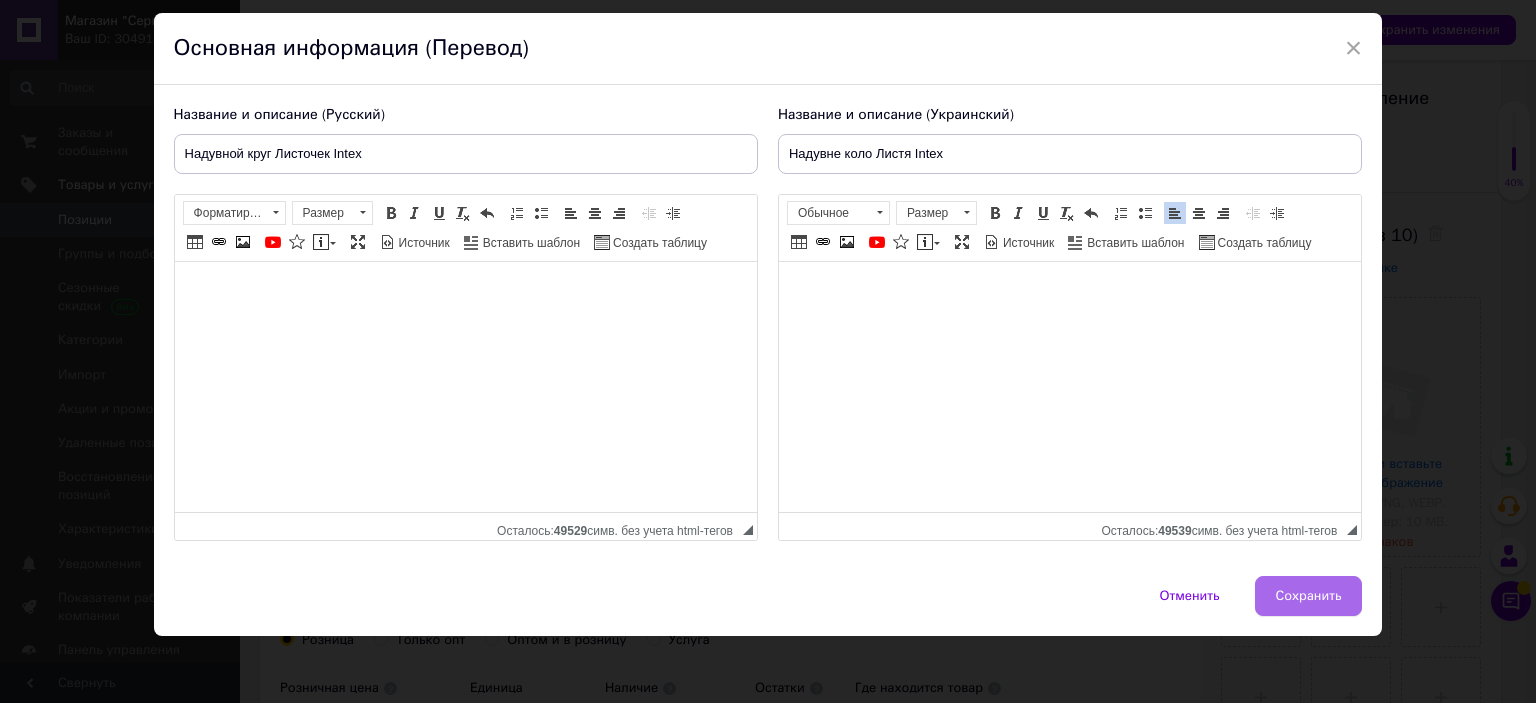 click on "Сохранить" at bounding box center [1309, 596] 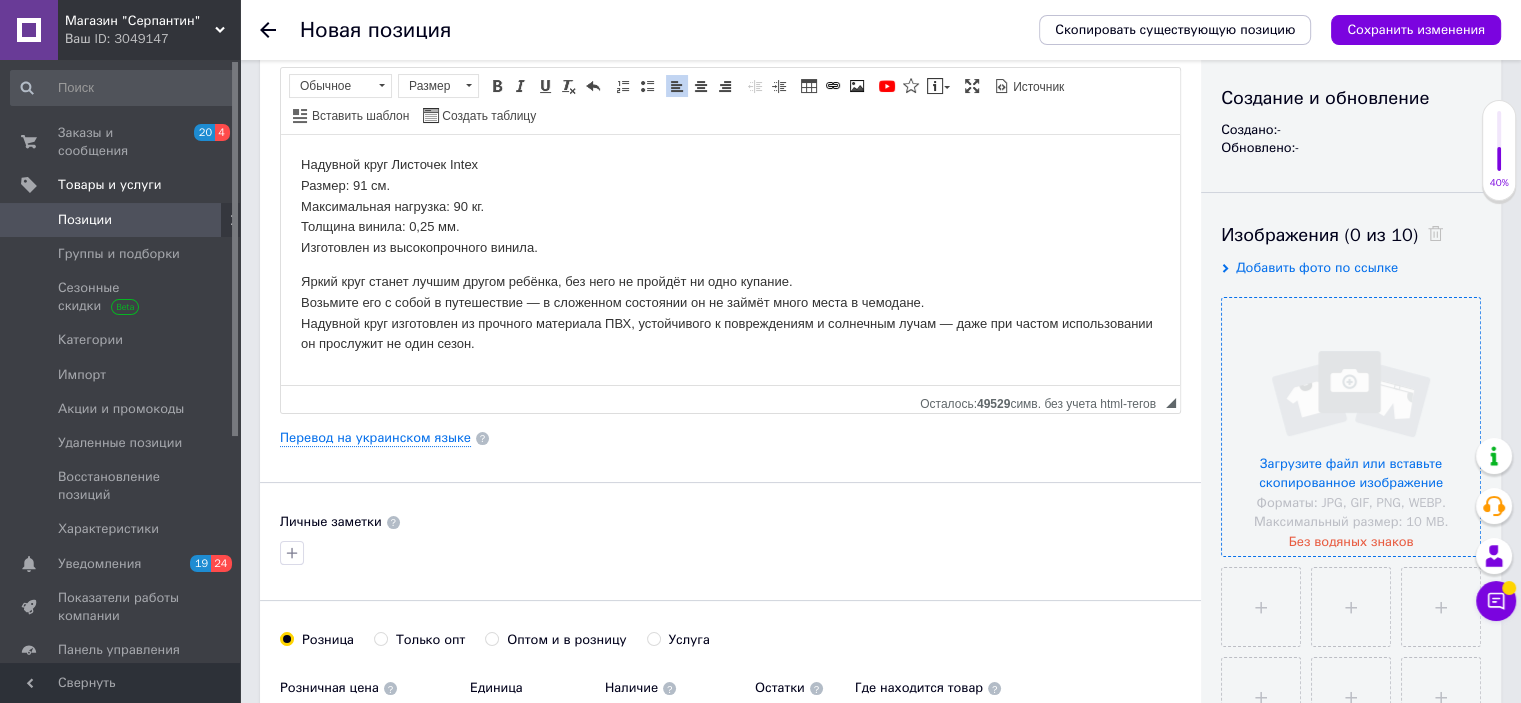 click at bounding box center (1351, 427) 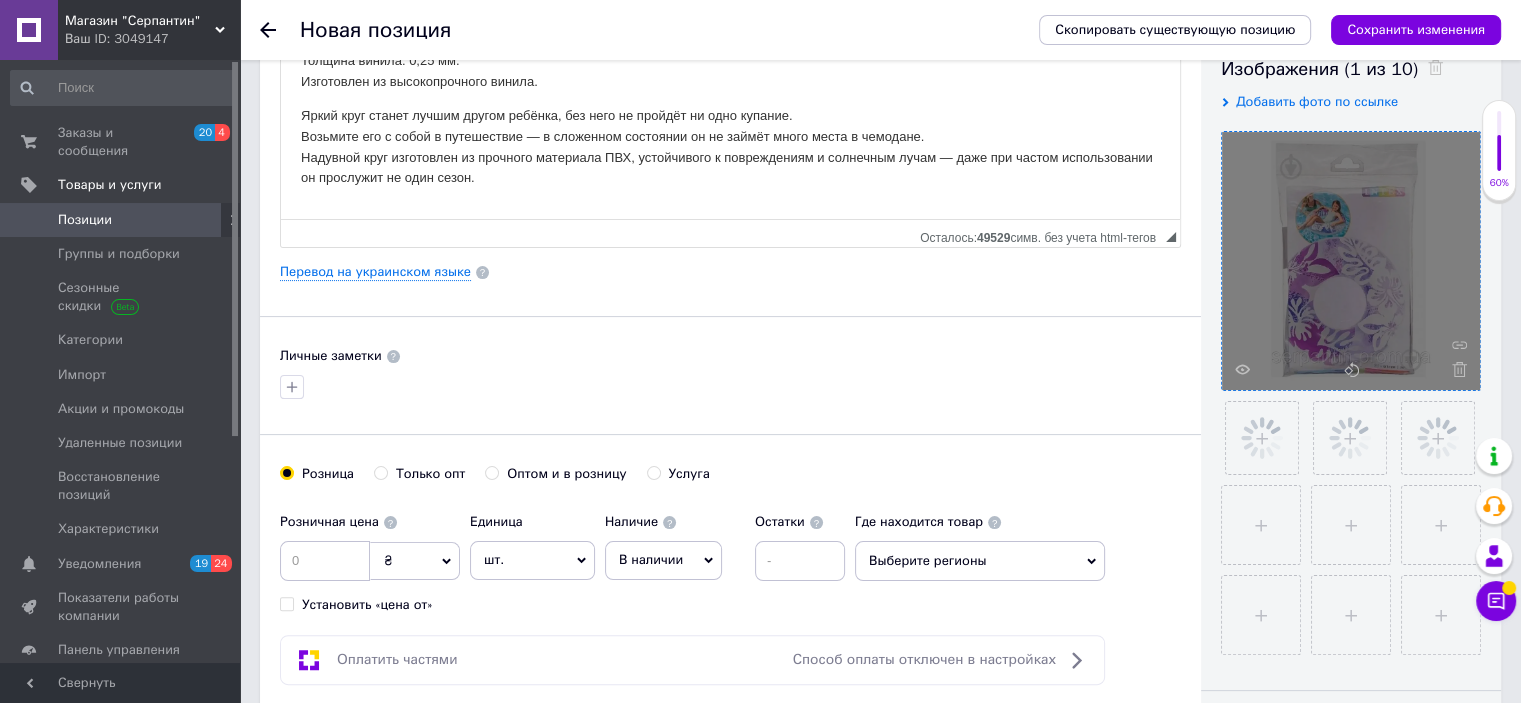 scroll, scrollTop: 400, scrollLeft: 0, axis: vertical 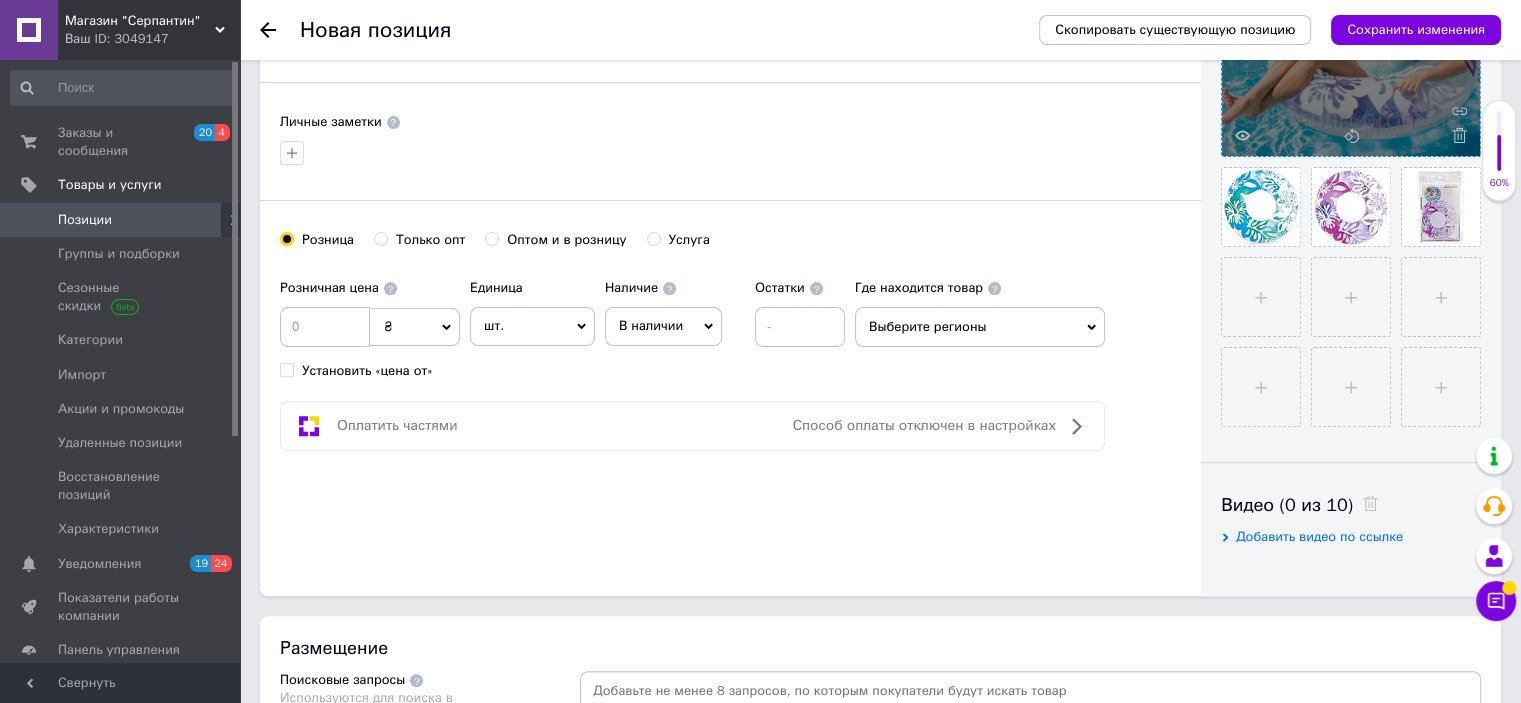 click on "Выберите регионы" at bounding box center [980, 327] 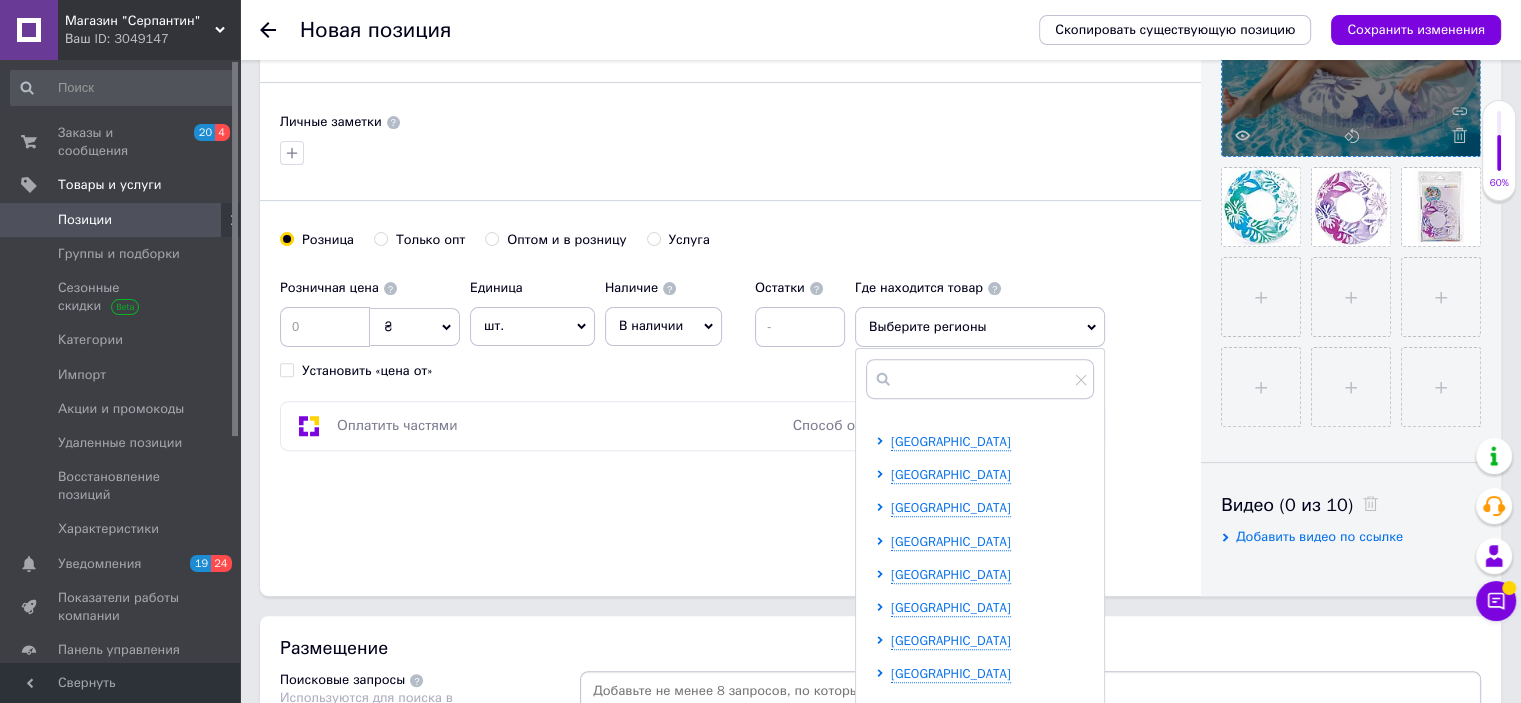 scroll, scrollTop: 300, scrollLeft: 0, axis: vertical 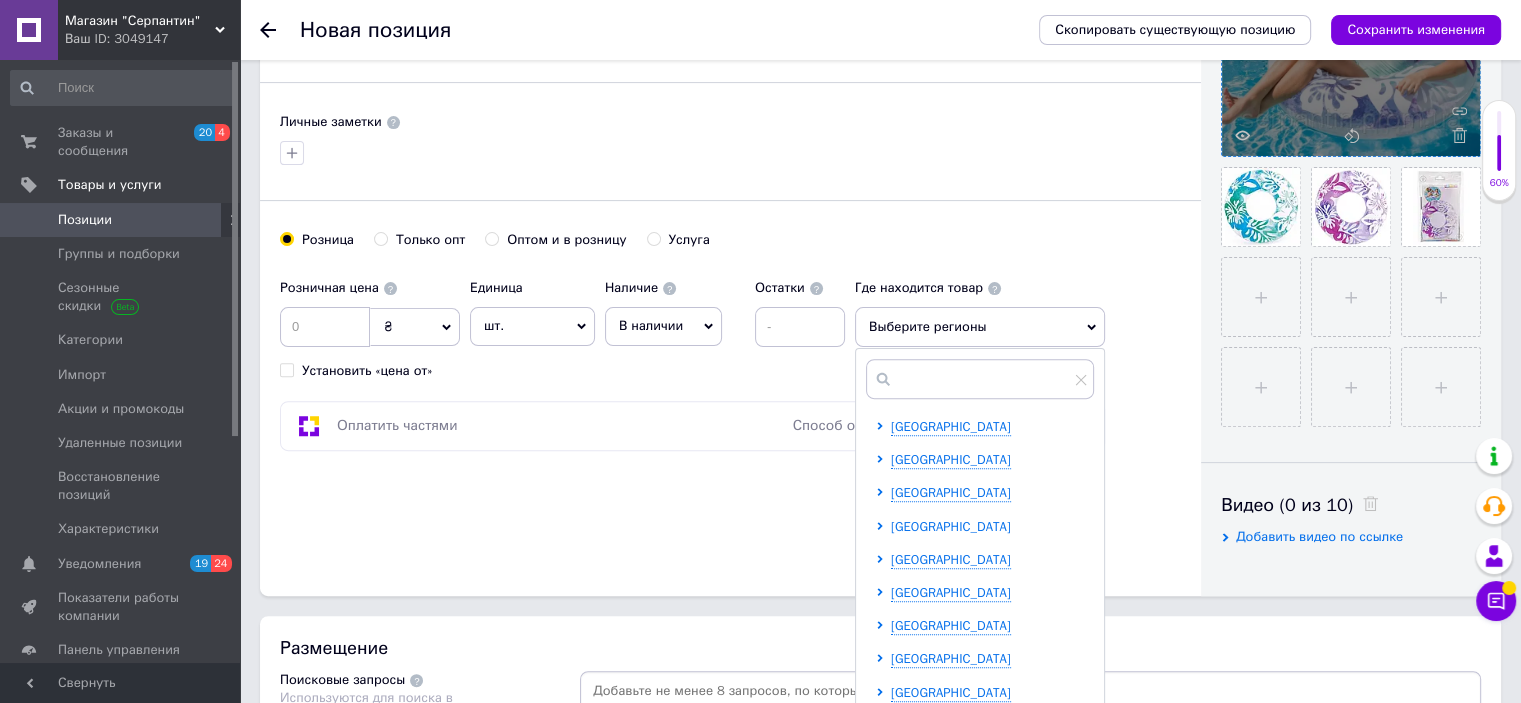 click on "[GEOGRAPHIC_DATA]" at bounding box center (951, 526) 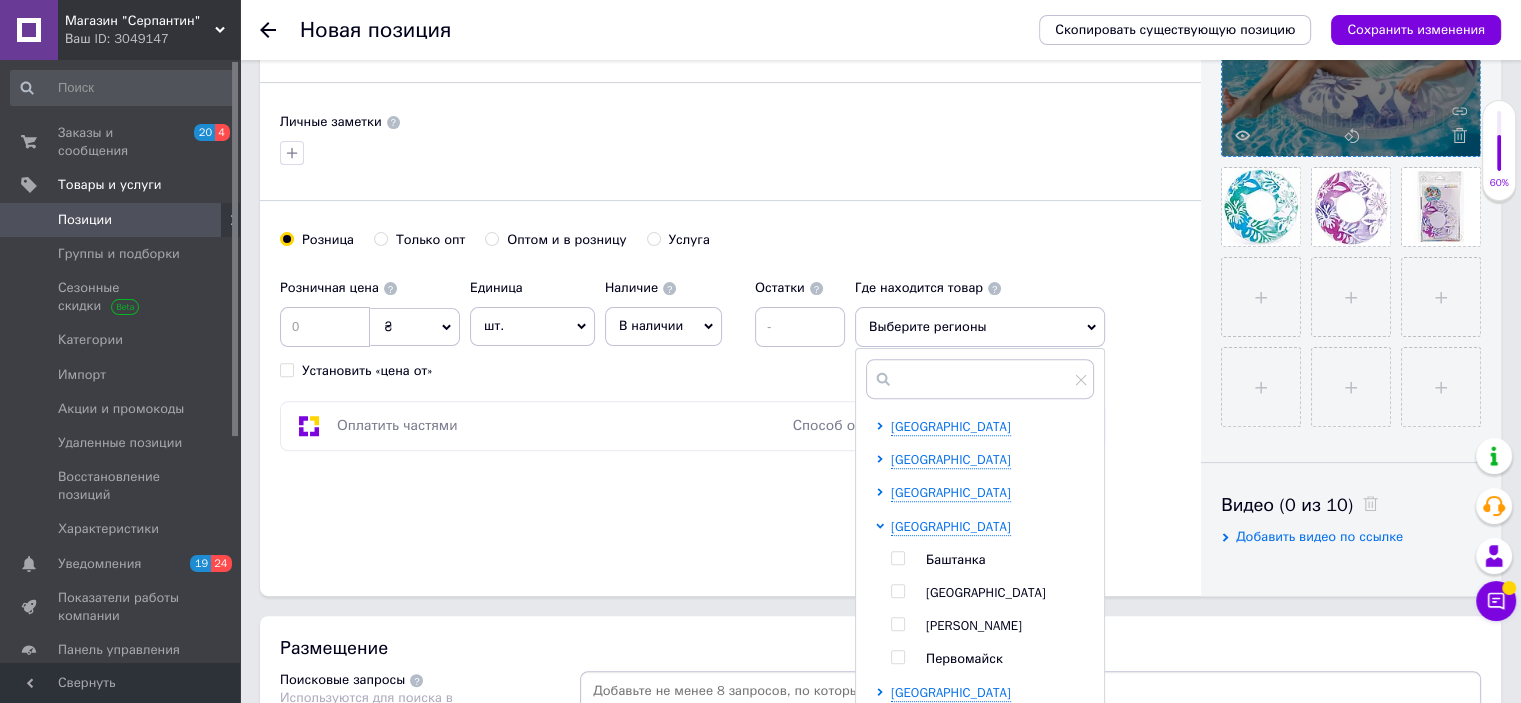 click on "[PERSON_NAME]" at bounding box center [974, 625] 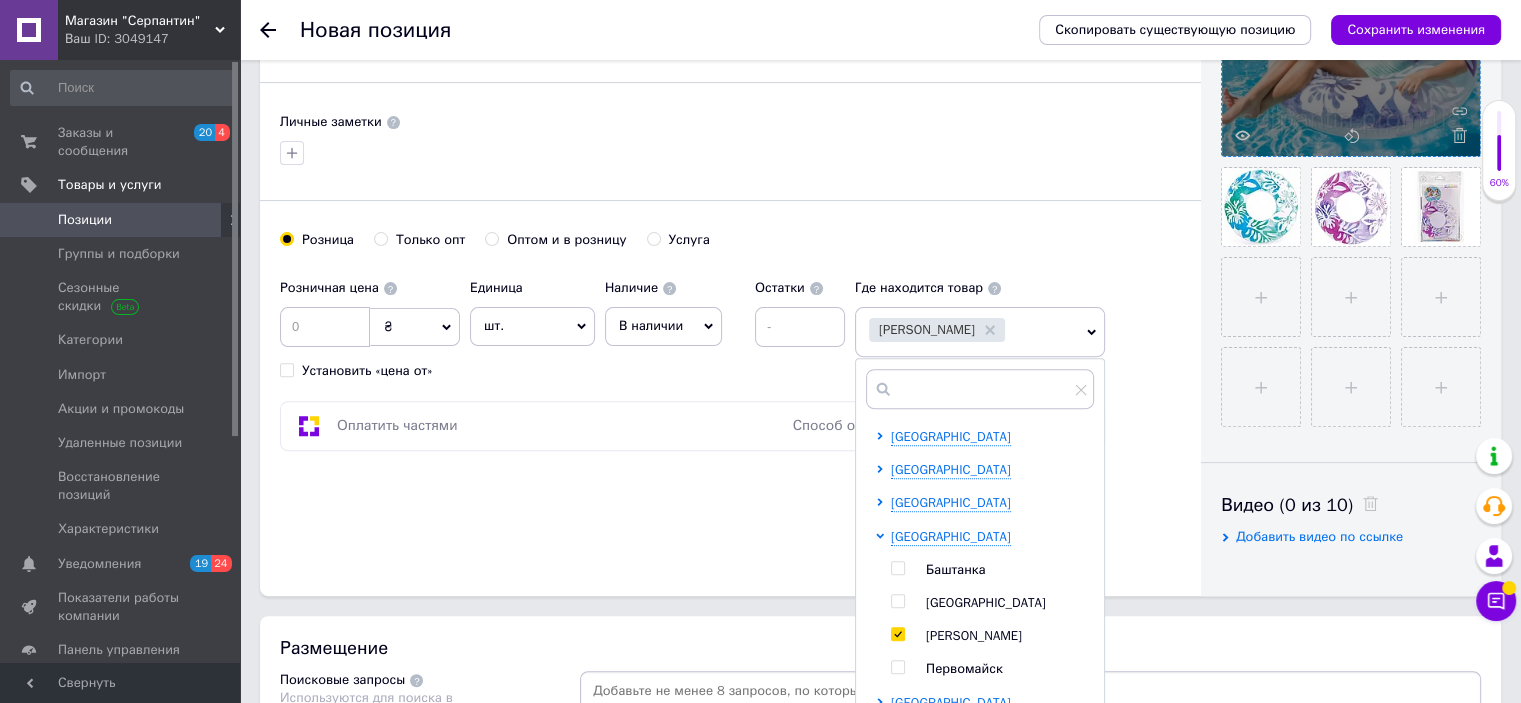 checkbox on "true" 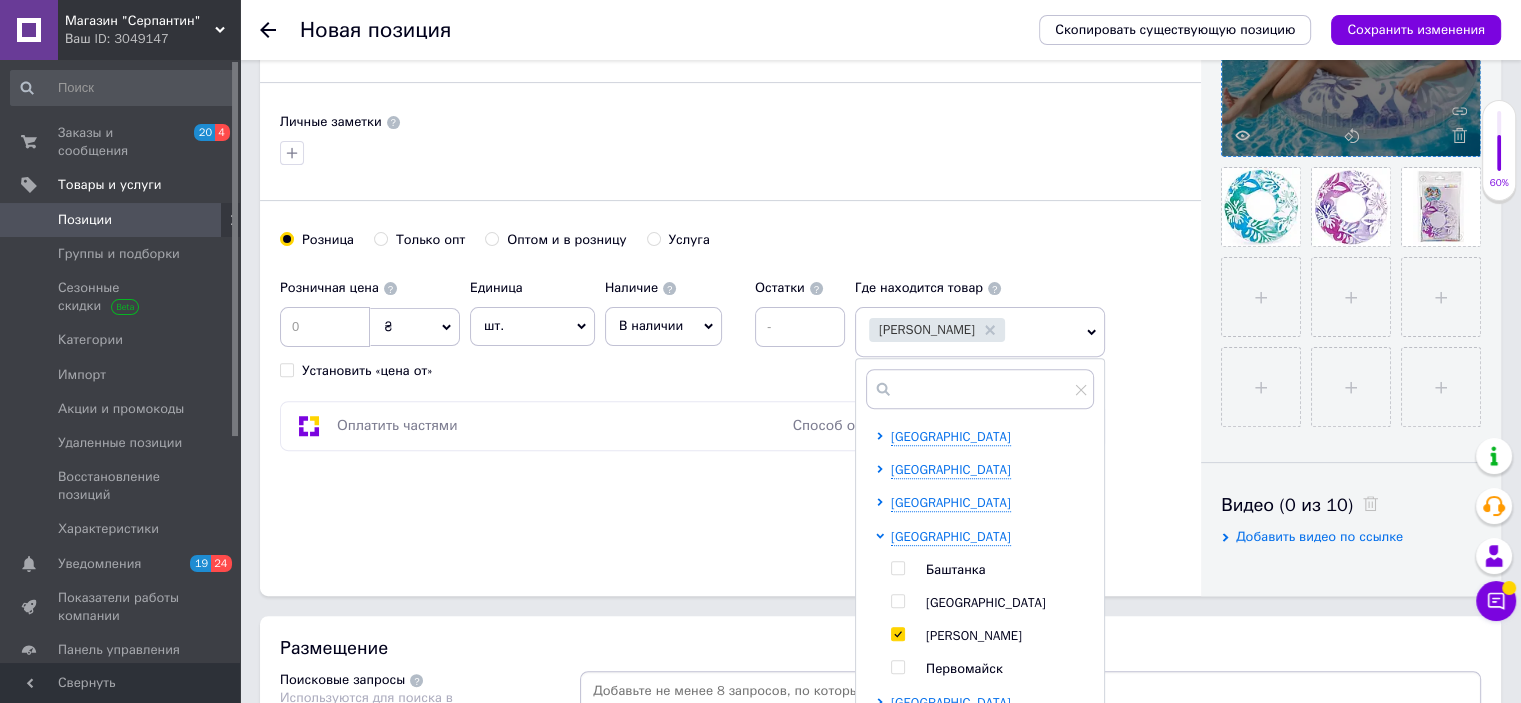 click on "Основная информация Название позиции (Русский) ✱ Надувной круг Листочек Intex Код/Артикул д10345 Описание (Русский) ✱ Надувной круг Листочек Intex
Размер: 91 см.
Максимальная нагрузка: 90 кг.
Толщина винила: 0,25 мм.
Изготовлен из высокопрочного винила.
Яркий круг станет лучшим другом ребёнка, без него не пройдёт ни одно купание.
Возьмите его с собой в путешествие — в сложенном состоянии он не займёт много места в чемодане.
Rich Text Editor, 6A4927EE-461F-46D1-BD46-18F6D2DC7357 Панели инструментов редактора Форматирование Обычное Размер Размер   Полужирный  Комбинация клавиш Ctrl+B" at bounding box center [730, 38] 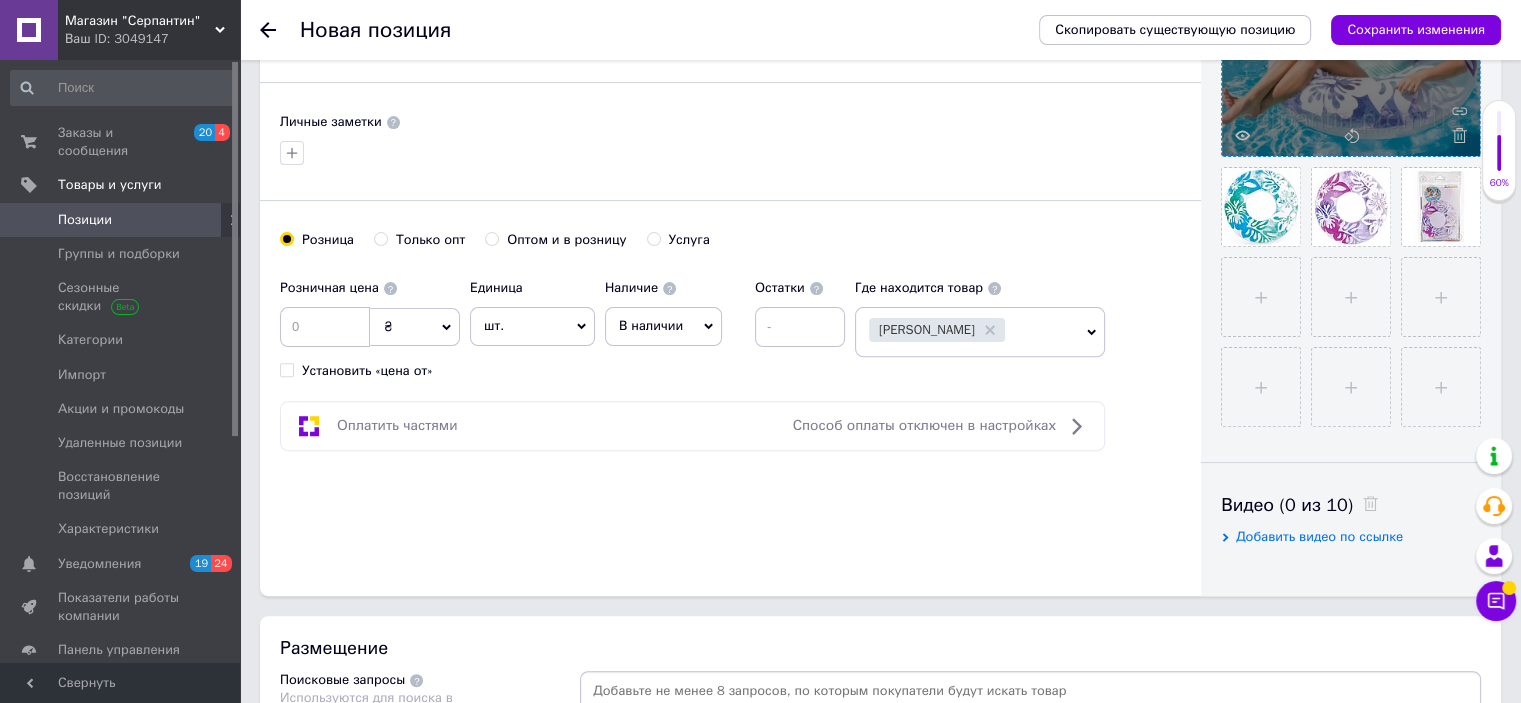 click on "В наличии" at bounding box center (651, 325) 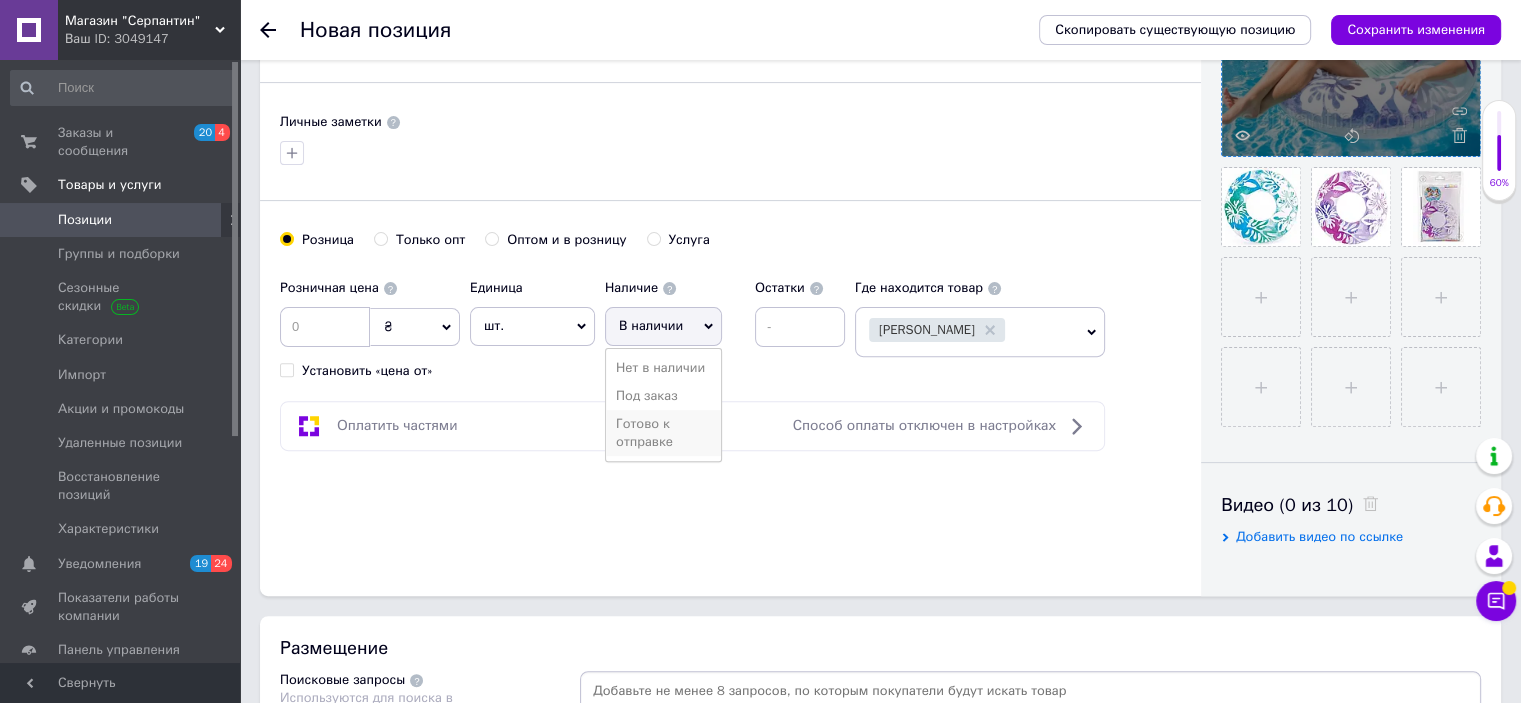 click on "Готово к отправке" at bounding box center (663, 433) 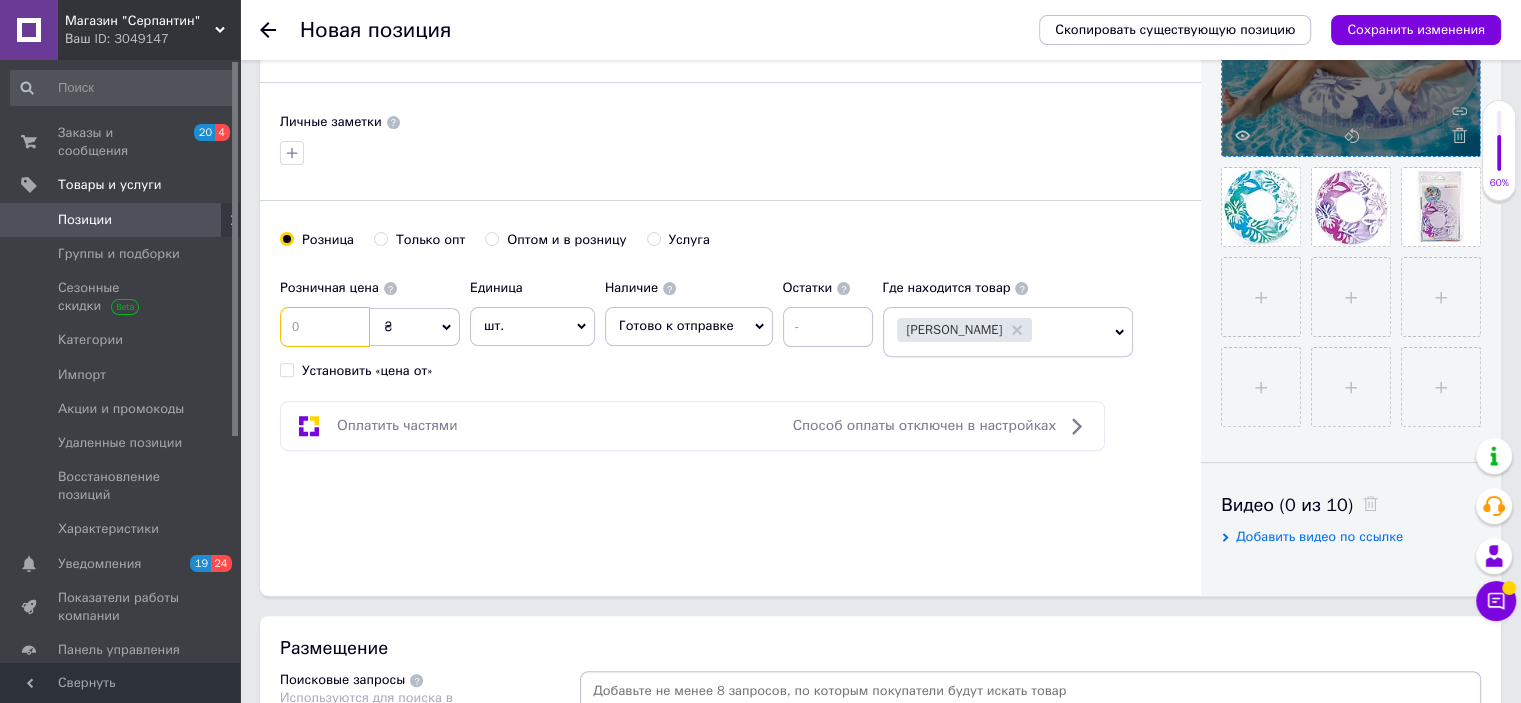click at bounding box center (325, 327) 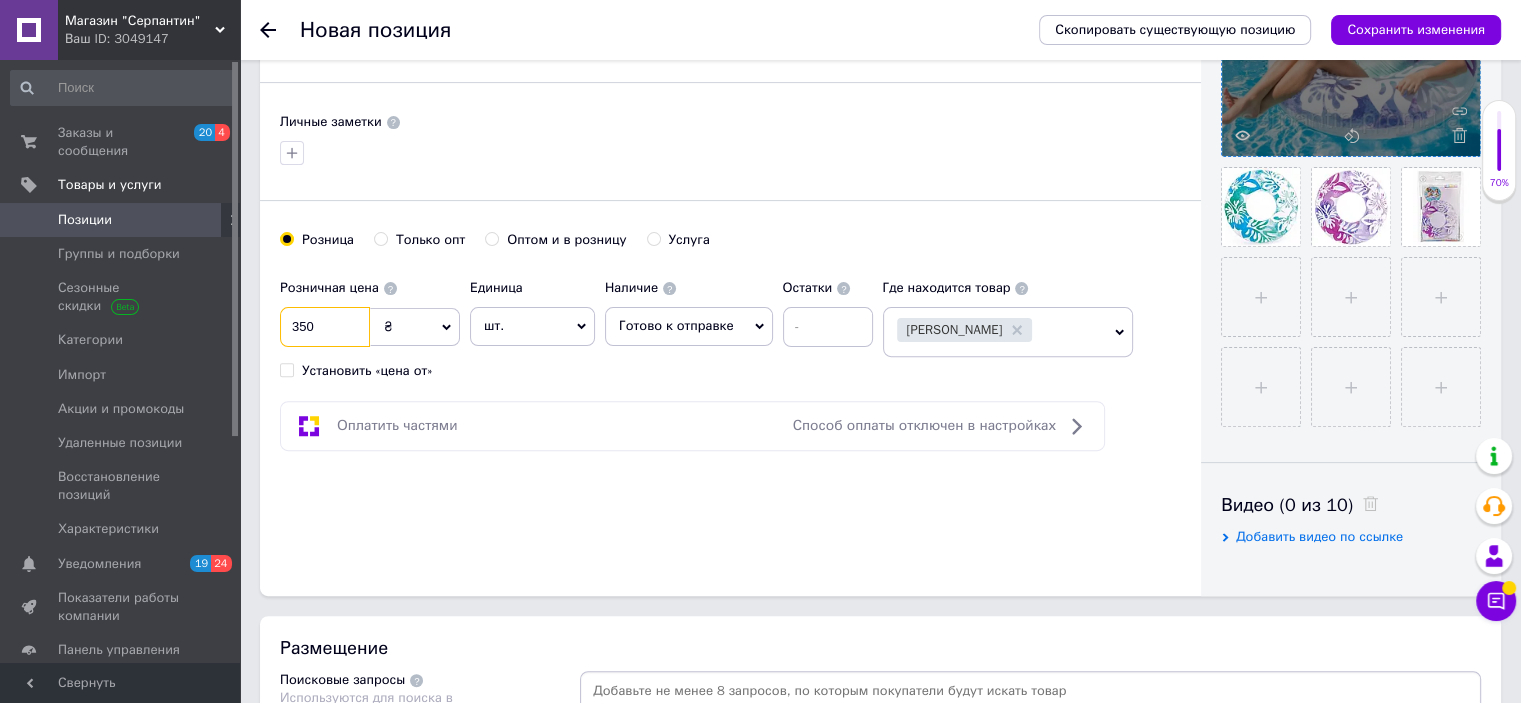 type on "350" 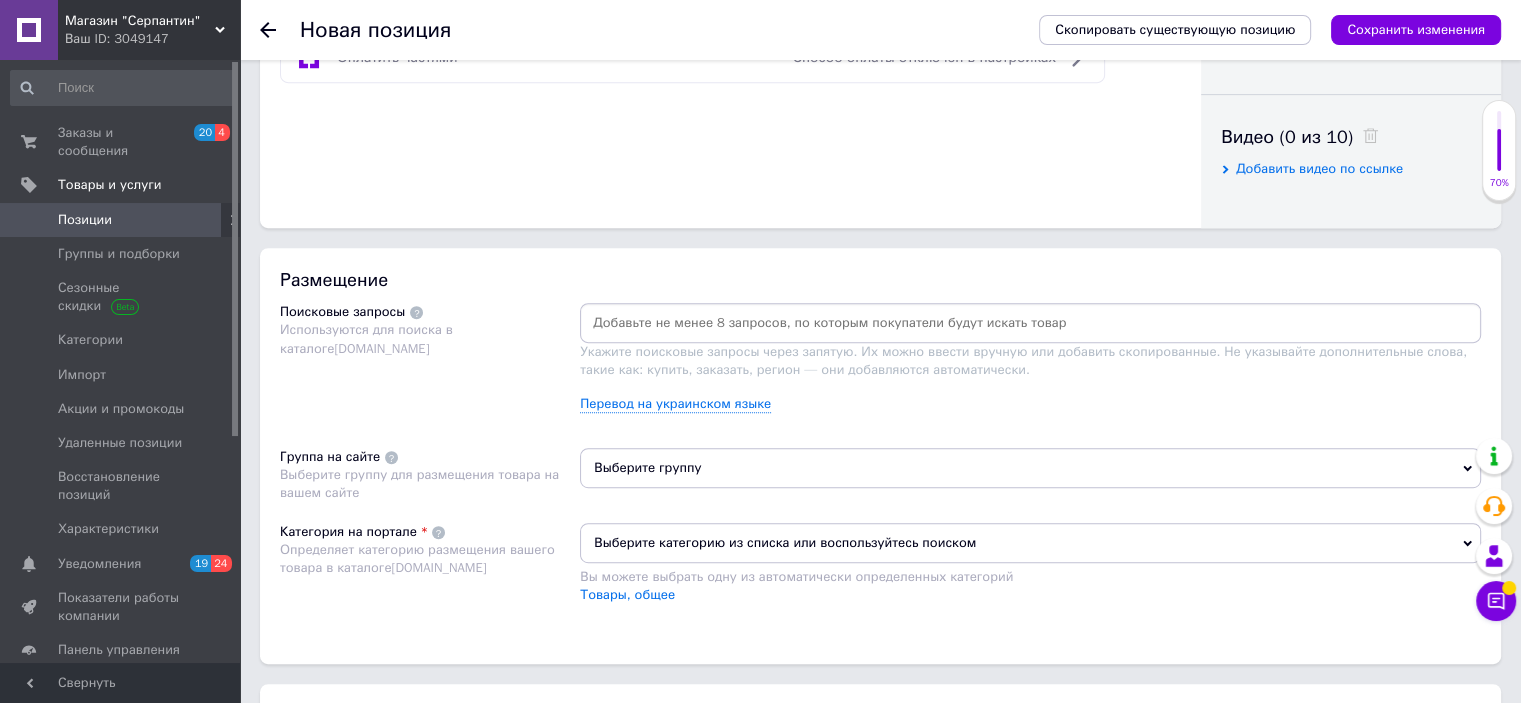scroll, scrollTop: 1000, scrollLeft: 0, axis: vertical 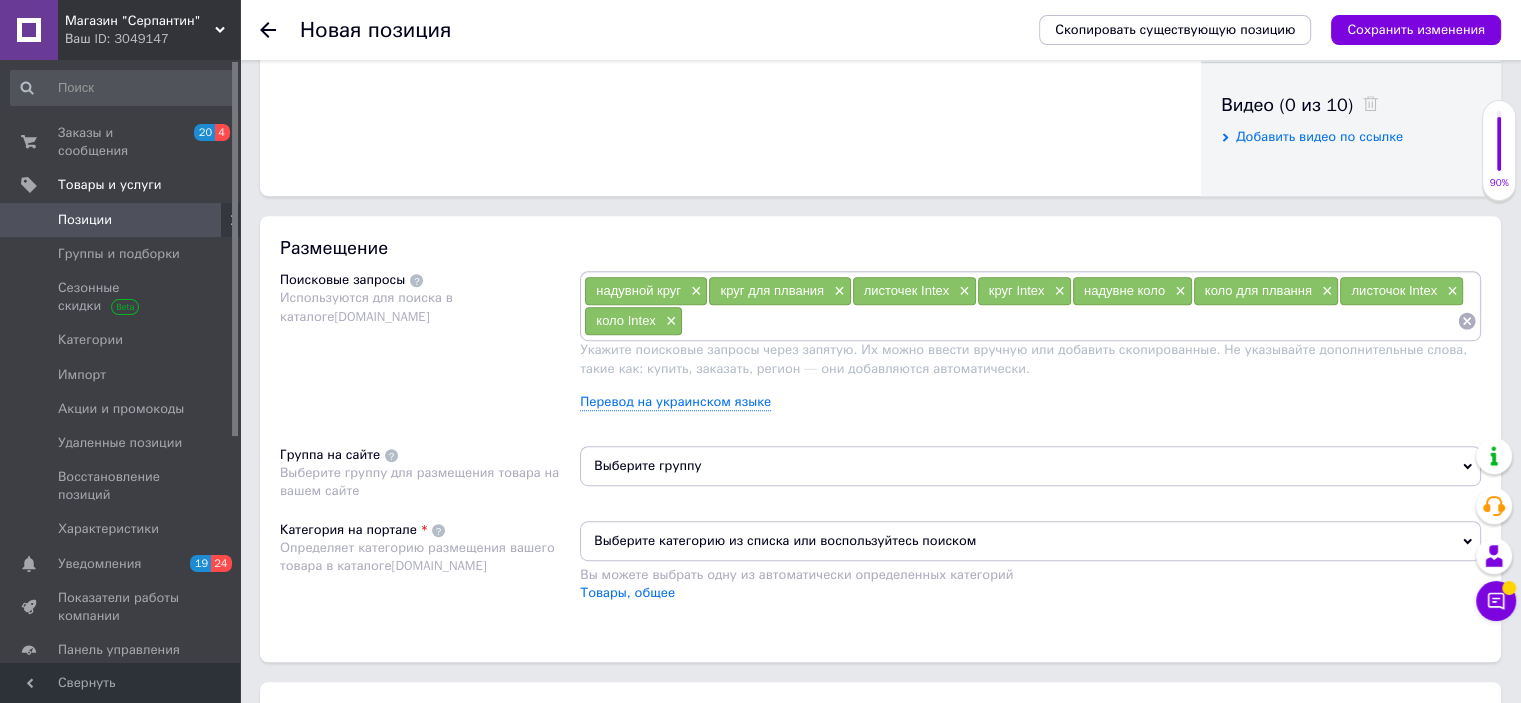 click on "Выберите группу" at bounding box center (1030, 466) 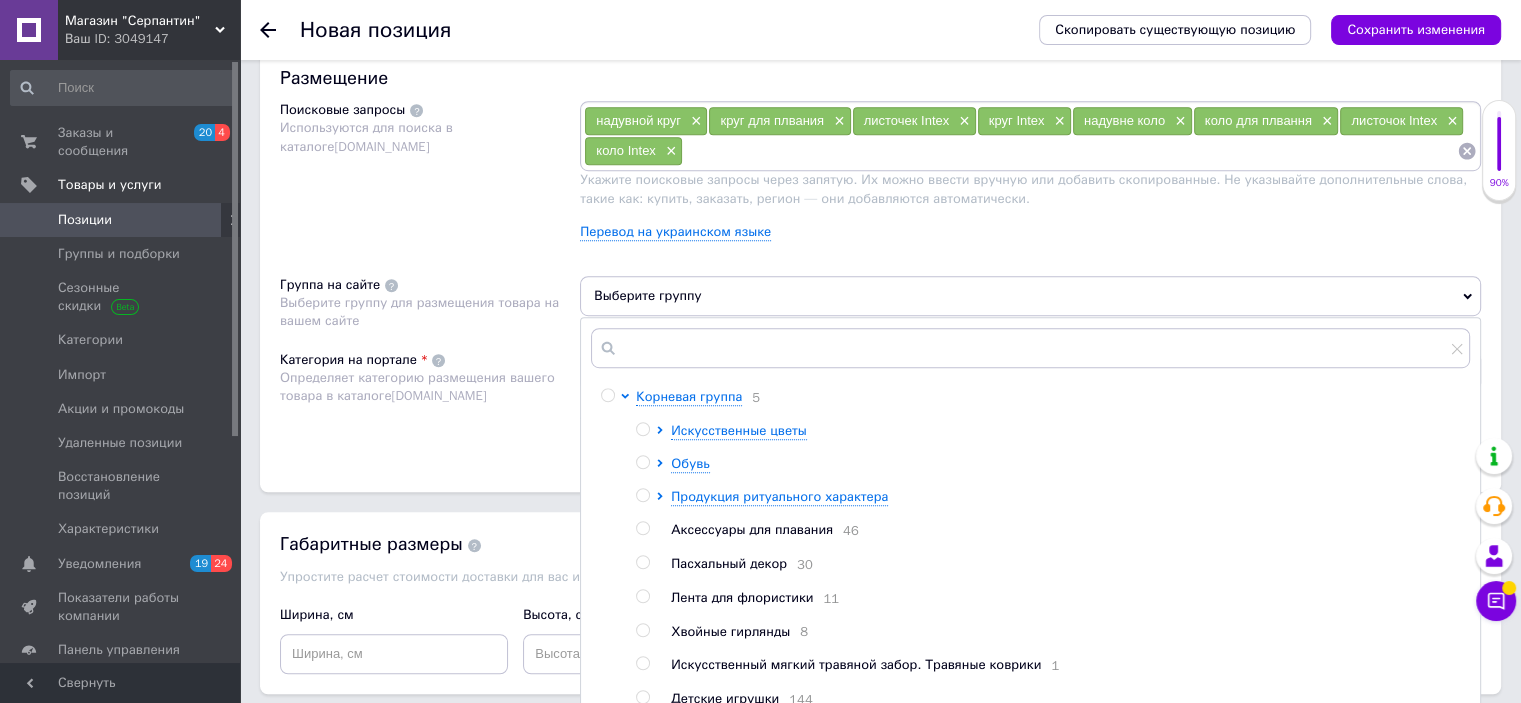 scroll, scrollTop: 1200, scrollLeft: 0, axis: vertical 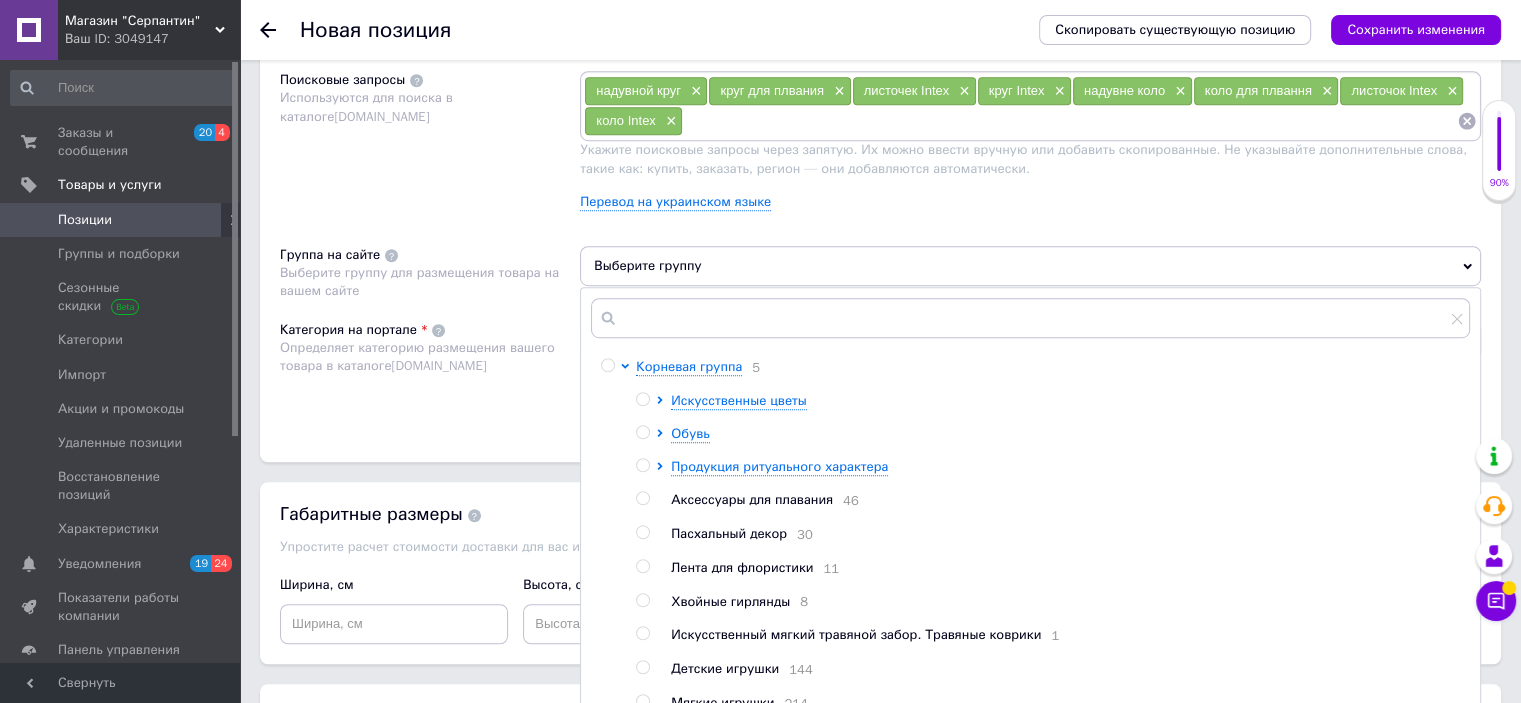 click on "Аксессуары для плавания" at bounding box center (752, 499) 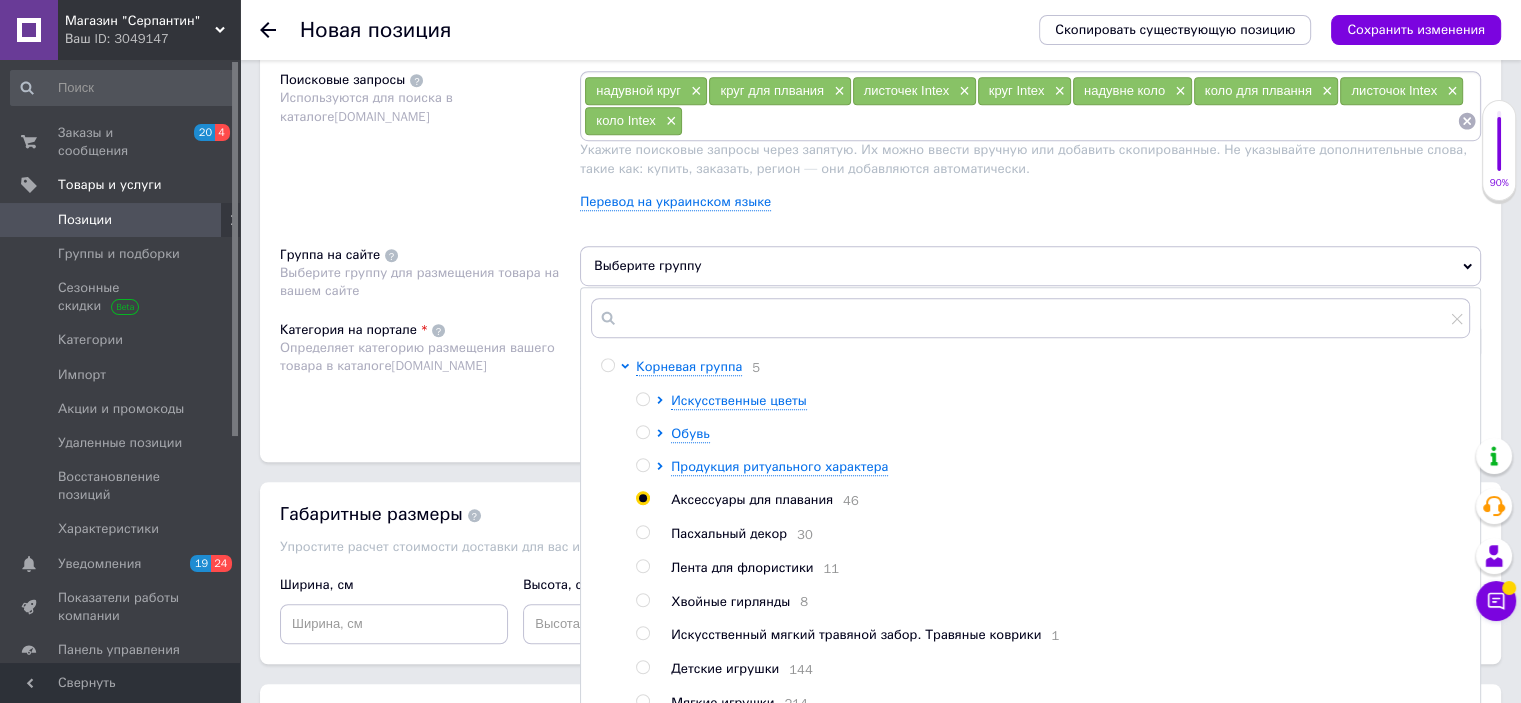 radio on "true" 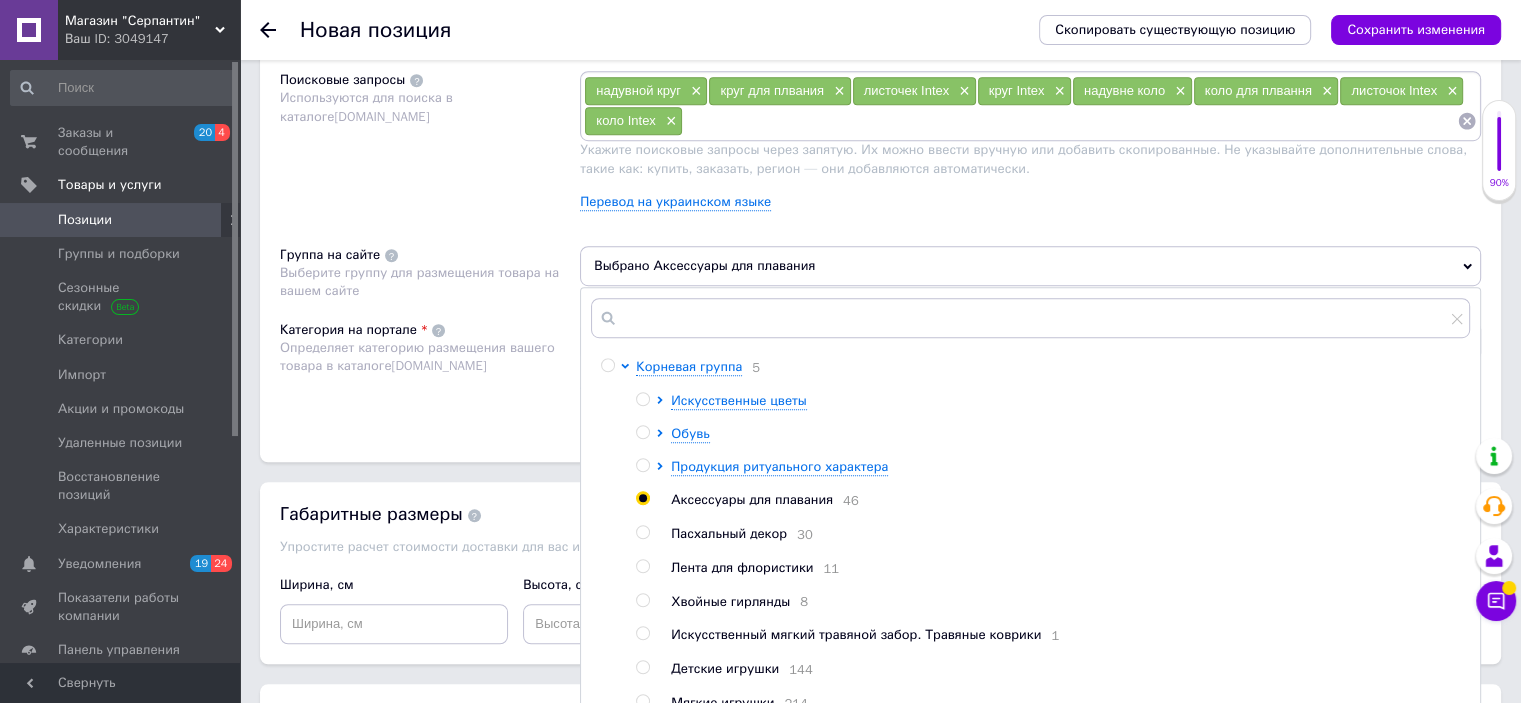 click at bounding box center [438, 330] 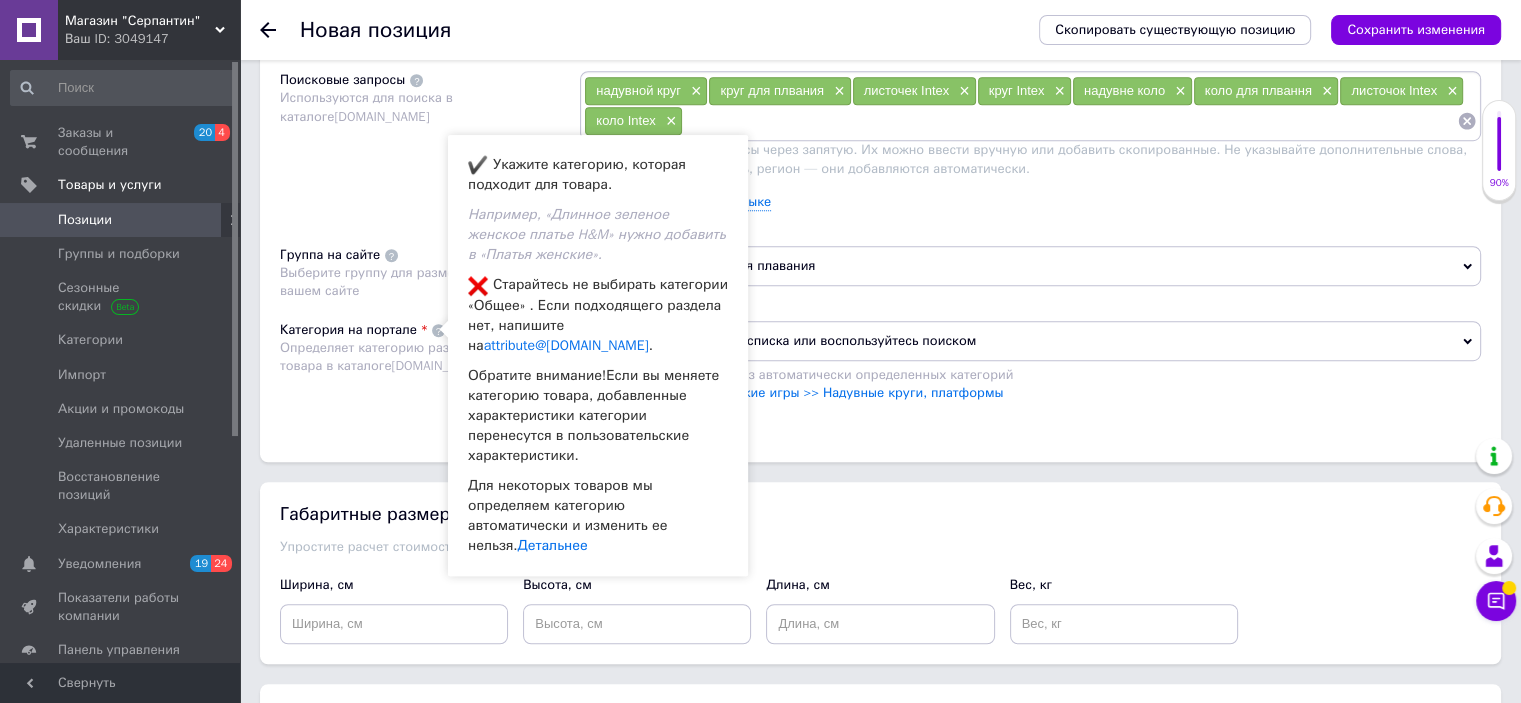 click on "Выберите категорию из списка или воспользуйтесь поиском" at bounding box center [1030, 341] 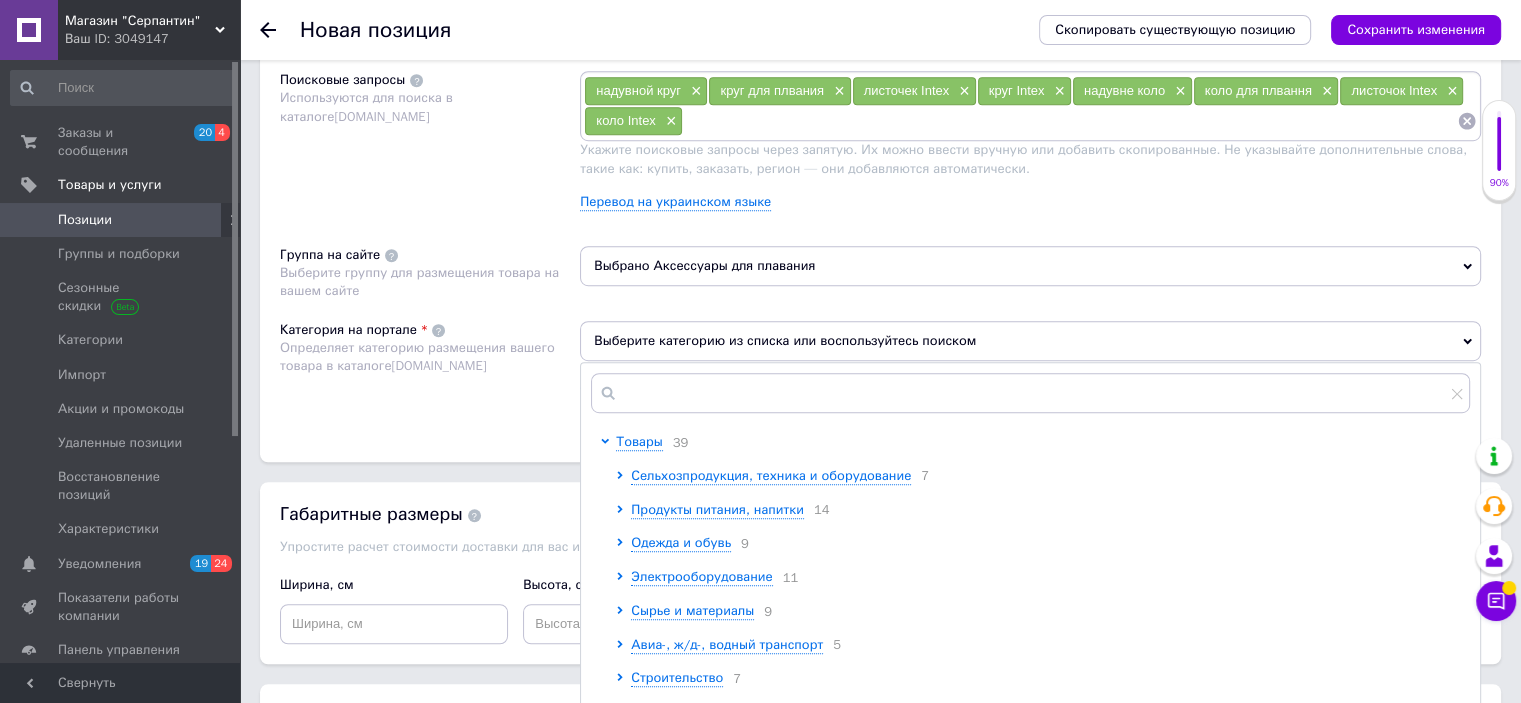 click at bounding box center [1030, 393] 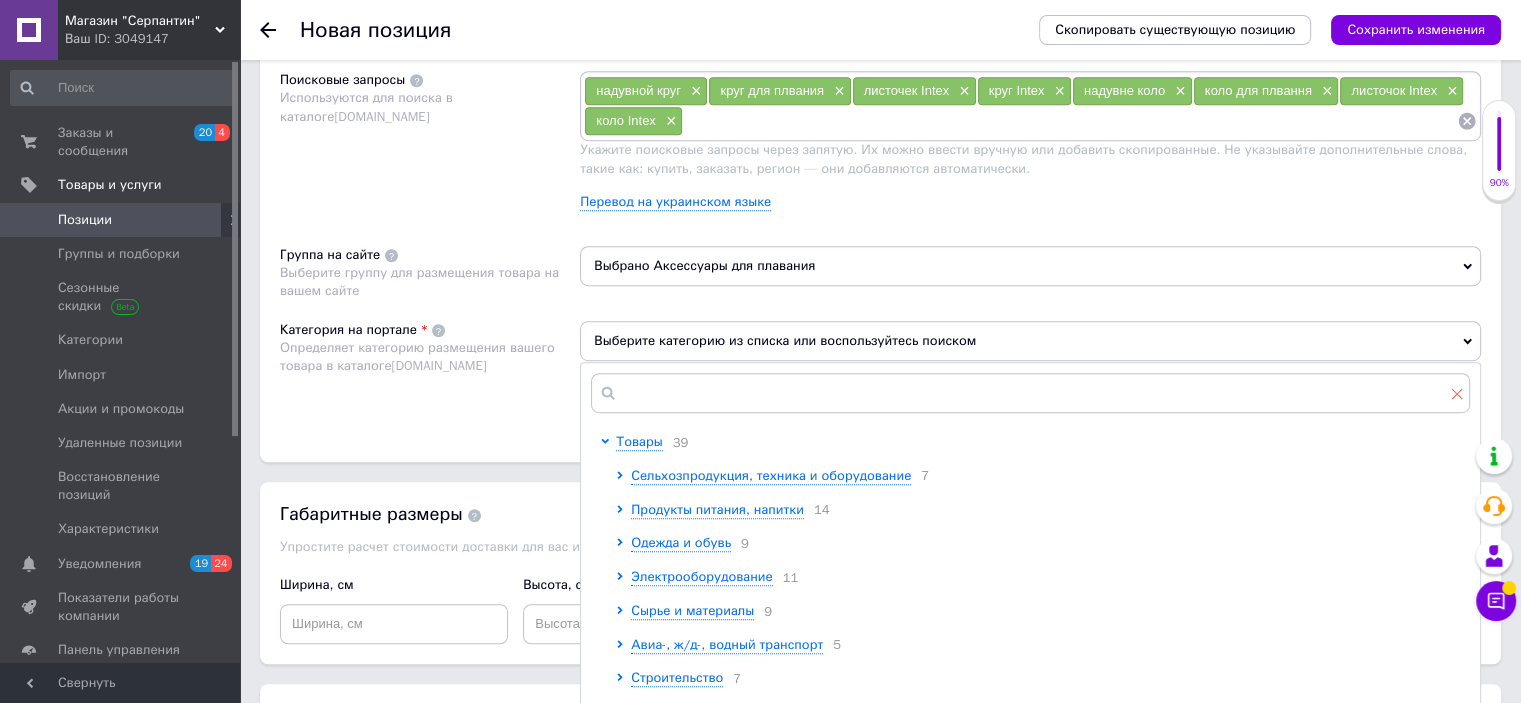 click 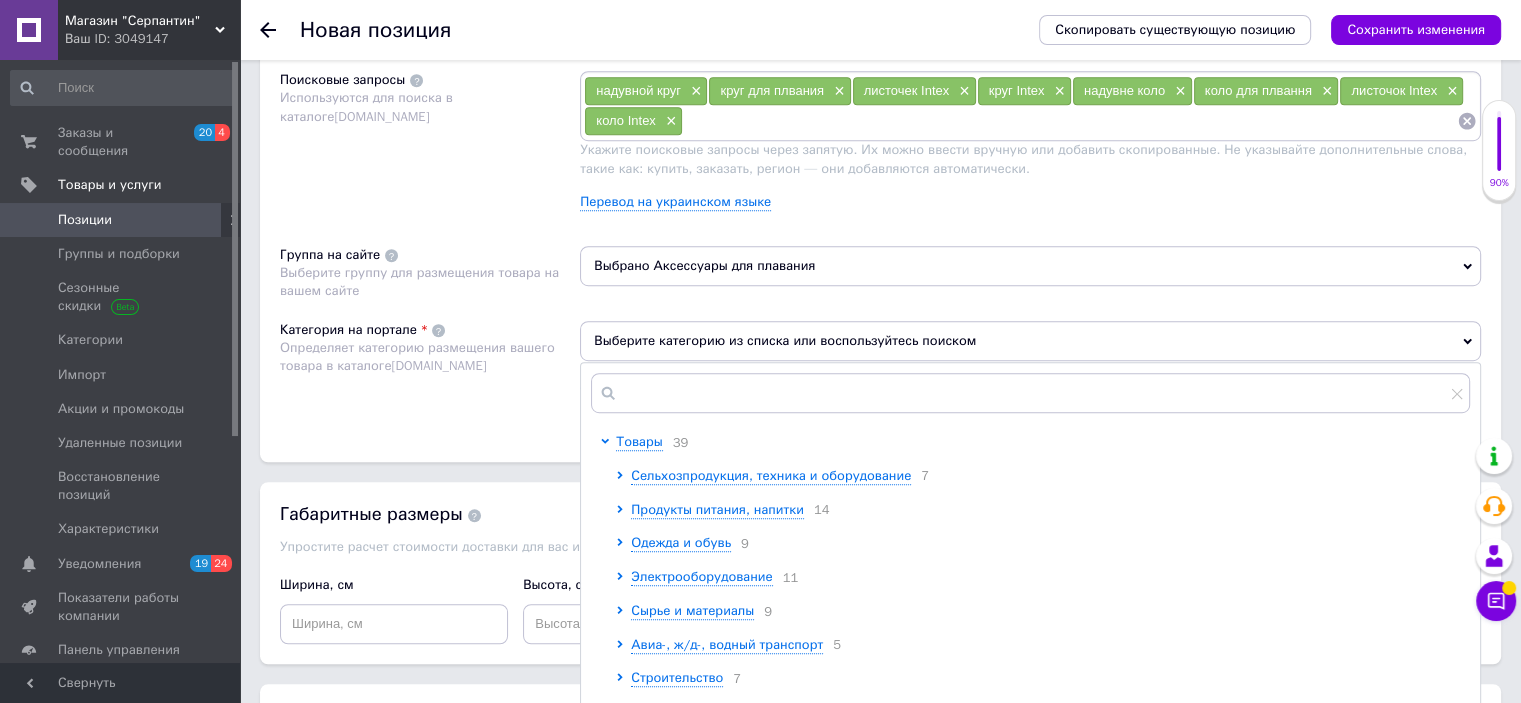 click on "Выберите категорию из списка или воспользуйтесь поиском" at bounding box center (1030, 341) 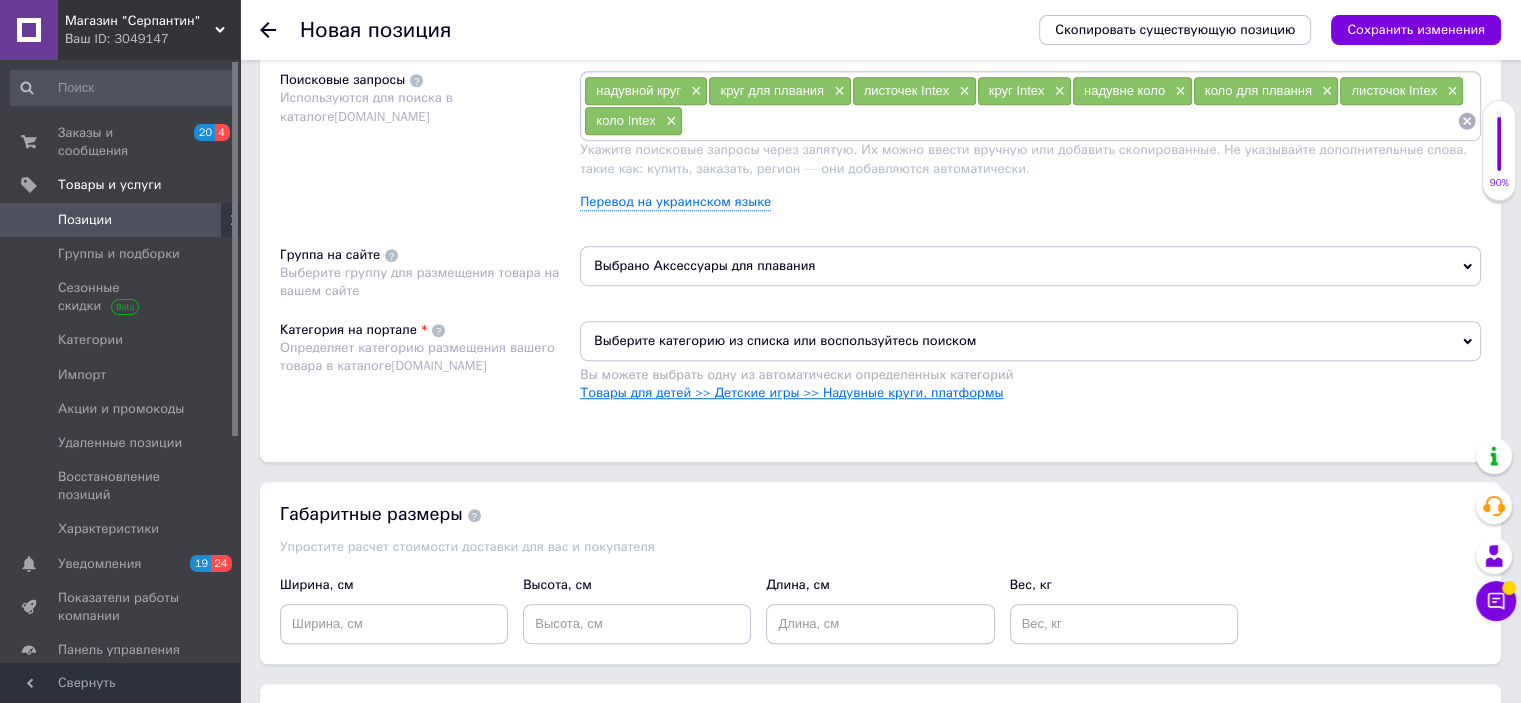 drag, startPoint x: 832, startPoint y: 391, endPoint x: 884, endPoint y: 390, distance: 52.009613 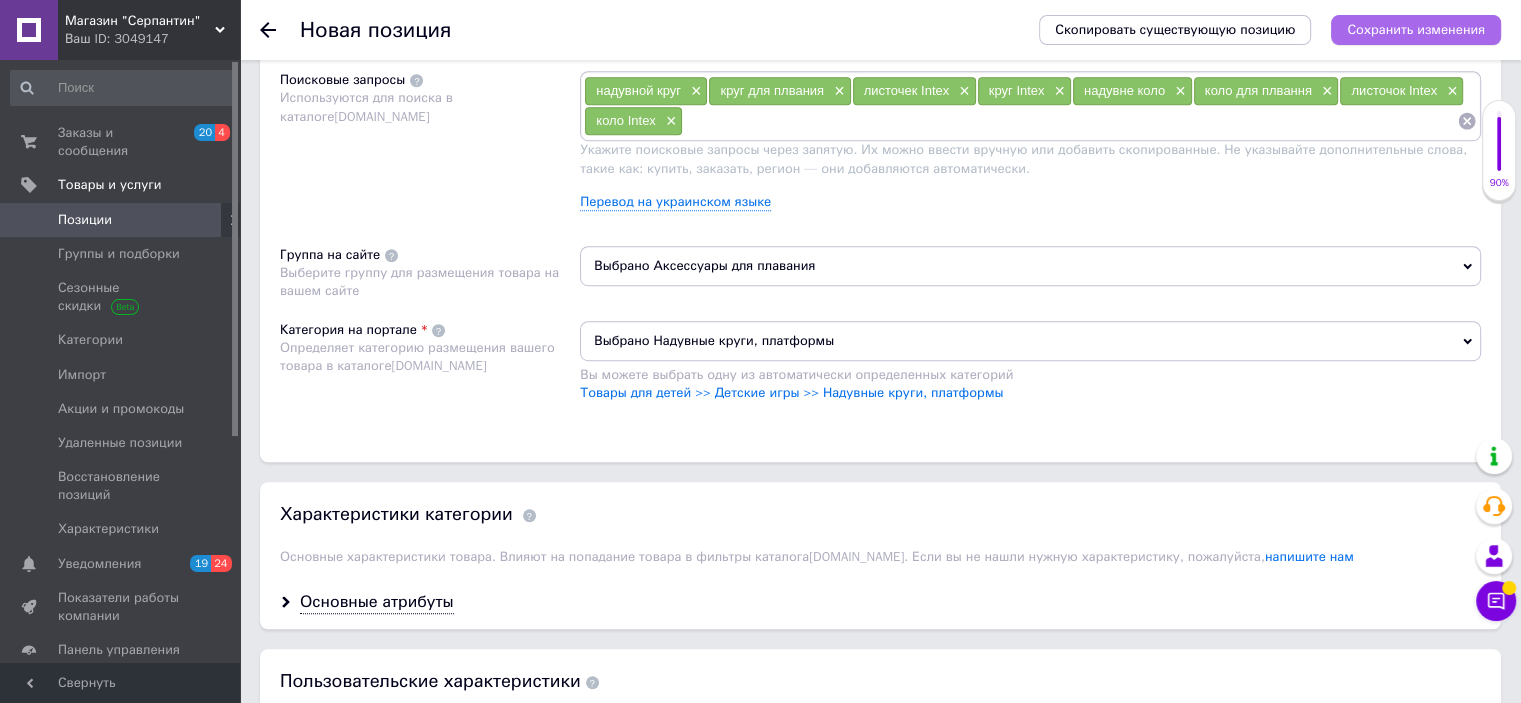 click on "Сохранить изменения" at bounding box center [1416, 29] 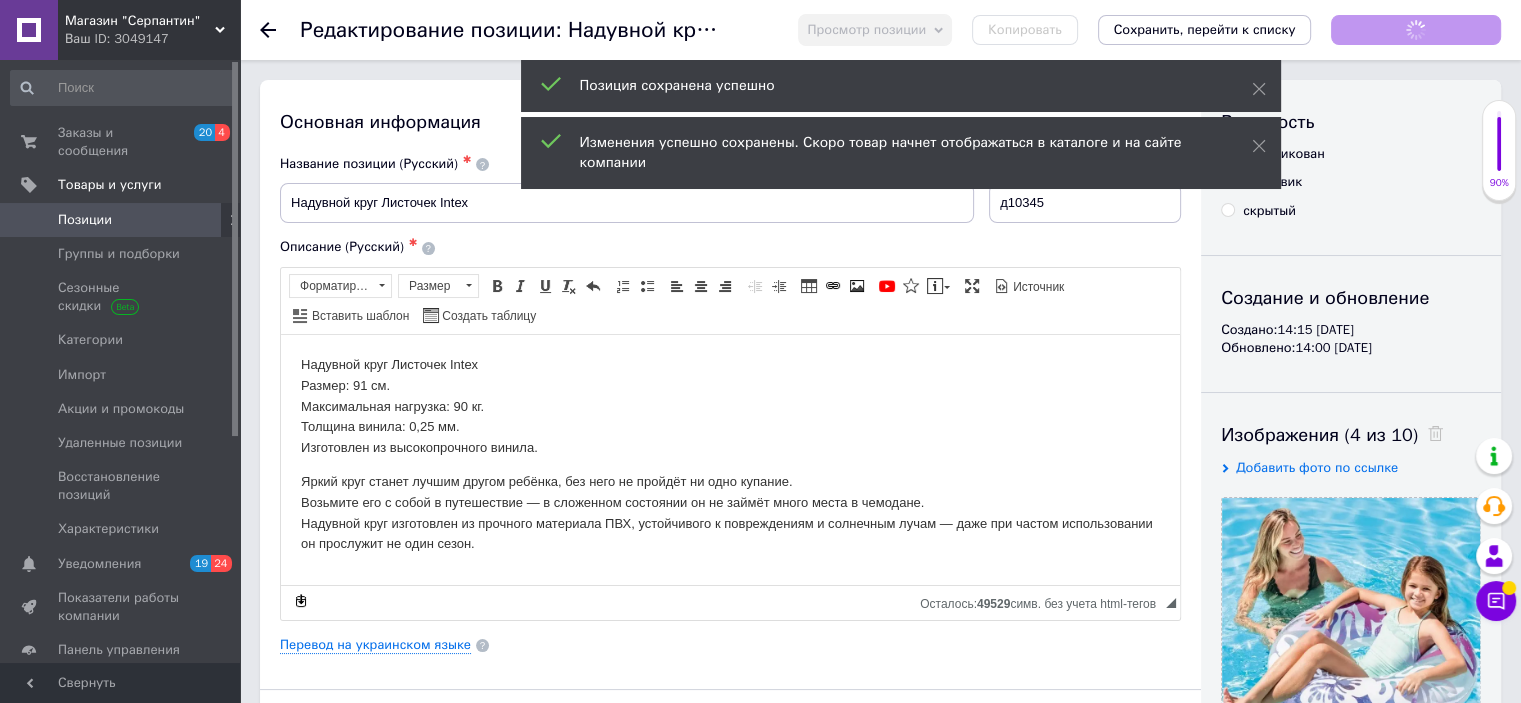 scroll, scrollTop: 0, scrollLeft: 0, axis: both 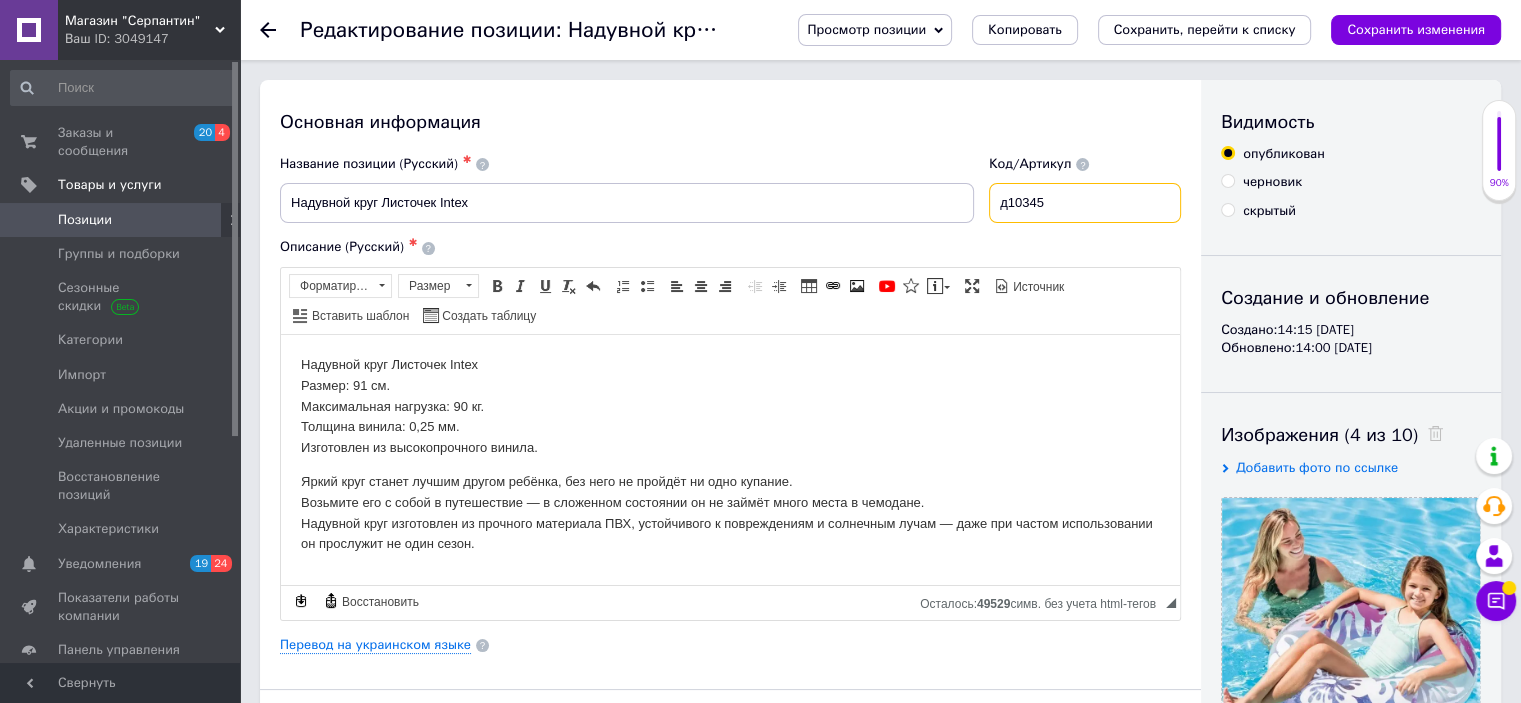 drag, startPoint x: 1074, startPoint y: 203, endPoint x: 962, endPoint y: 207, distance: 112.0714 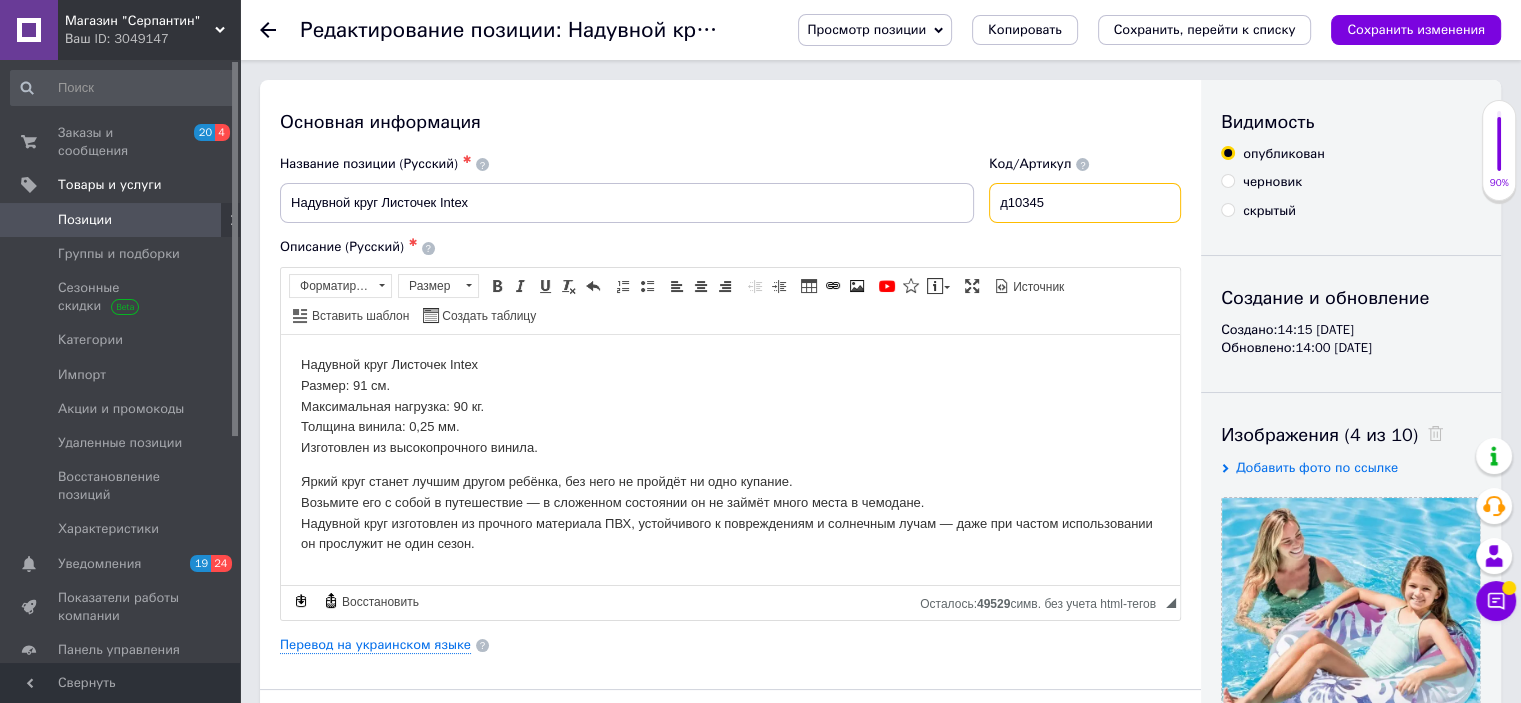 click on "Название позиции (Русский) ✱ Надувной круг Листочек Intex Код/Артикул д10345" at bounding box center [731, 189] 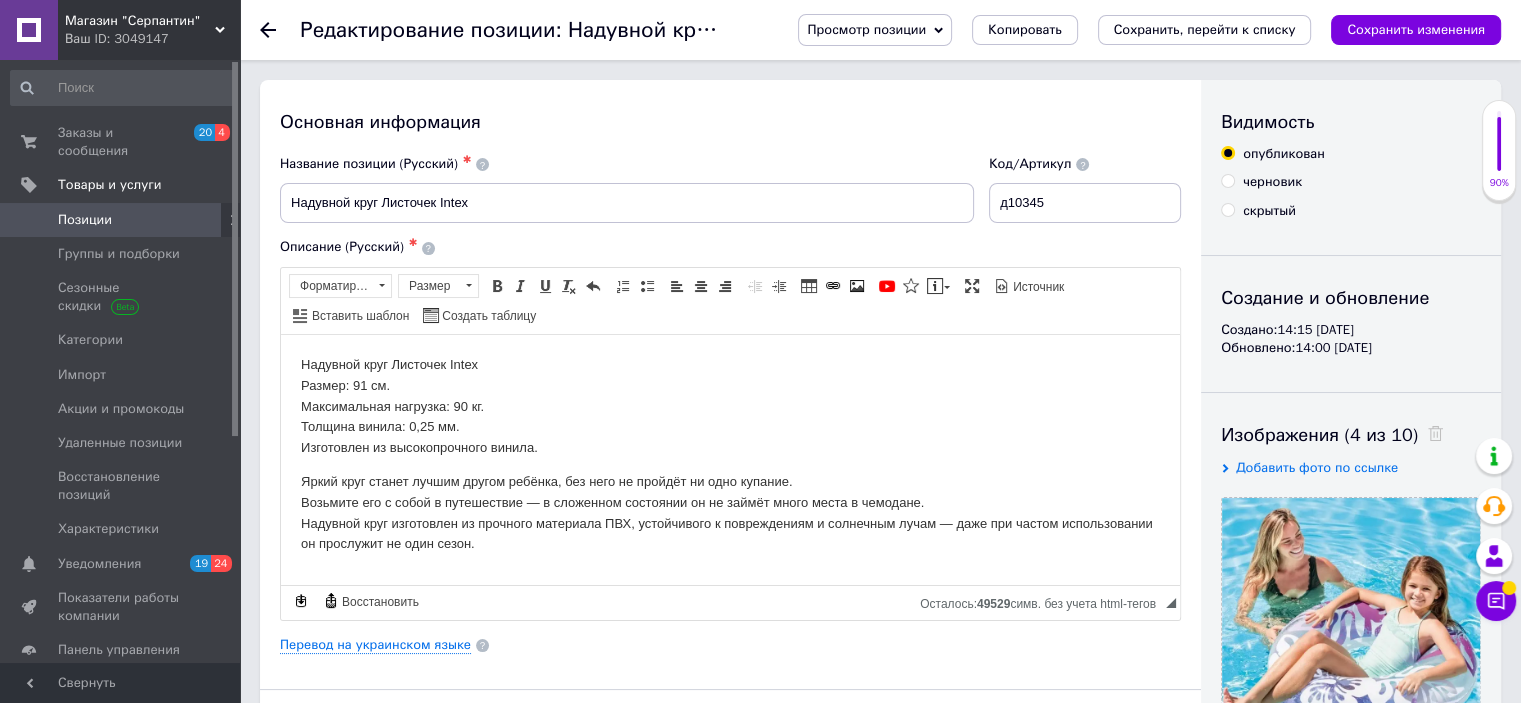 click on "Редактирование позиции: Надувной круг Листочек Intex Просмотр позиции Сохранить и посмотреть на сайте Сохранить и посмотреть на портале Копировать Сохранить, перейти к списку Сохранить изменения" at bounding box center (880, 30) 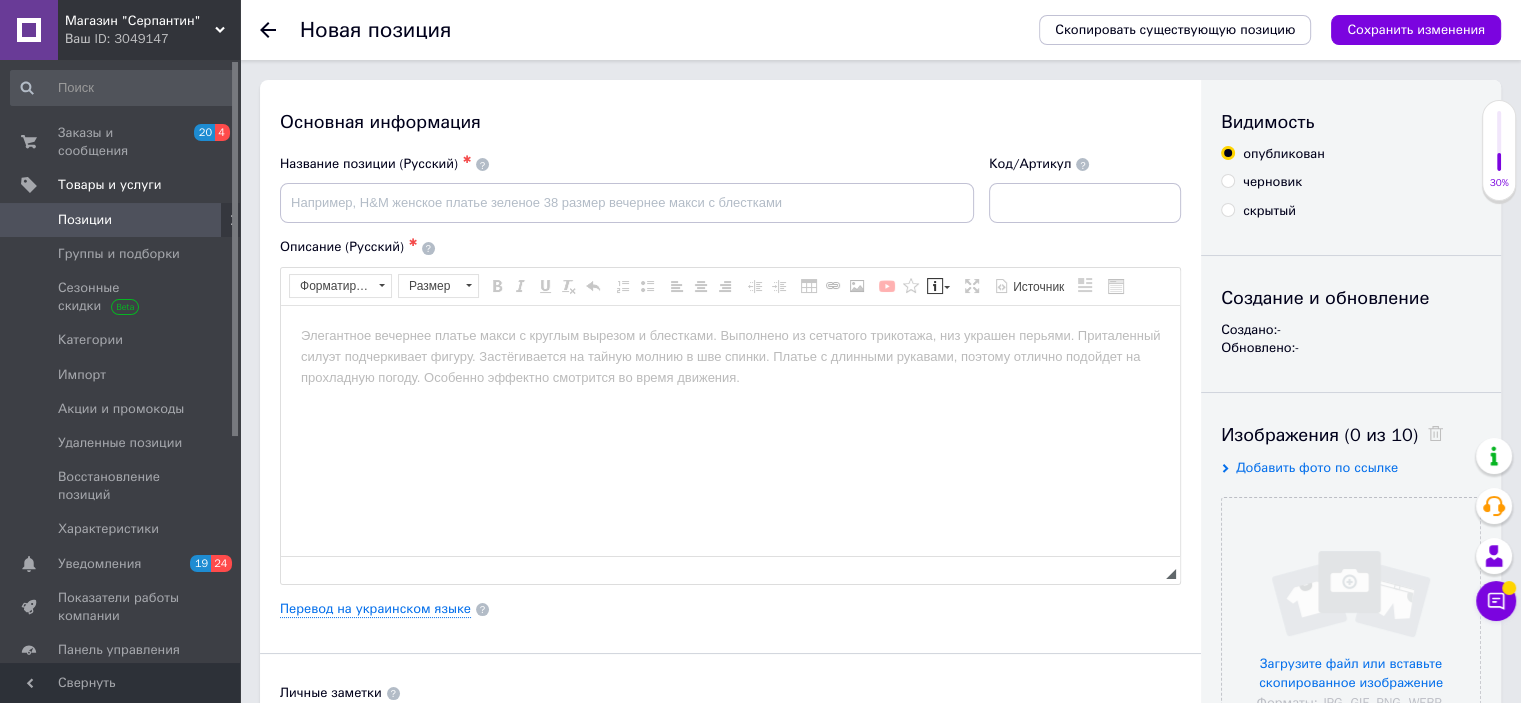 scroll, scrollTop: 0, scrollLeft: 0, axis: both 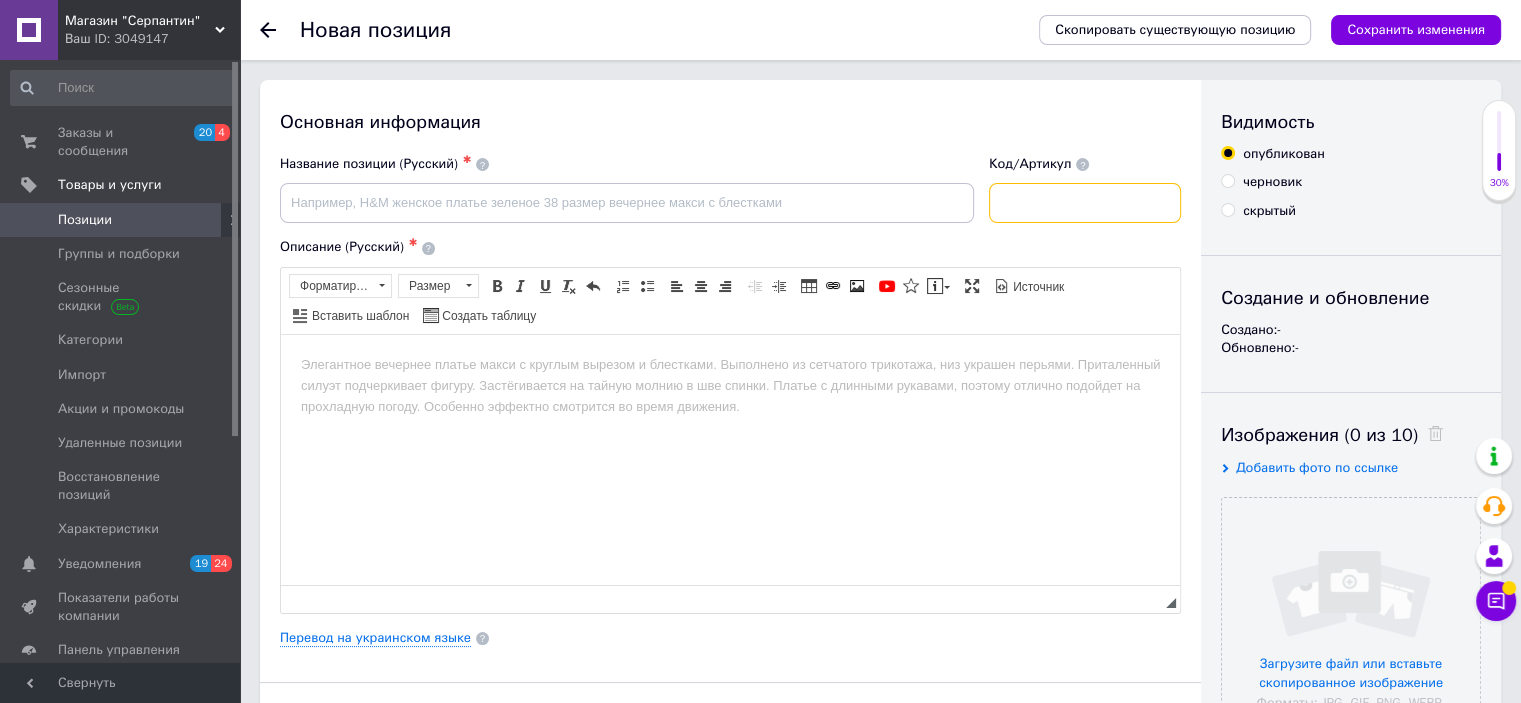 paste on "д10345" 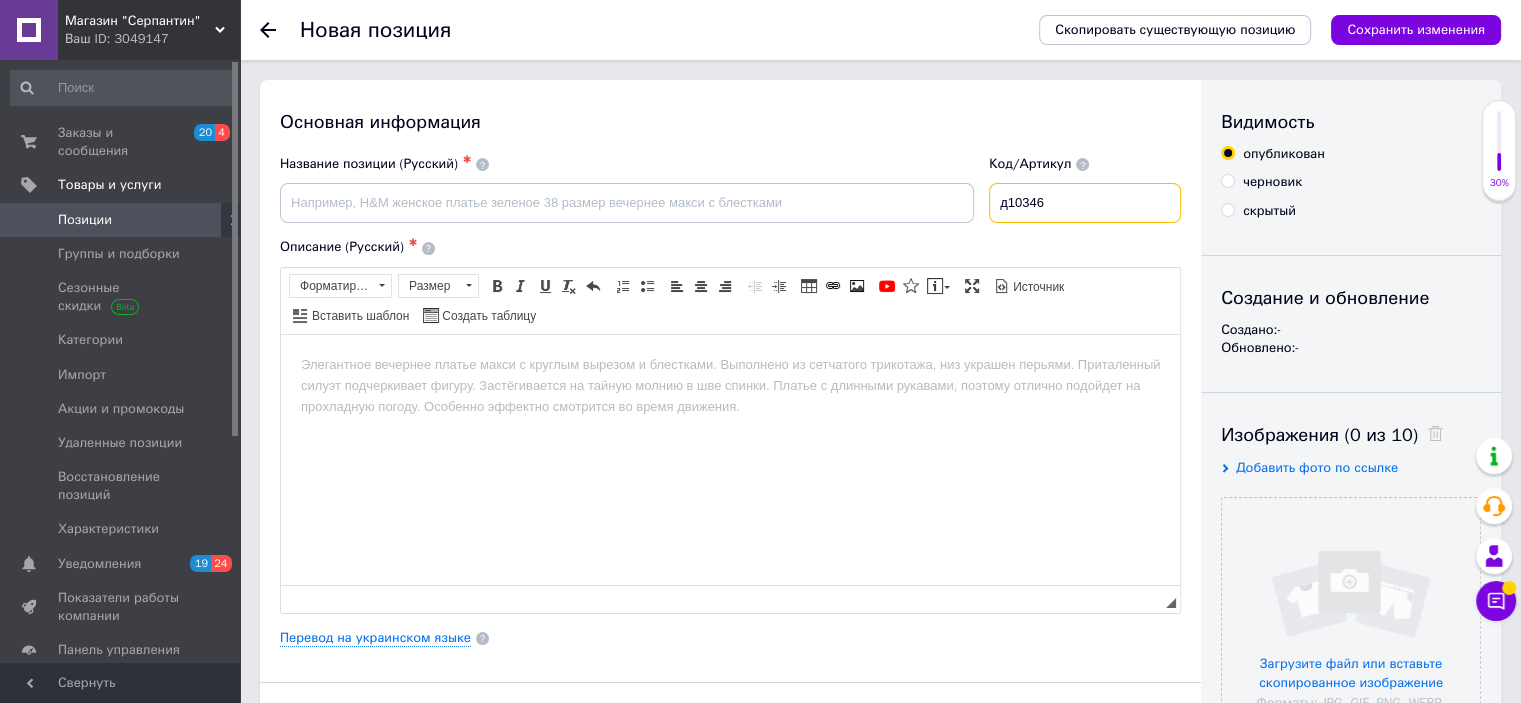 type on "д10346" 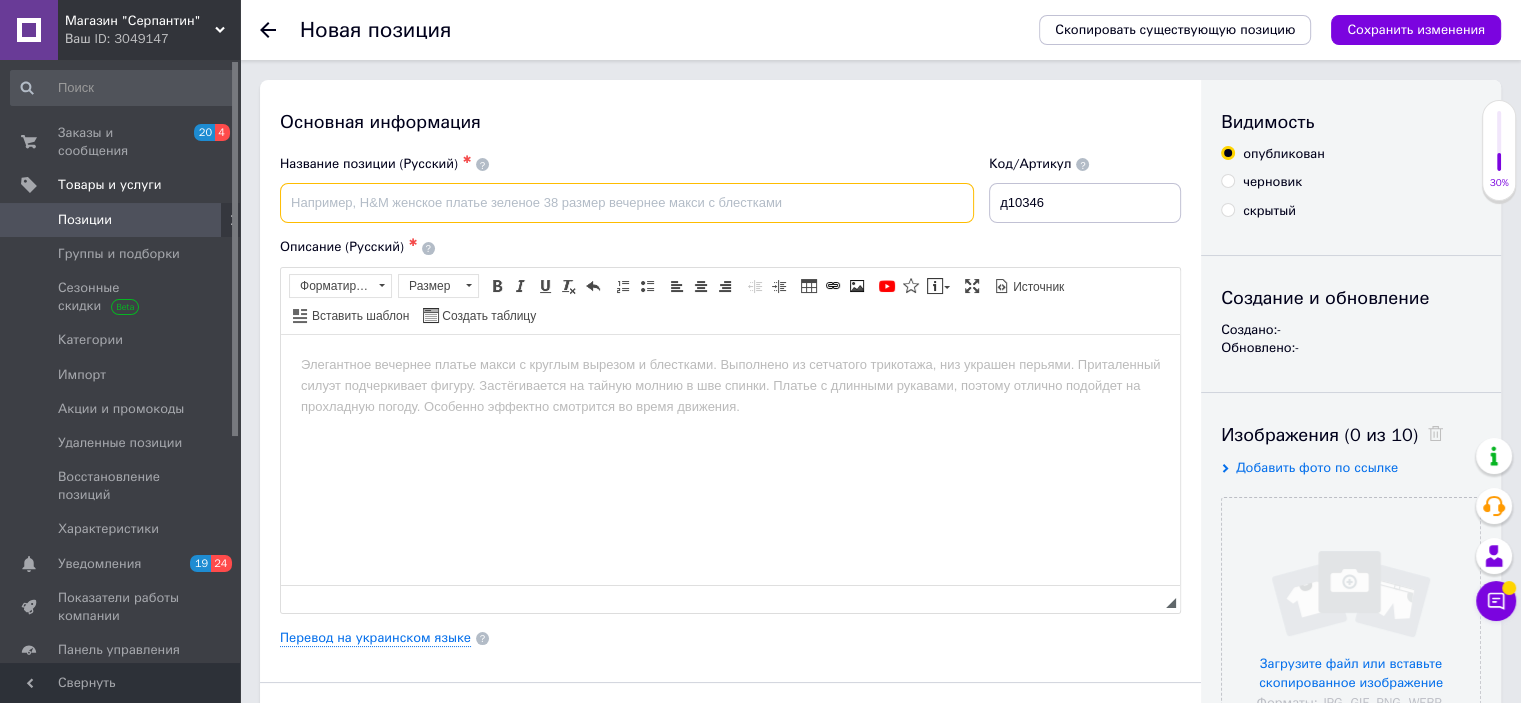 paste on "Надувной круг Неоновый Intex" 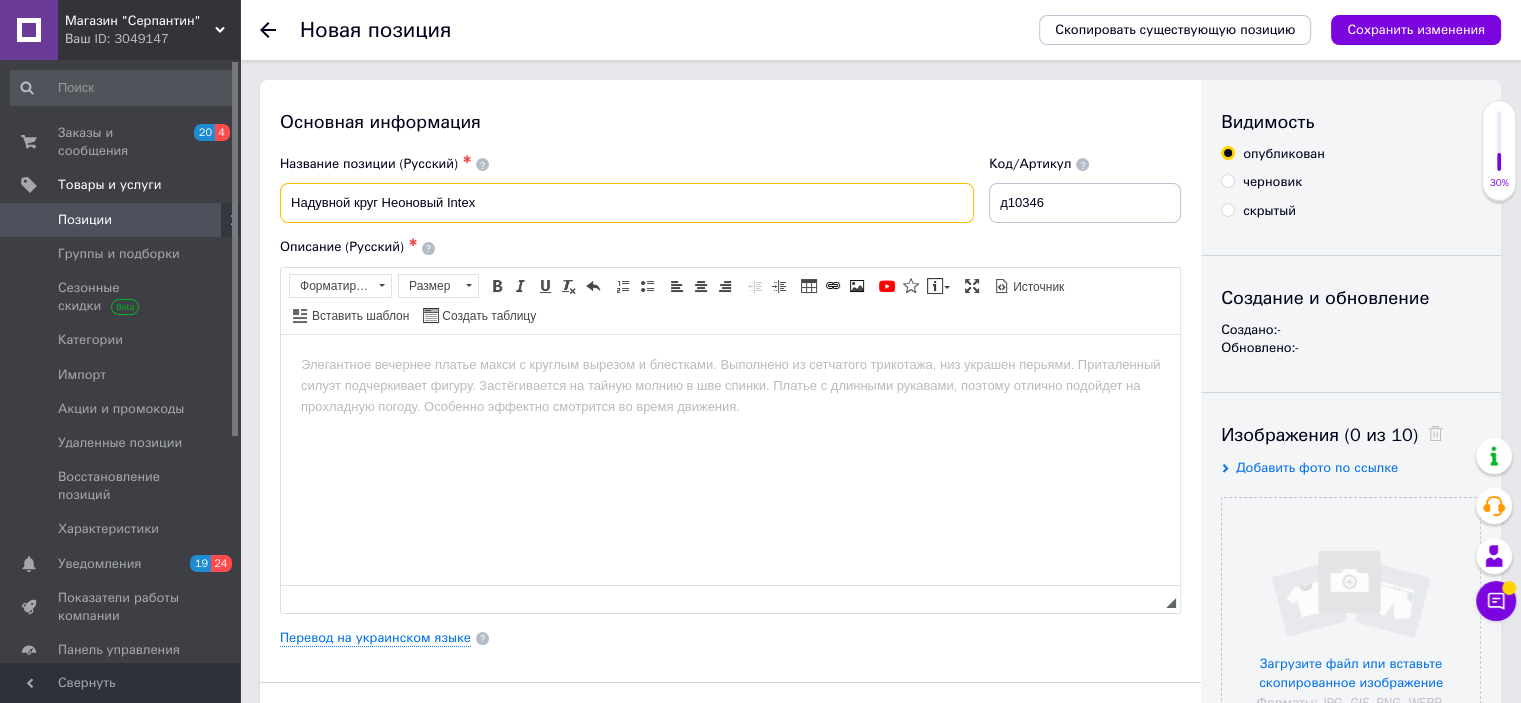 type on "Надувной круг Неоновый Intex" 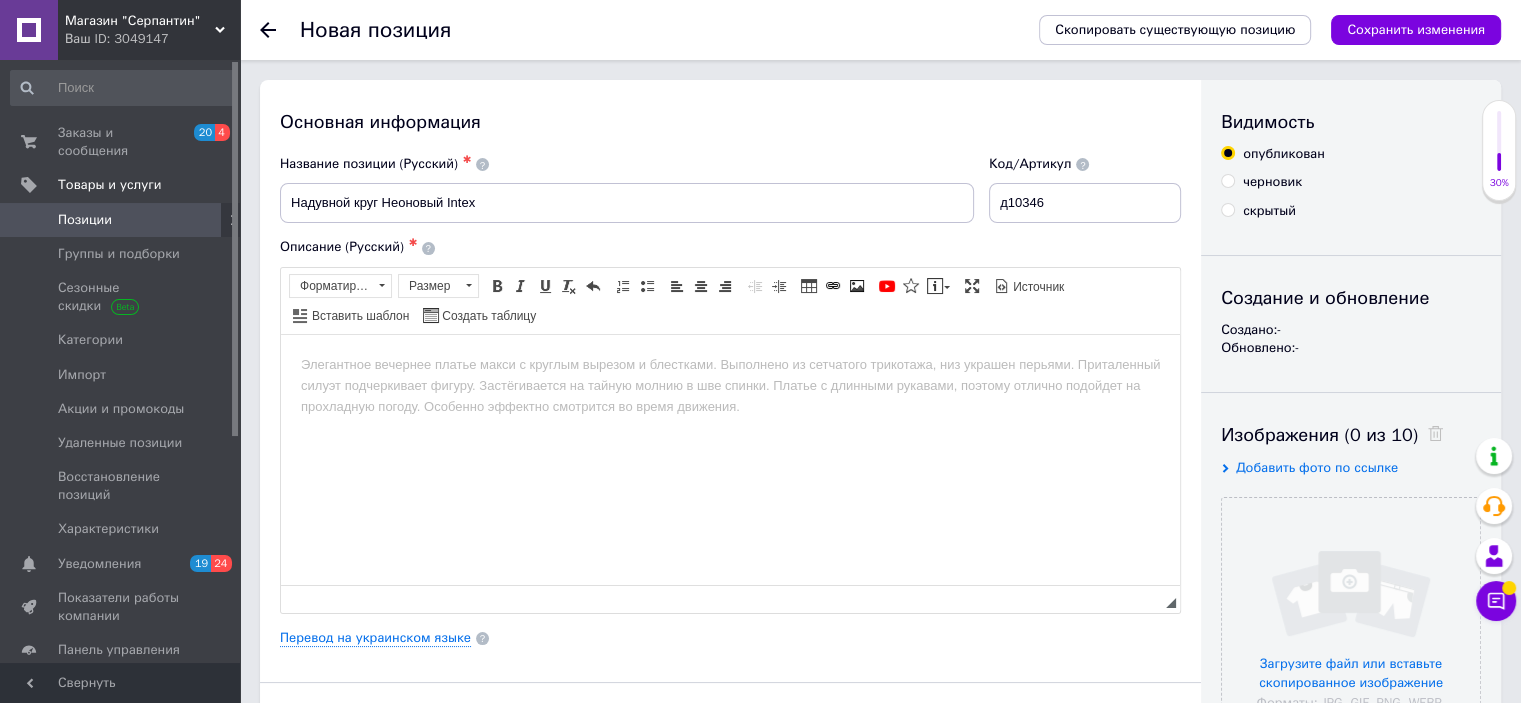 click at bounding box center [730, 364] 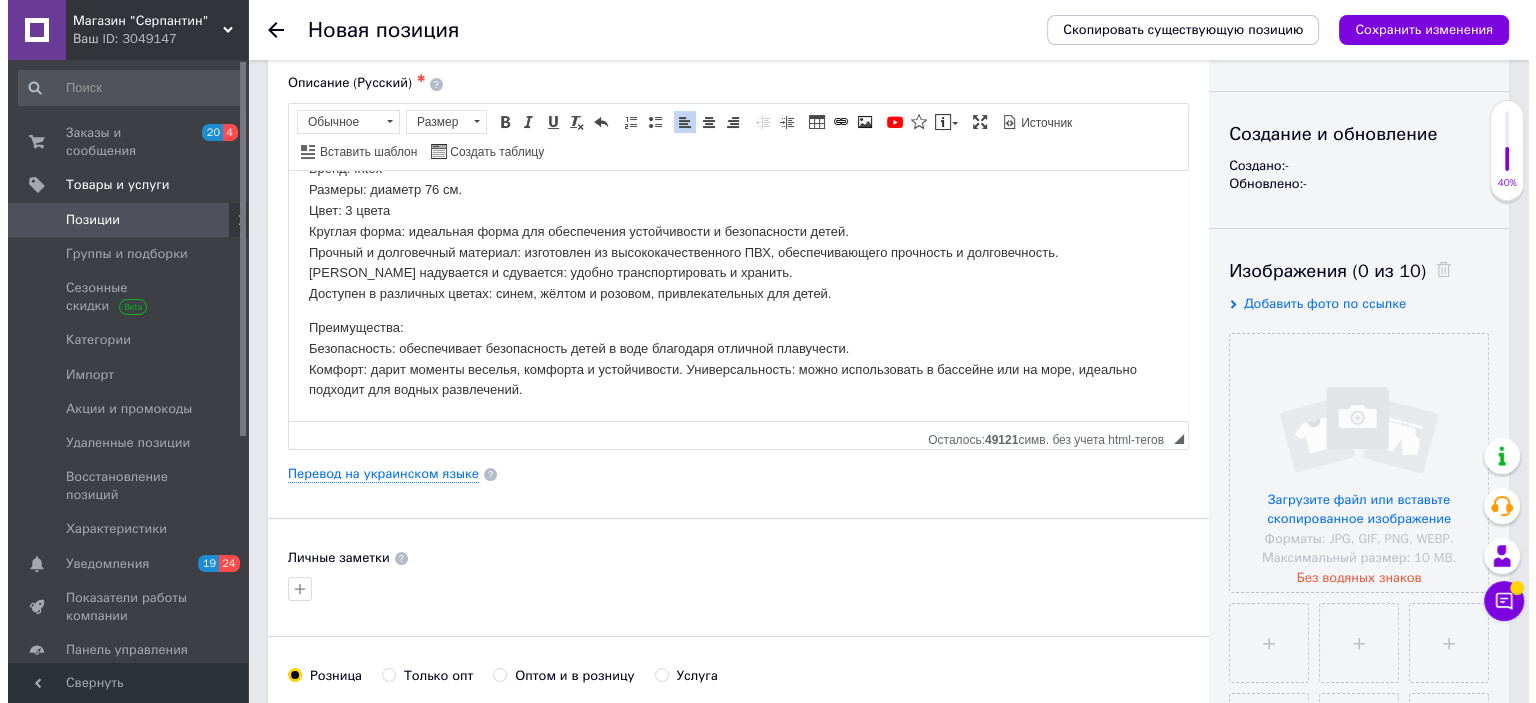 scroll, scrollTop: 200, scrollLeft: 0, axis: vertical 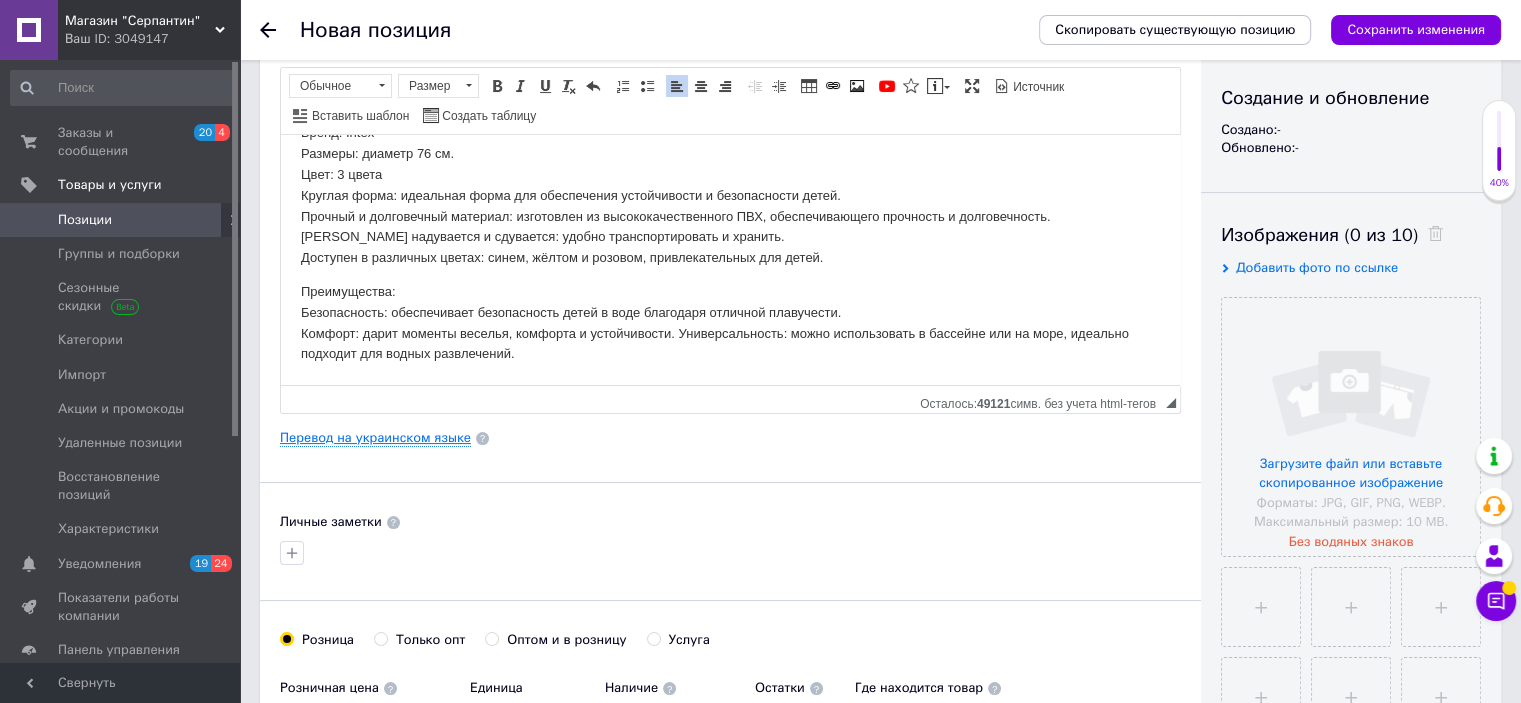 click on "Перевод на украинском языке" at bounding box center [375, 438] 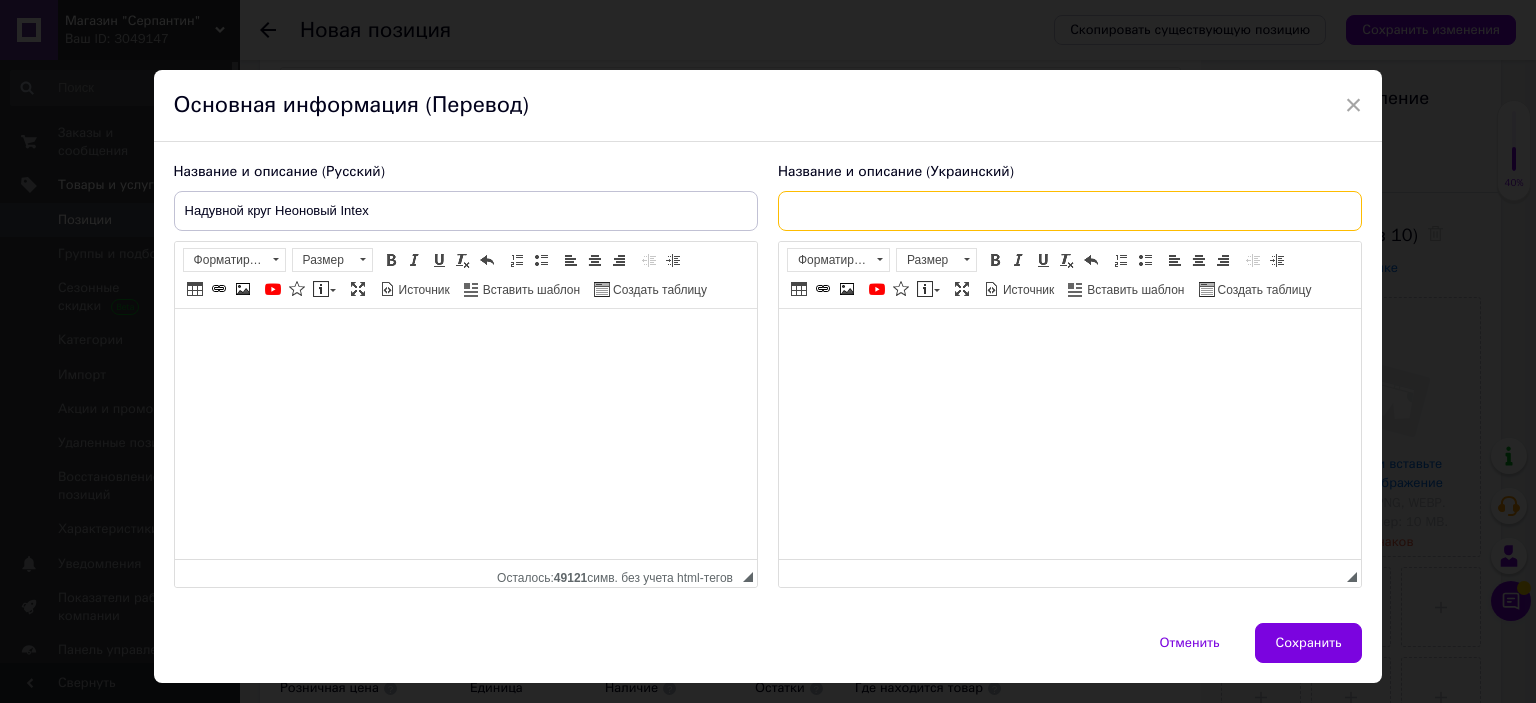paste on "Надувне коло Неоновий Intex" 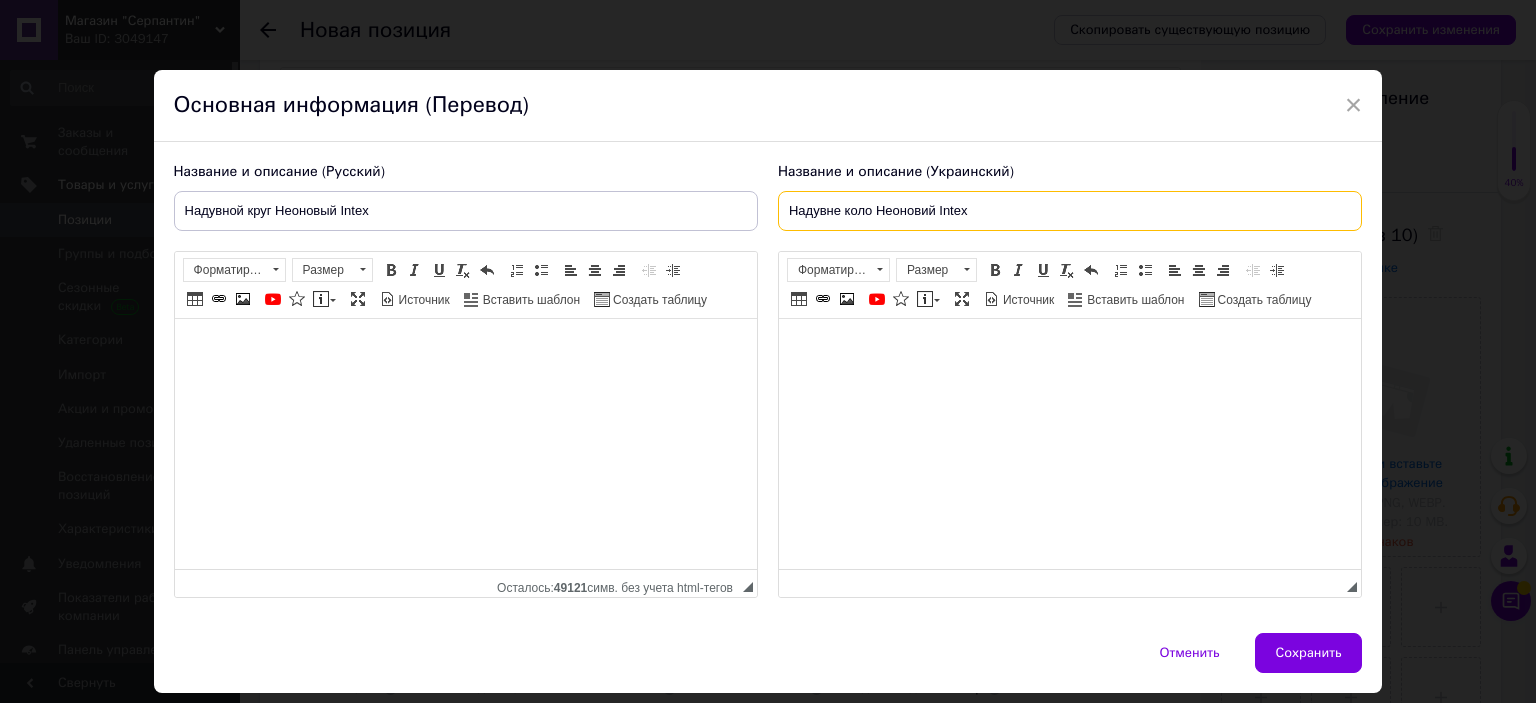 type on "Надувне коло Неоновий Intex" 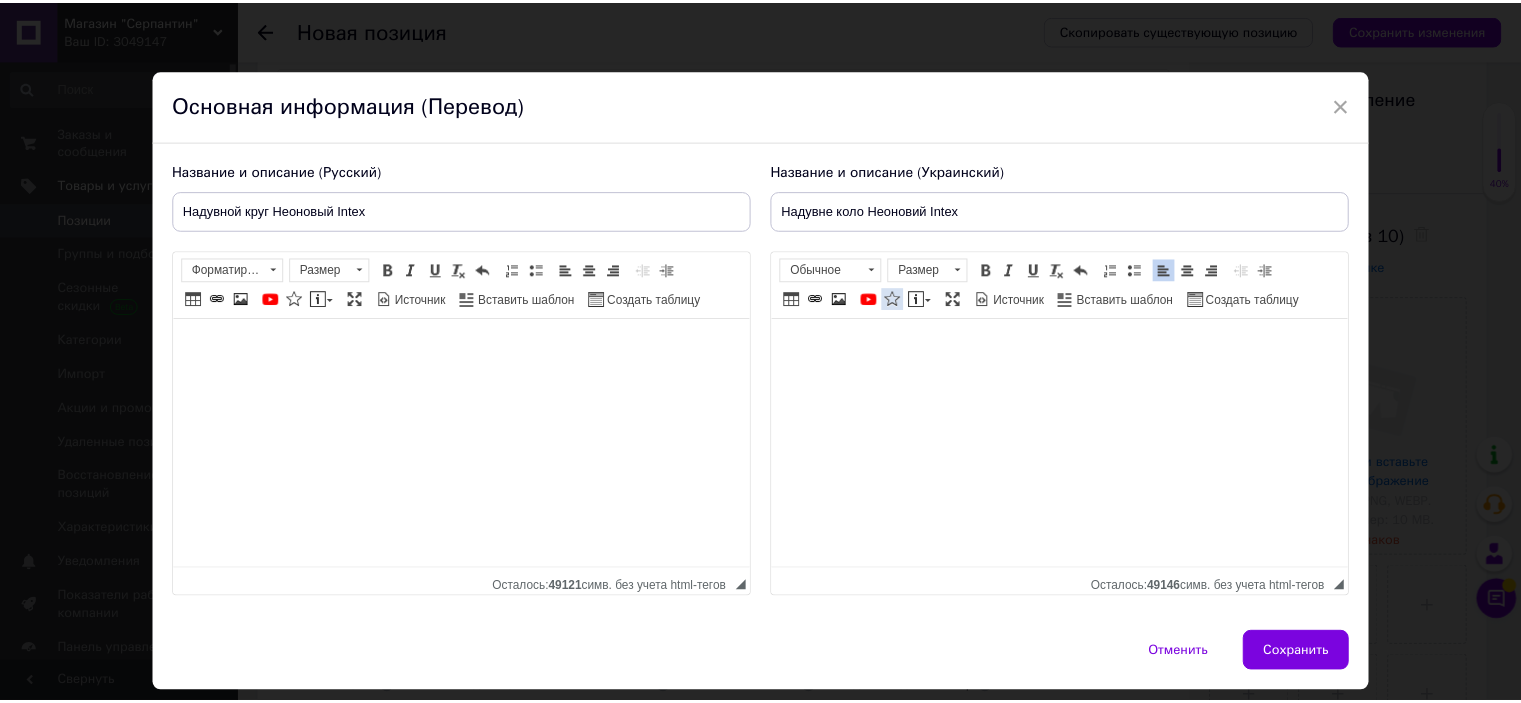 scroll, scrollTop: 57, scrollLeft: 0, axis: vertical 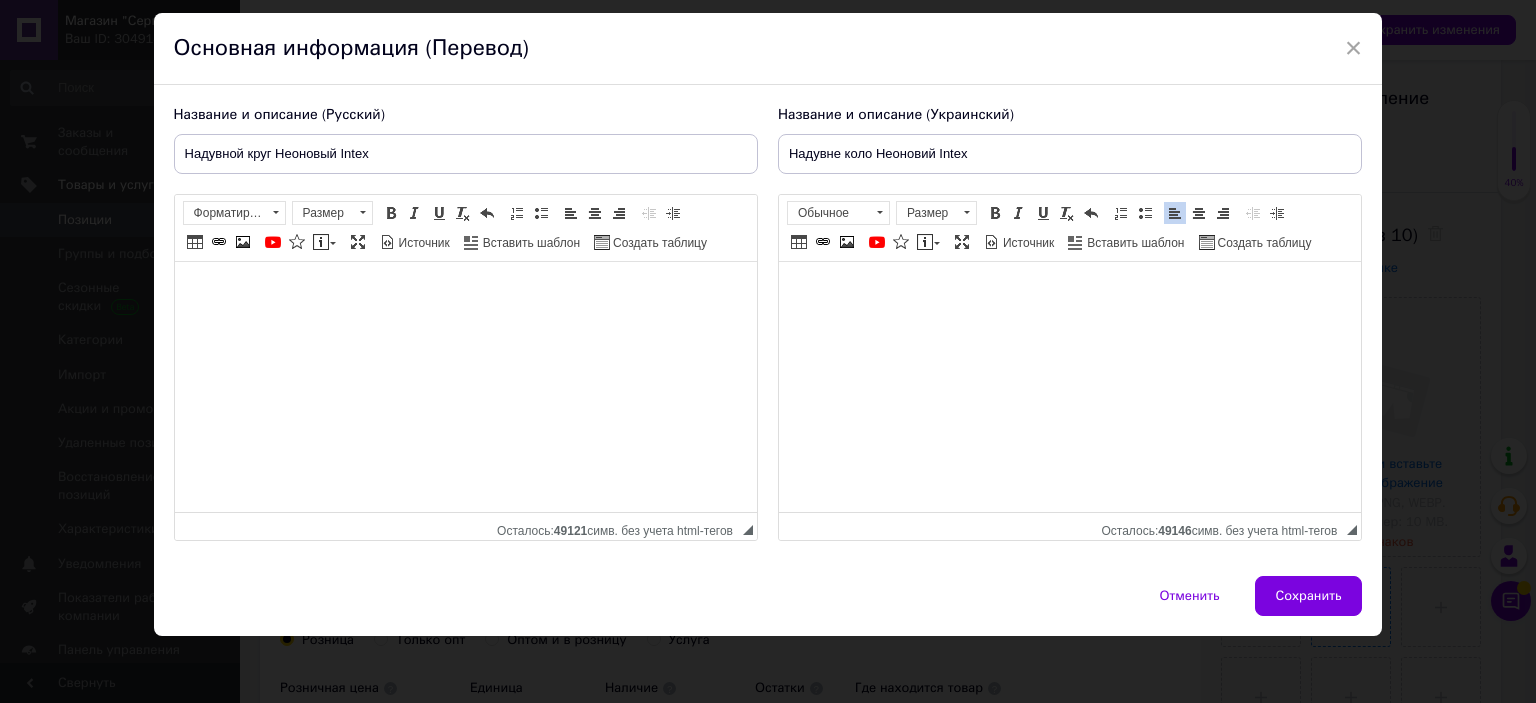 click on "Сохранить" at bounding box center (1309, 596) 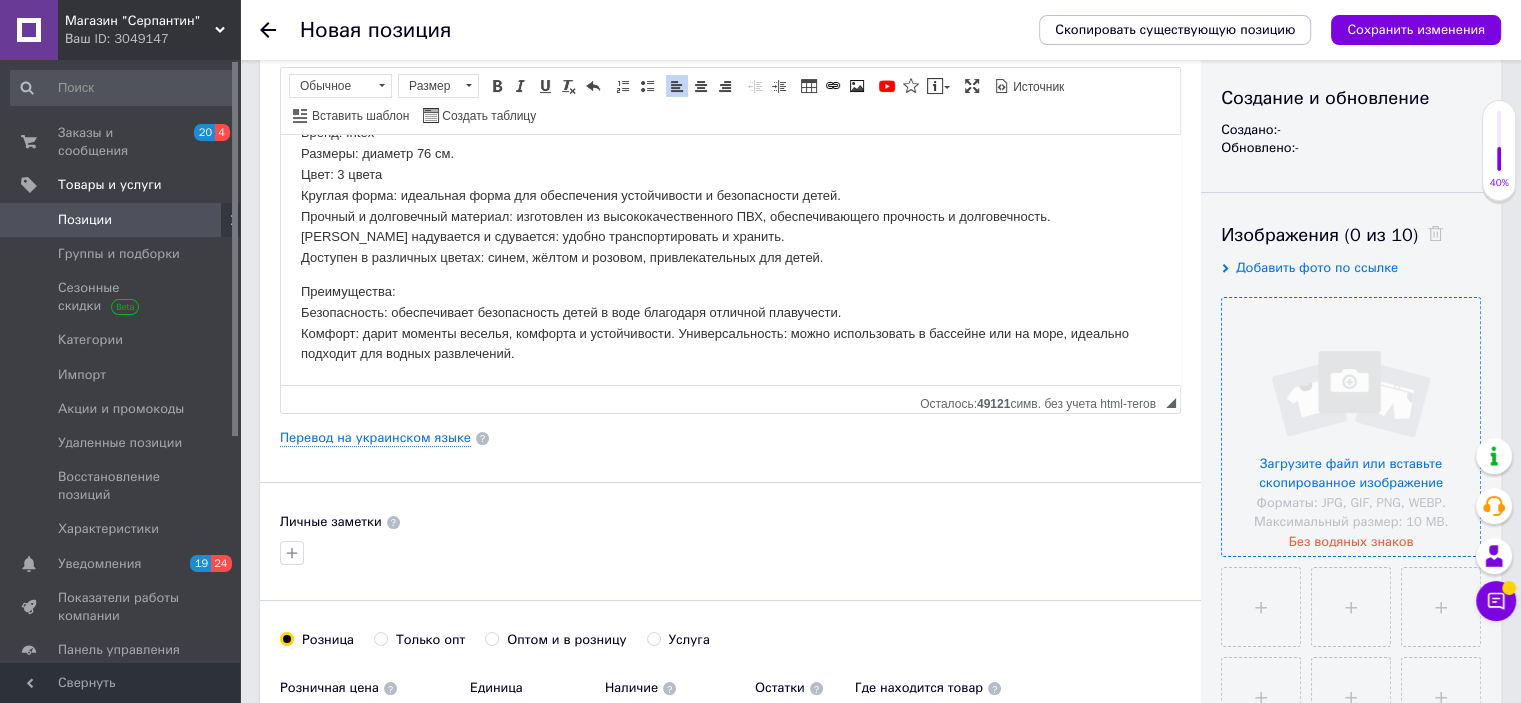 click at bounding box center (1351, 427) 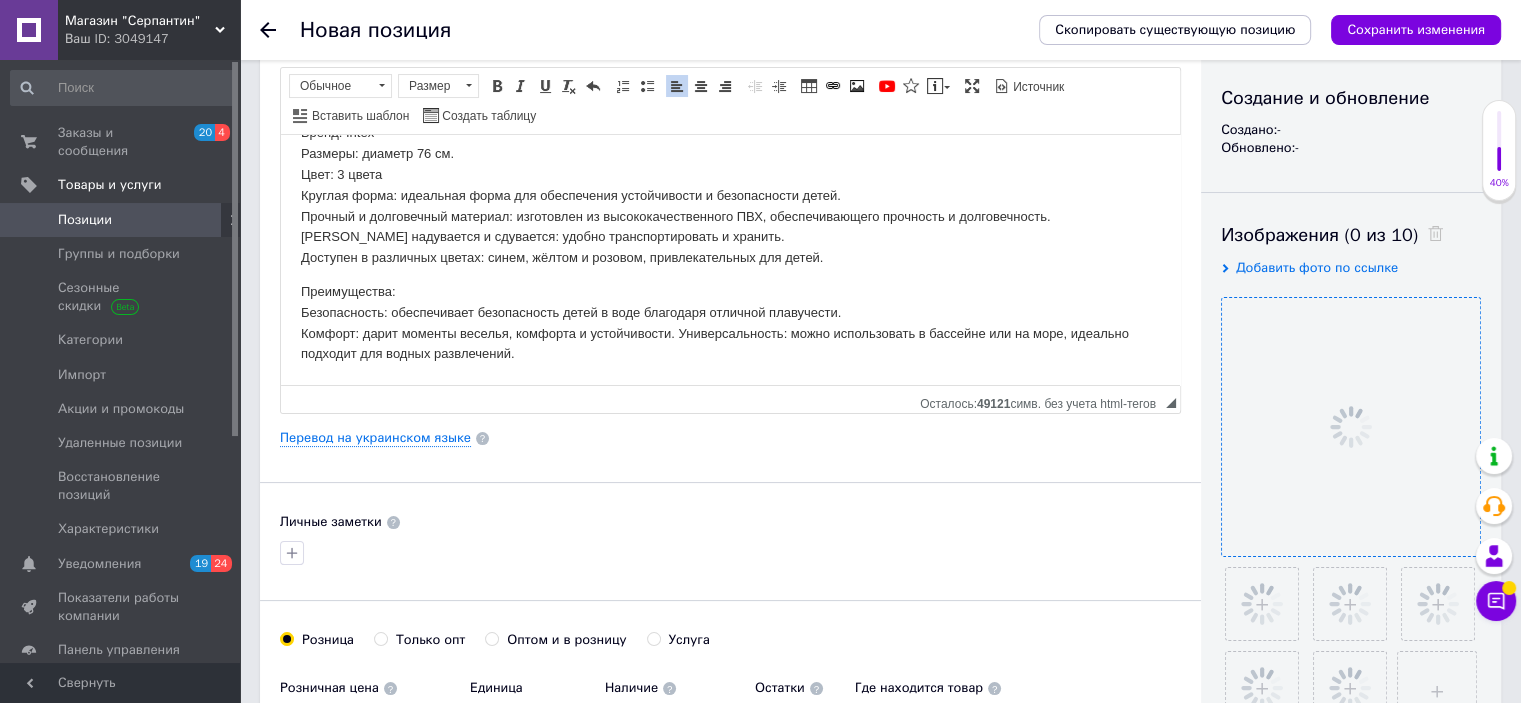 scroll, scrollTop: 500, scrollLeft: 0, axis: vertical 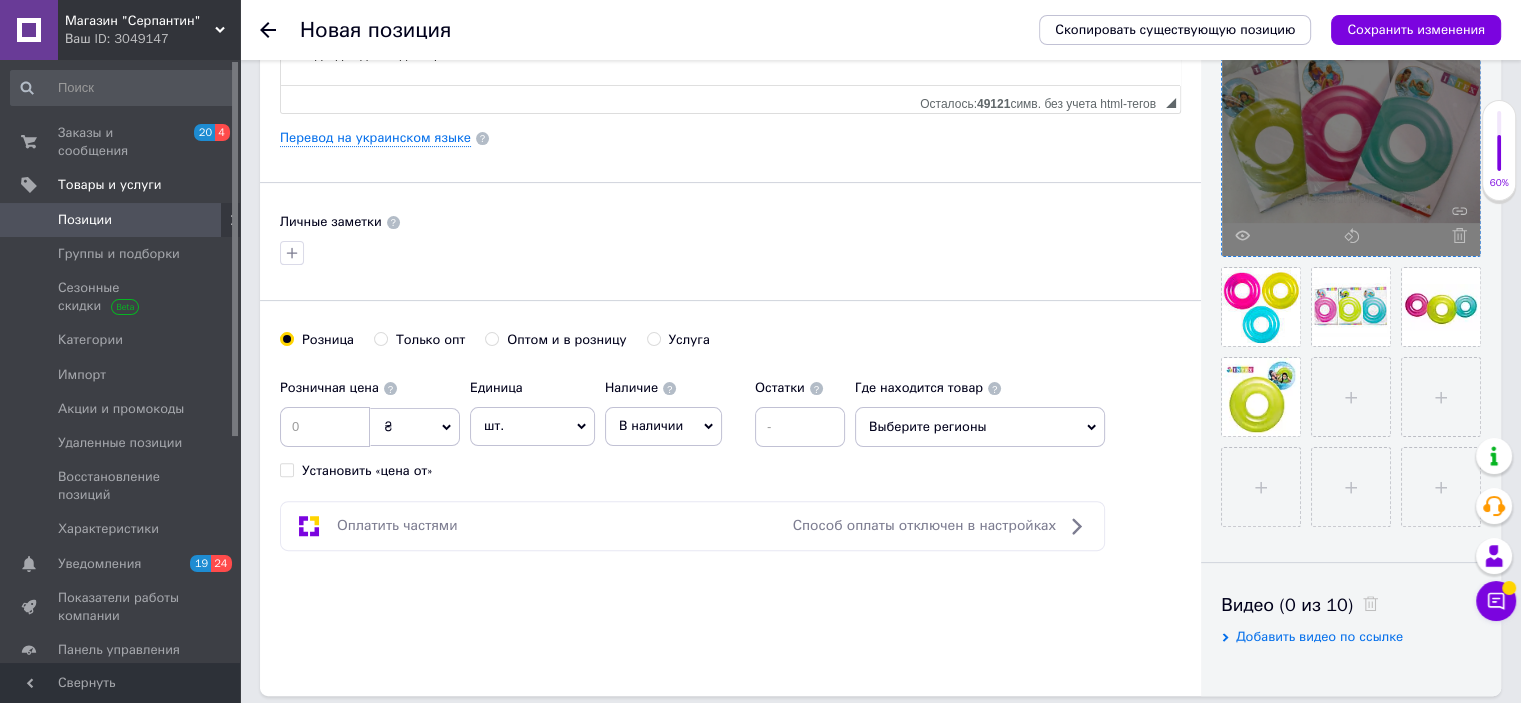 click on "Выберите регионы" at bounding box center [980, 427] 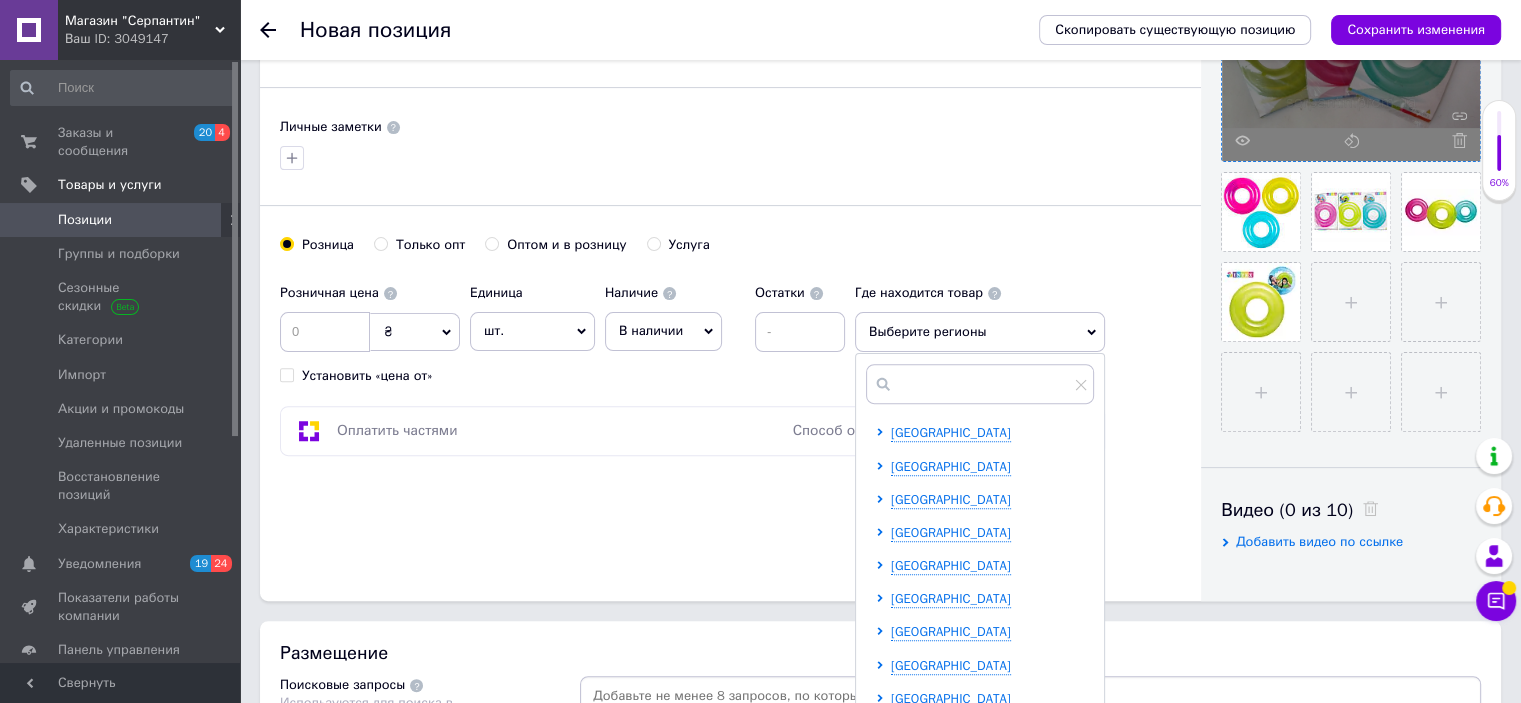 scroll, scrollTop: 800, scrollLeft: 0, axis: vertical 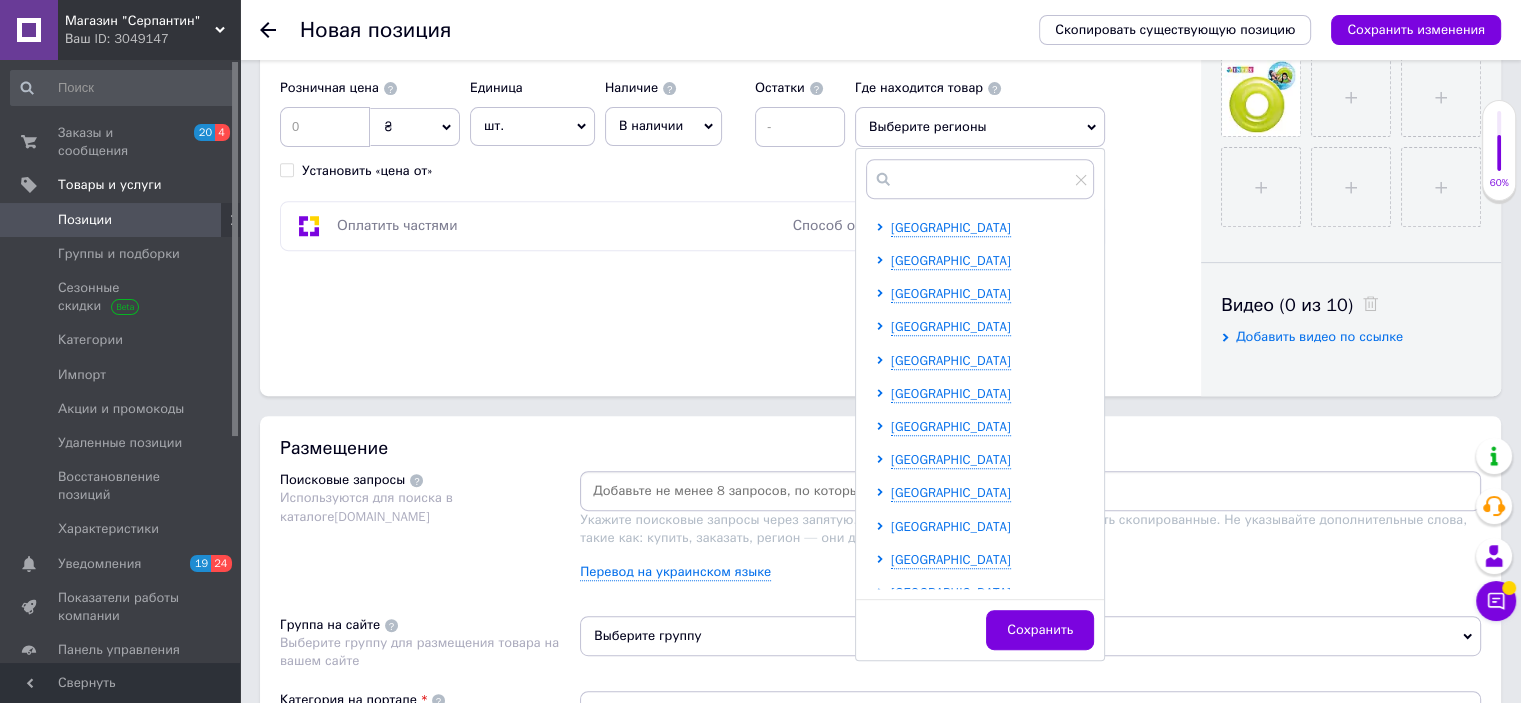 click on "[GEOGRAPHIC_DATA]" at bounding box center [951, 526] 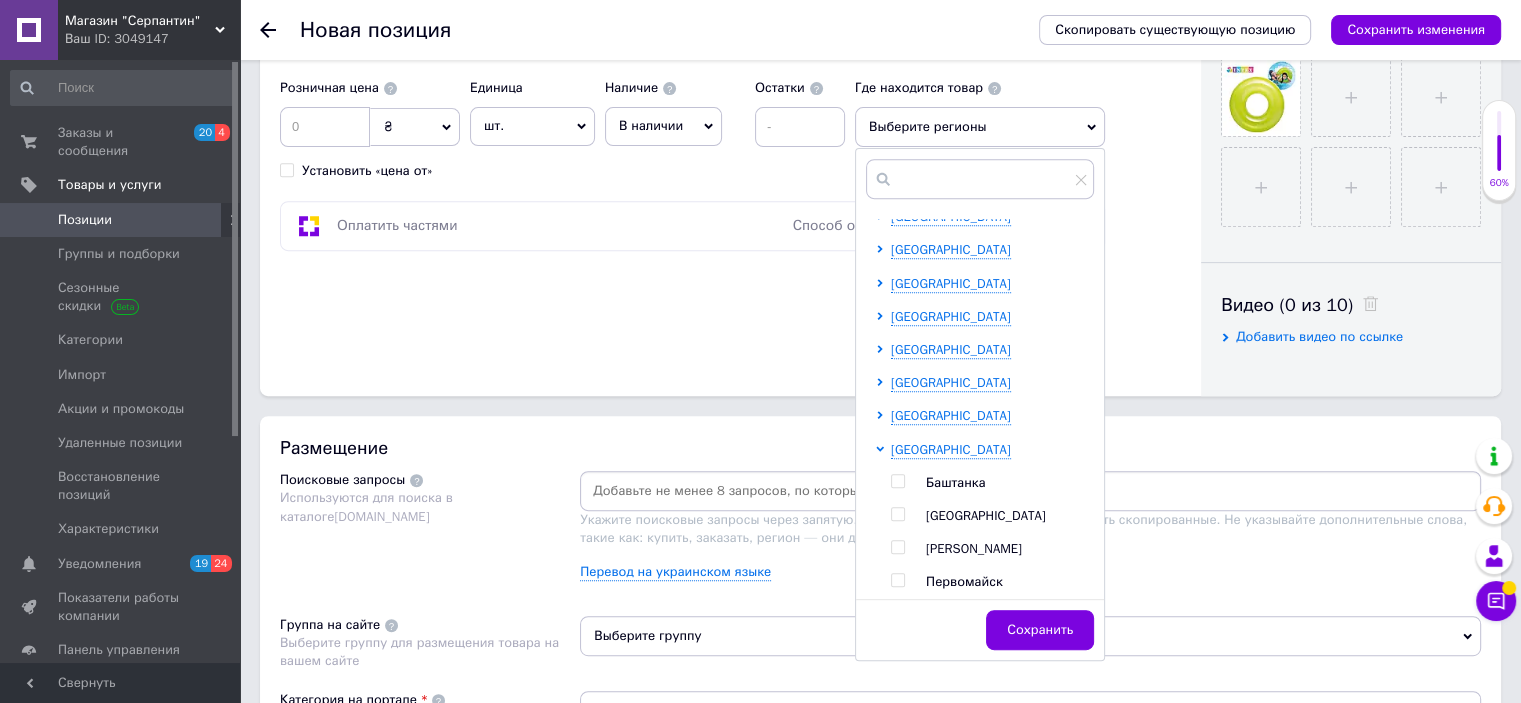 scroll, scrollTop: 300, scrollLeft: 0, axis: vertical 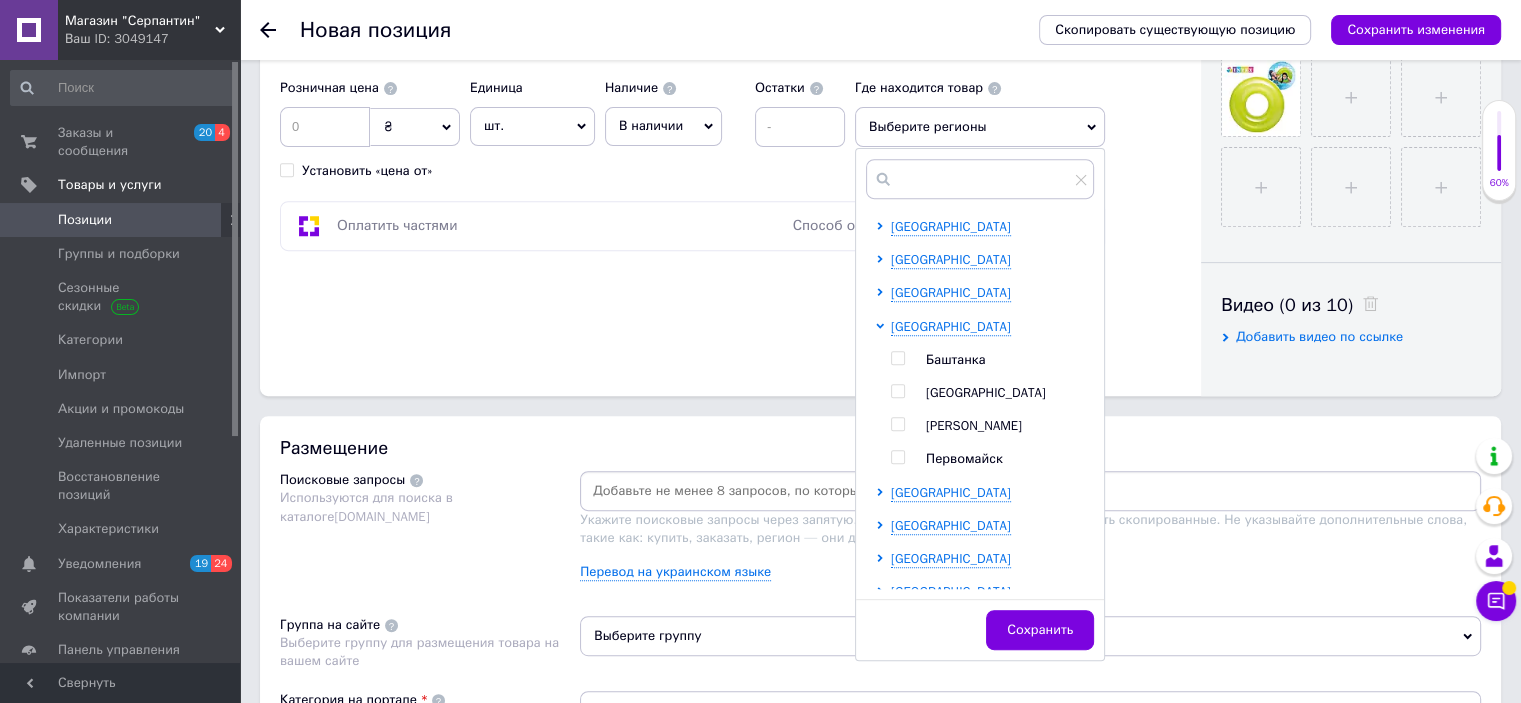 click on "[PERSON_NAME]" at bounding box center (974, 425) 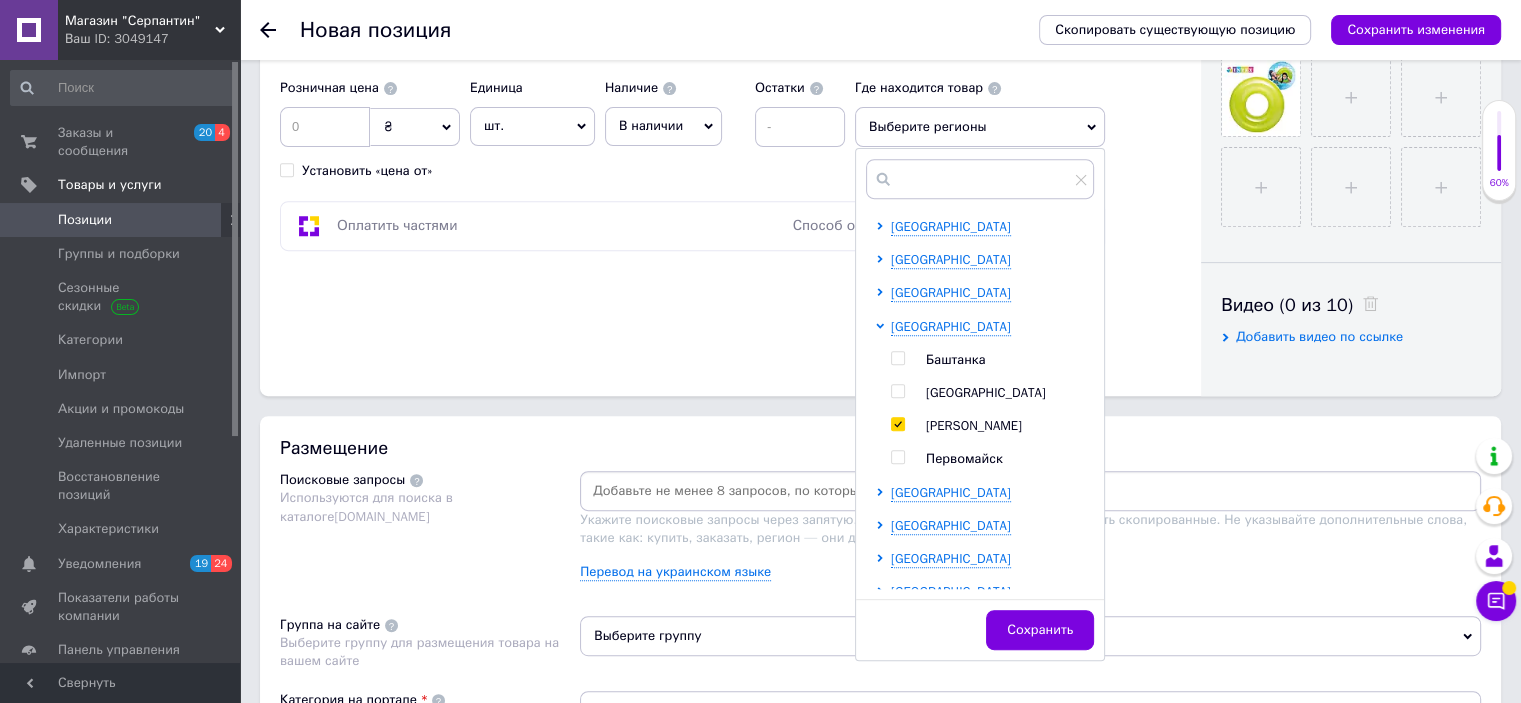 checkbox on "true" 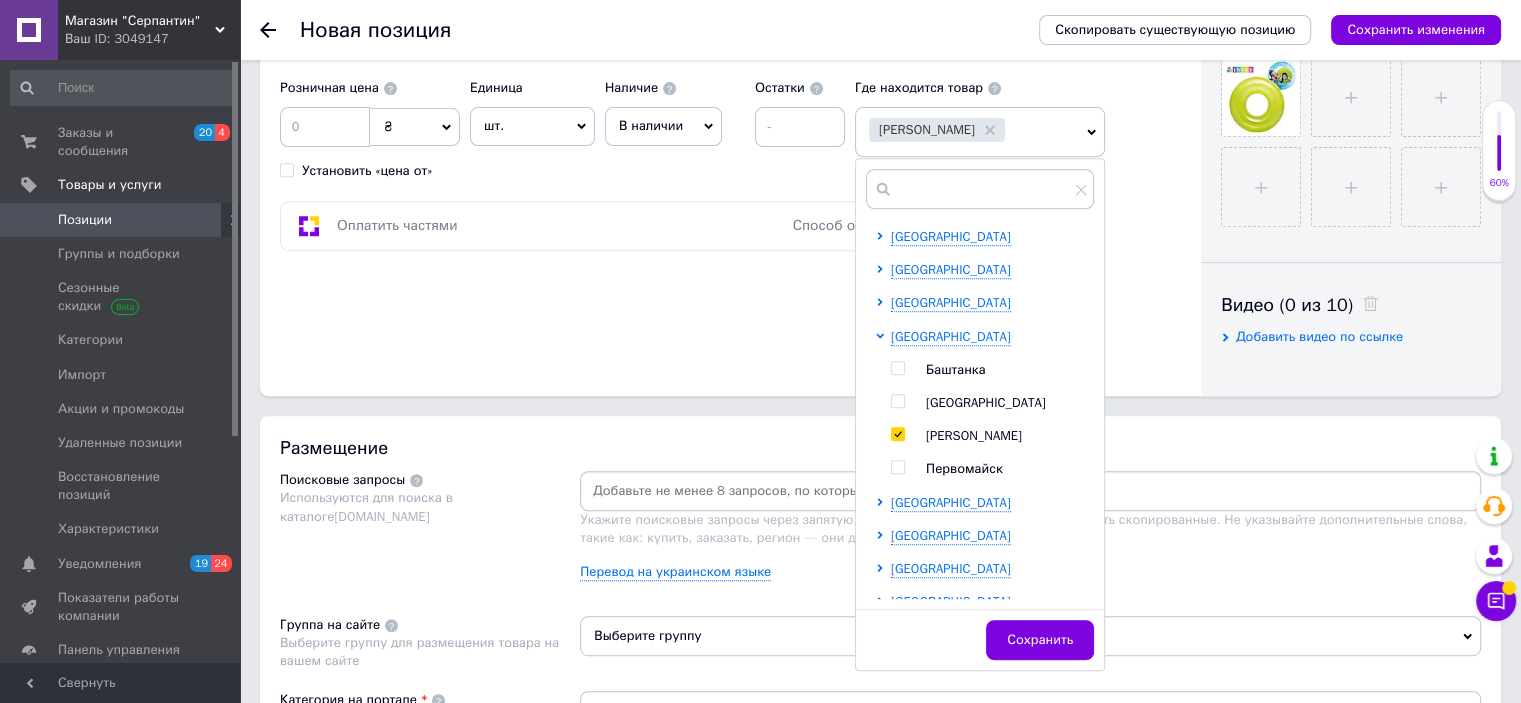 click on "Основная информация Название позиции (Русский) ✱ Надувной круг Неоновый Intex Код/Артикул д10346 Описание (Русский) ✱ Надувной круг Неоновый Intex  — идеальный выбор для веселого и безопасного отдыха детей в бассейне или океане. Благодаря яркому и удобному дизайну, он обеспечит малышам приятное и безопасное времяпрепровождение.
Характеристики:
Бренд: Intex
Размеры: диаметр 76 см.
Цвет: 3 цвета
Круглая форма: идеальная форма для обеспечения устойчивости и безопасности детей.
[PERSON_NAME] надувается и сдувается: удобно транспортировать и хранить.
Преимущества:" at bounding box center (730, -162) 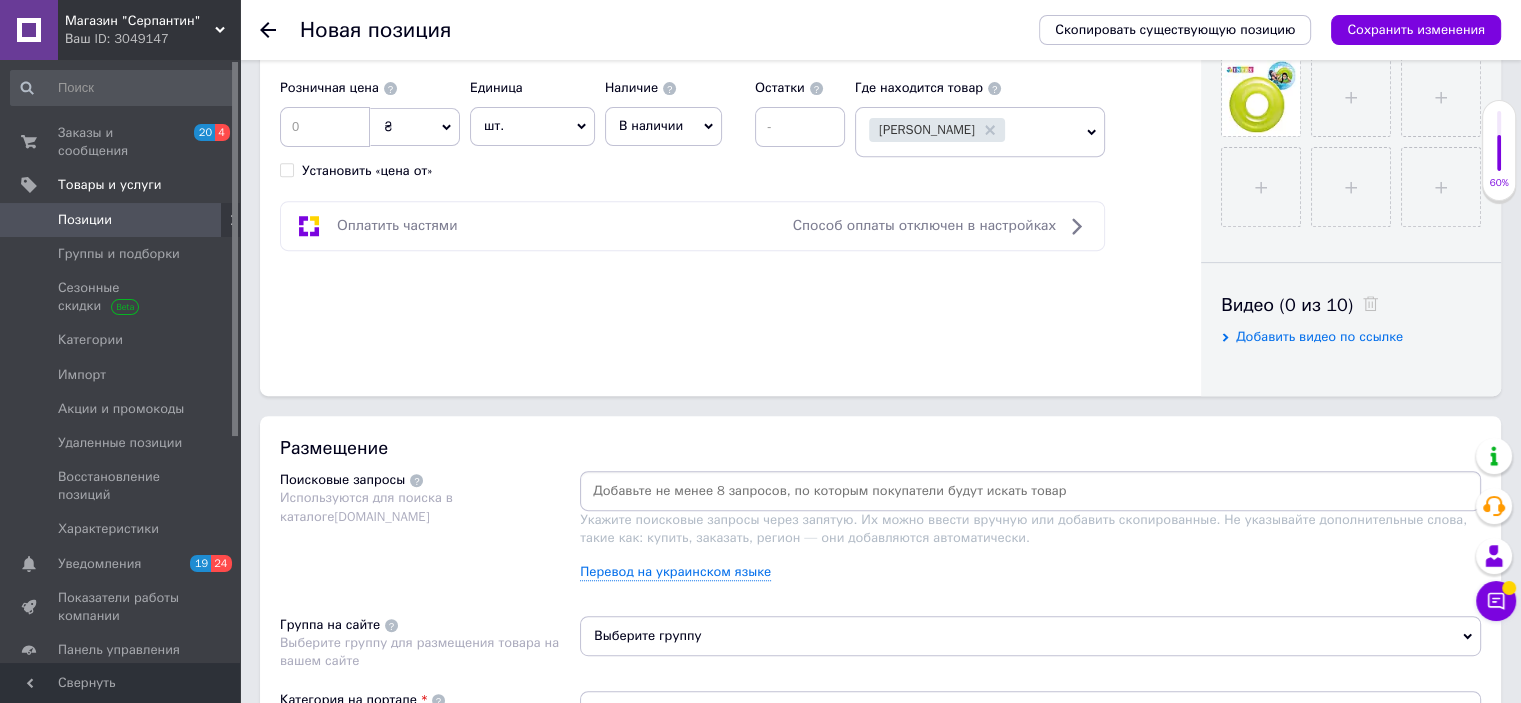 click on "В наличии" at bounding box center (651, 125) 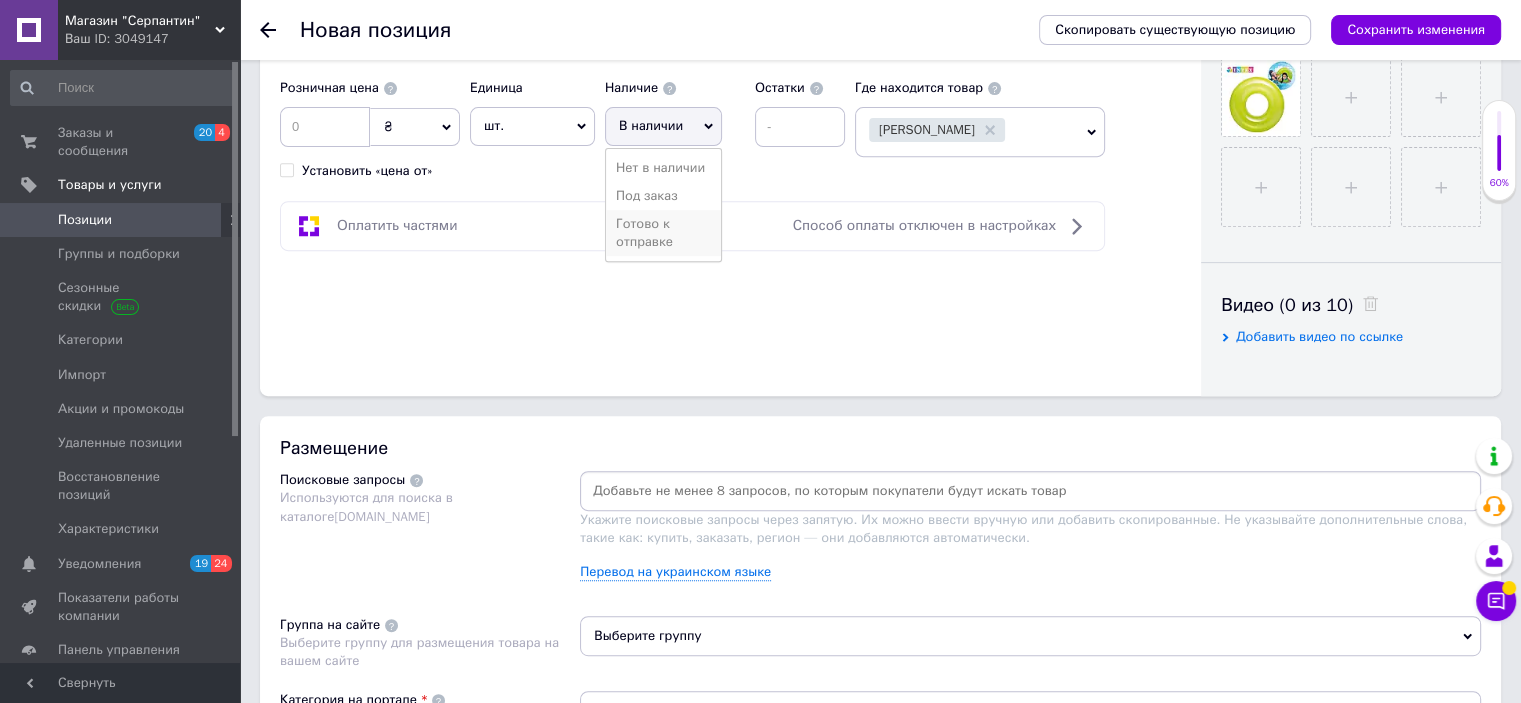 click on "Готово к отправке" at bounding box center [663, 233] 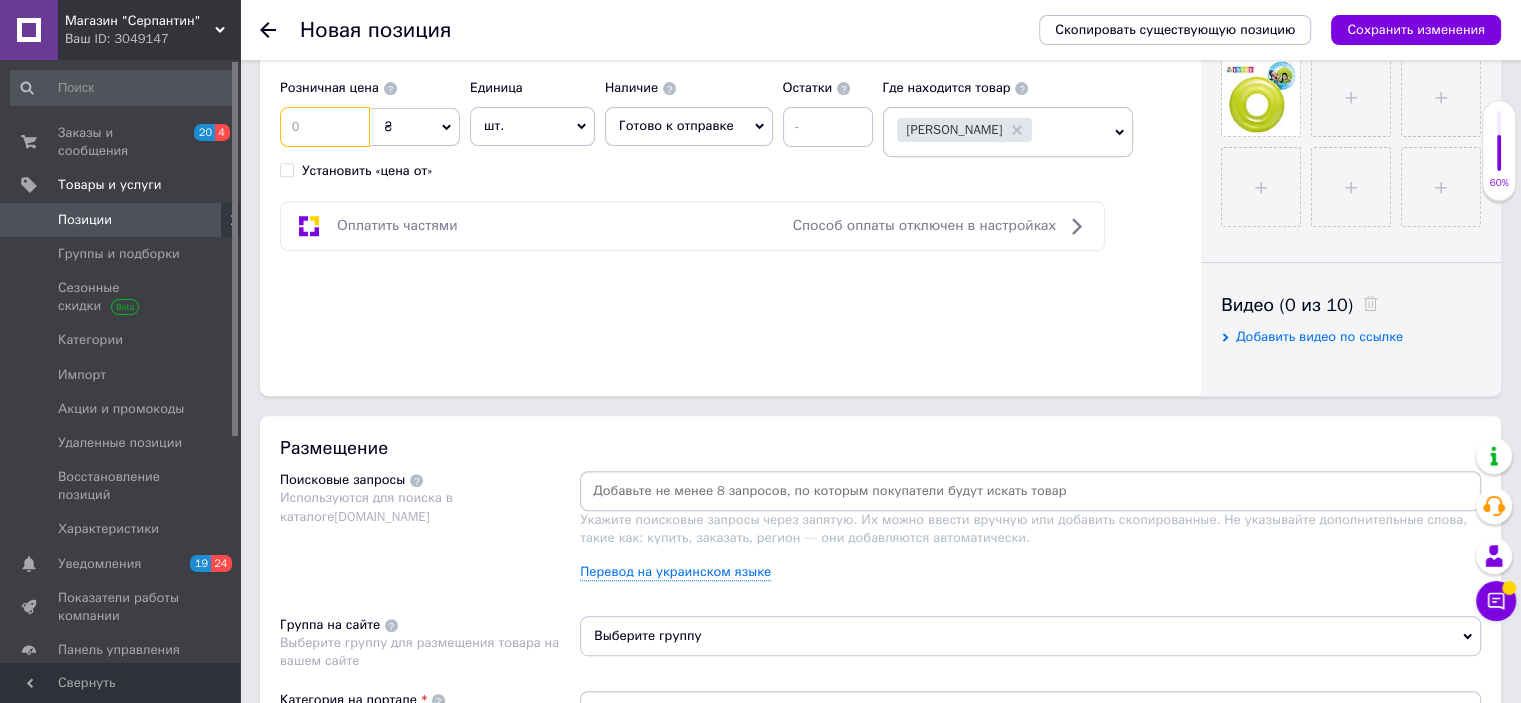 click at bounding box center [325, 127] 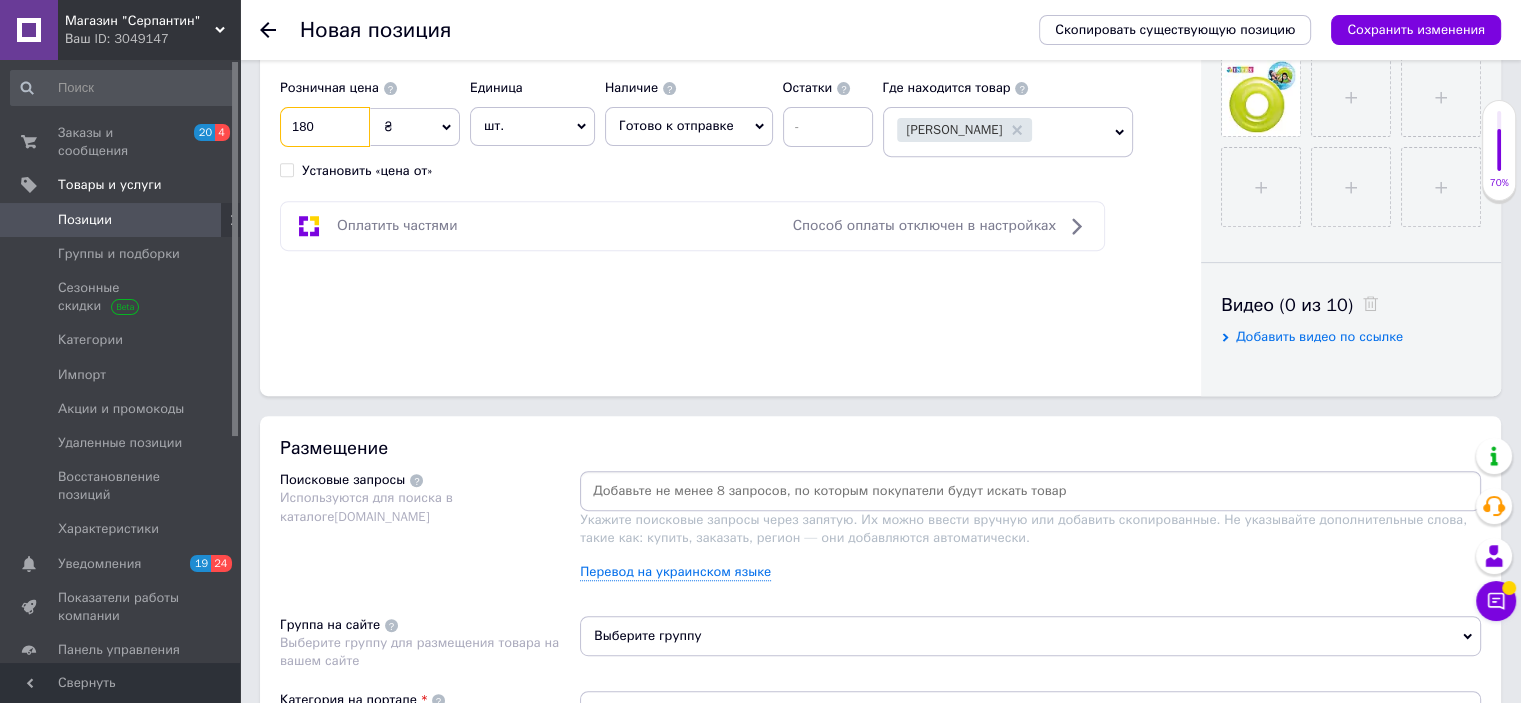 type on "180" 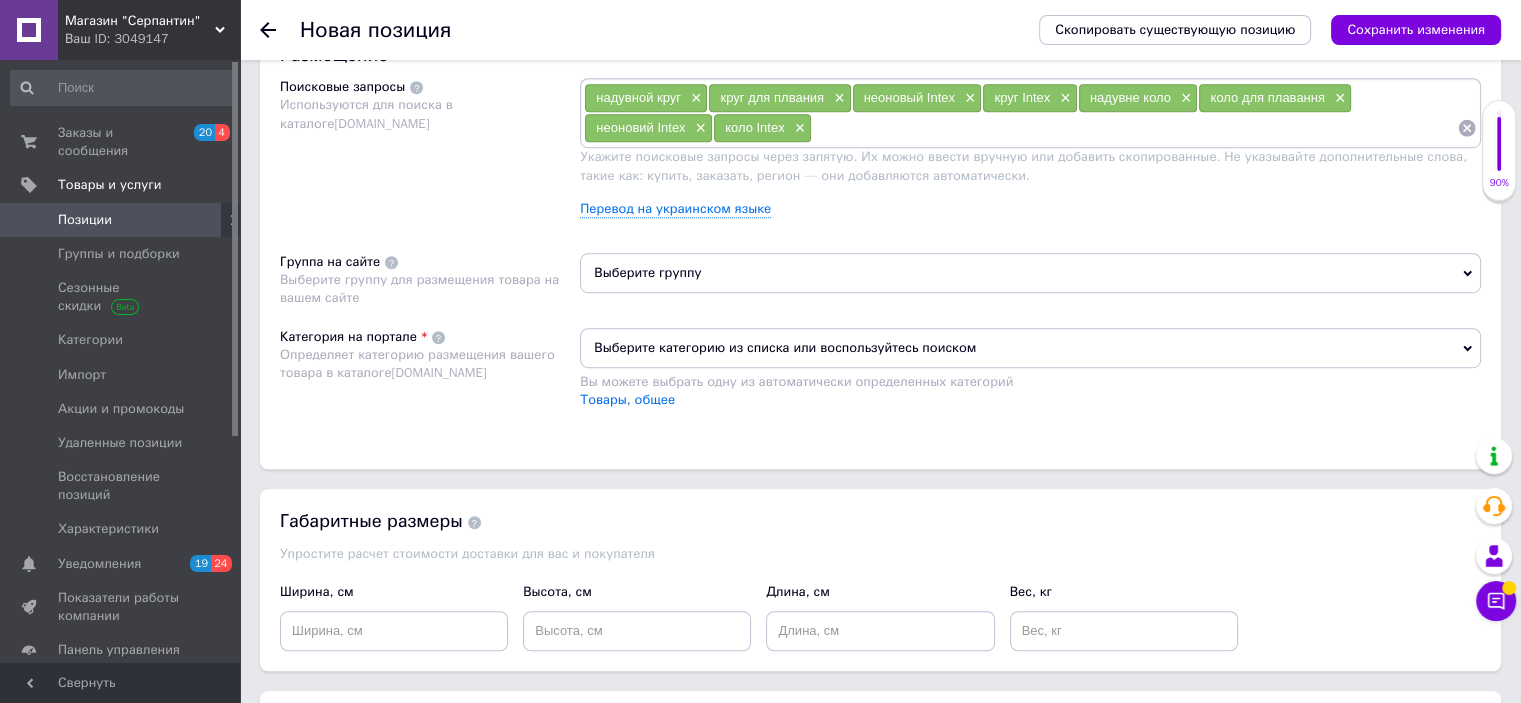 scroll, scrollTop: 1200, scrollLeft: 0, axis: vertical 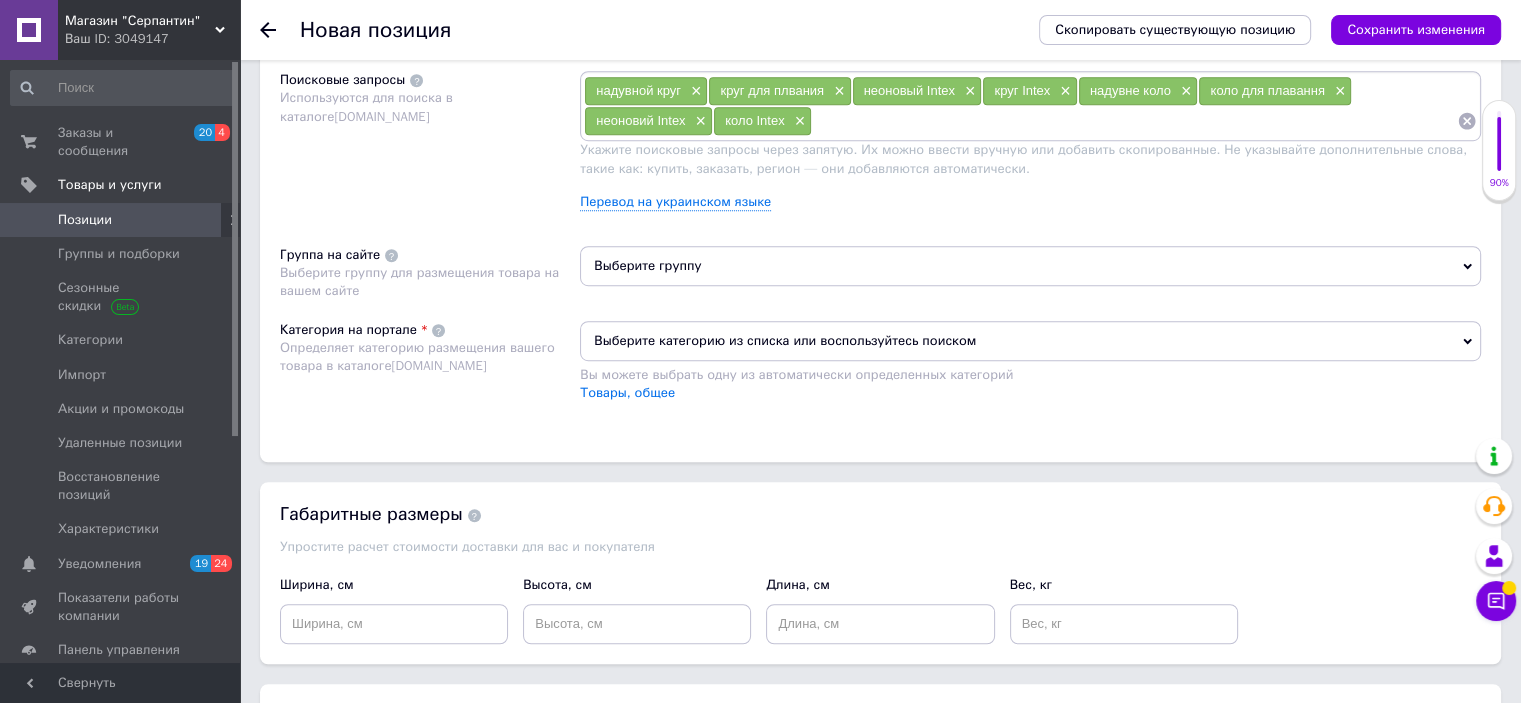 click on "Выберите группу" at bounding box center (1030, 266) 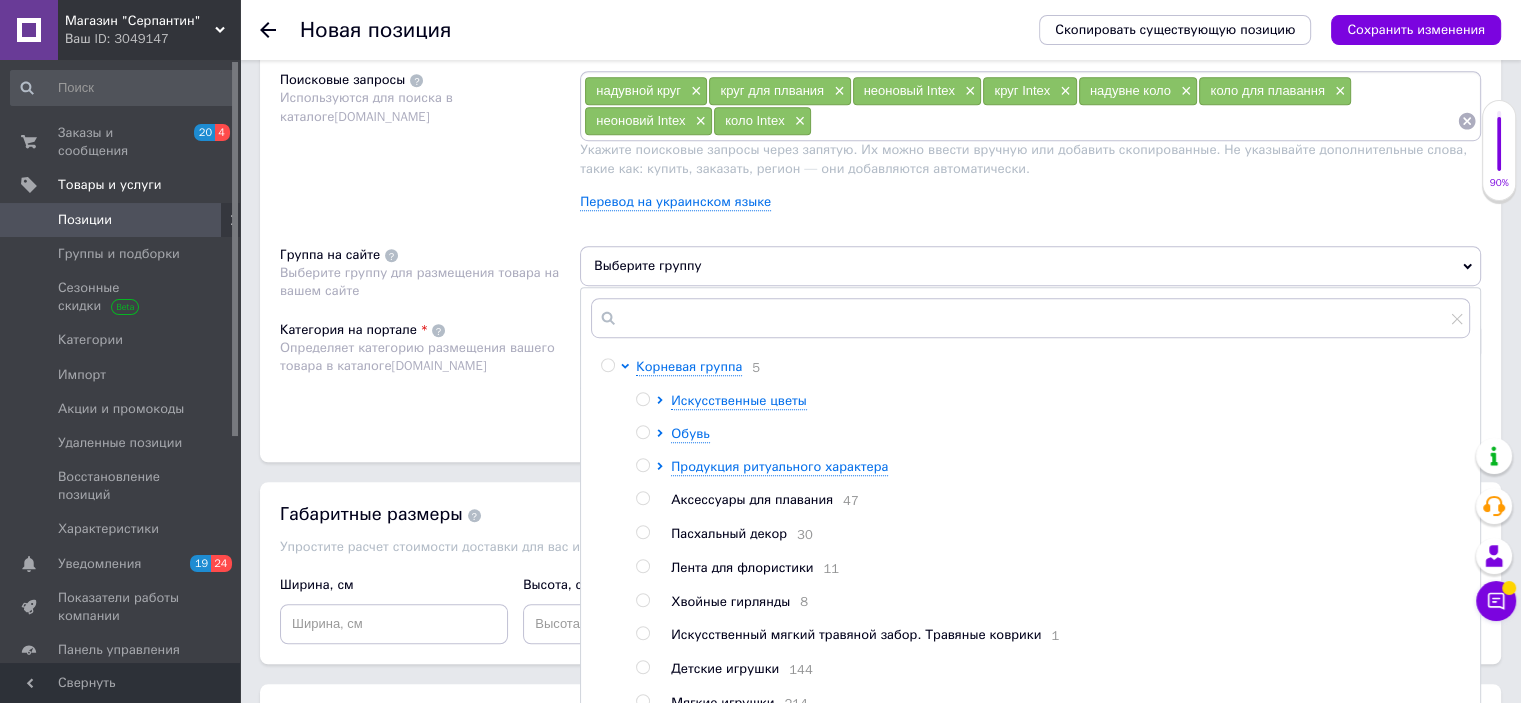 click on "Аксессуары для плавания" at bounding box center [752, 499] 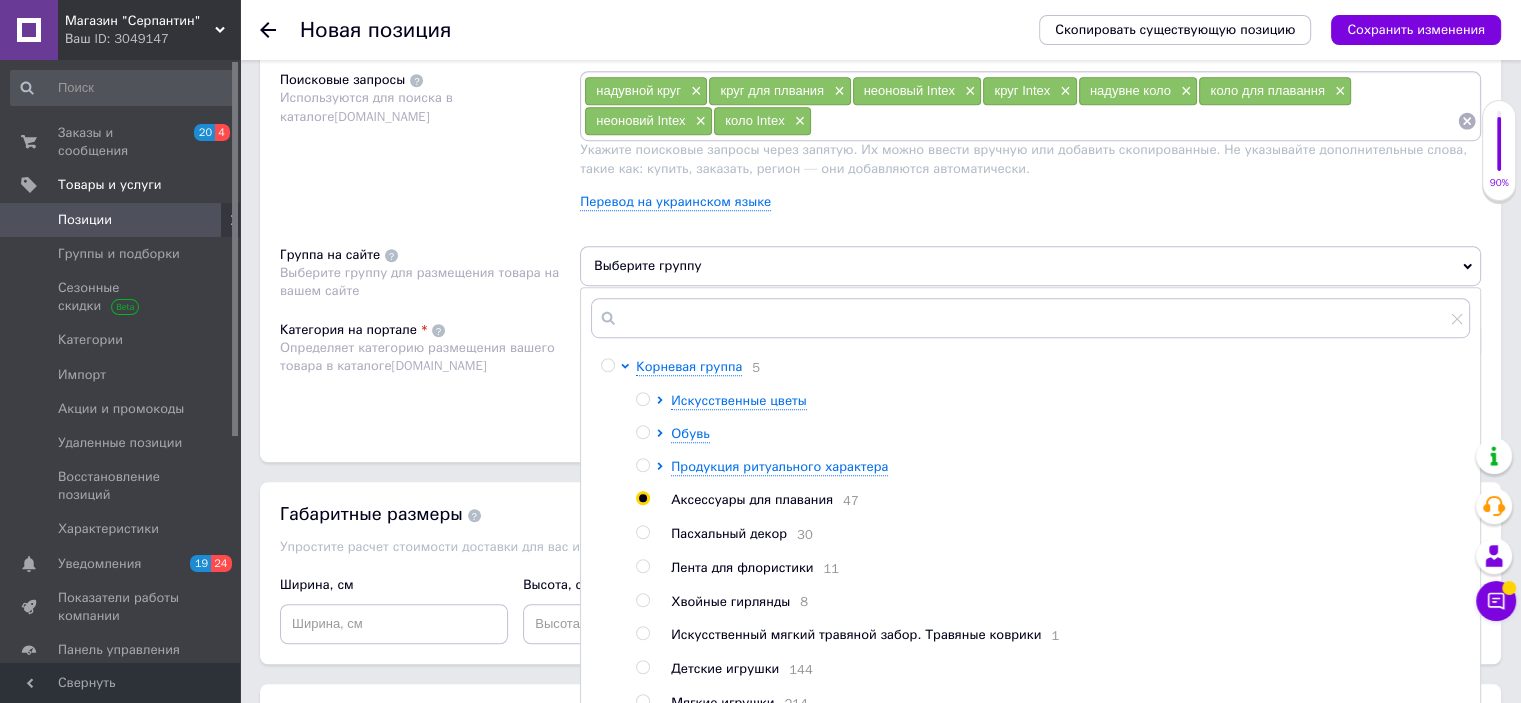 radio on "true" 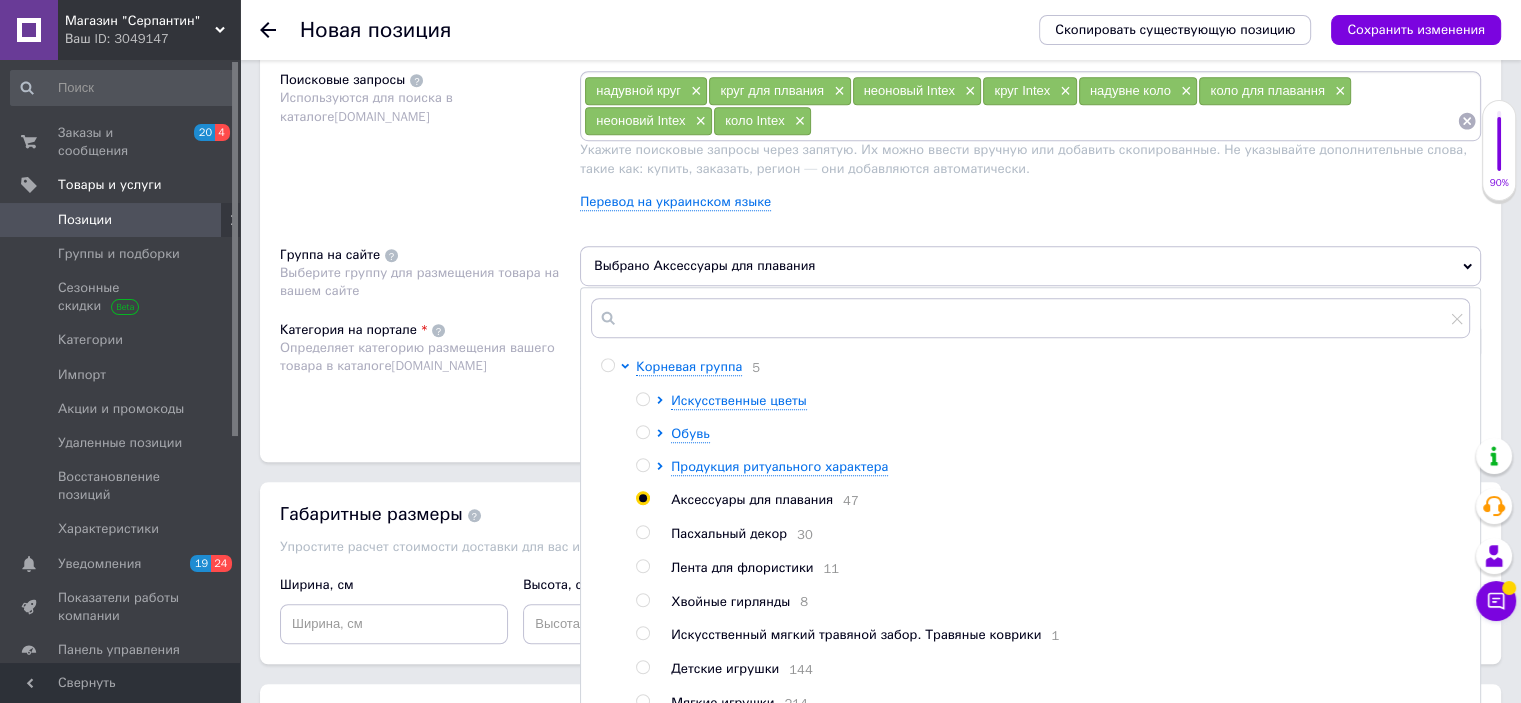 click at bounding box center (438, 330) 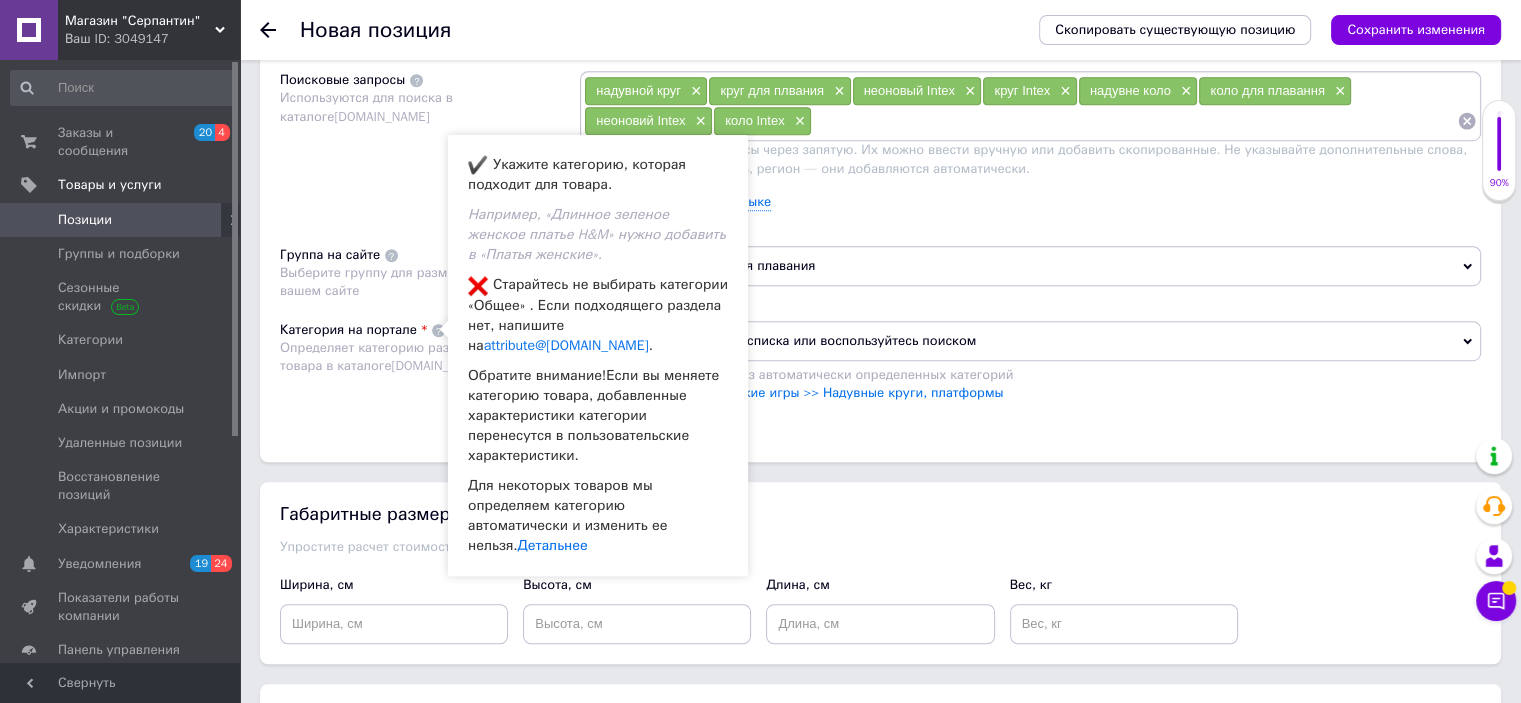 click on "Размещение Поисковые запросы Используются для поиска в каталоге  [DOMAIN_NAME] надувной круг × круг для плвания × неоновый Intex × круг Intex × надувне коло × коло для плавання × неоновий Intex × коло Intex × Укажите поисковые запросы через запятую.
Их можно ввести вручную или добавить скопированные.
Не указывайте дополнительные слова,
такие как: купить, заказать, регион — они добавляются автоматически. Перевод на украинском языке Группа на сайте Выберите группу для размещения товара на вашем сайте Выбрано Аксессуары для плавания Категория на портале [DOMAIN_NAME]" at bounding box center (880, 239) 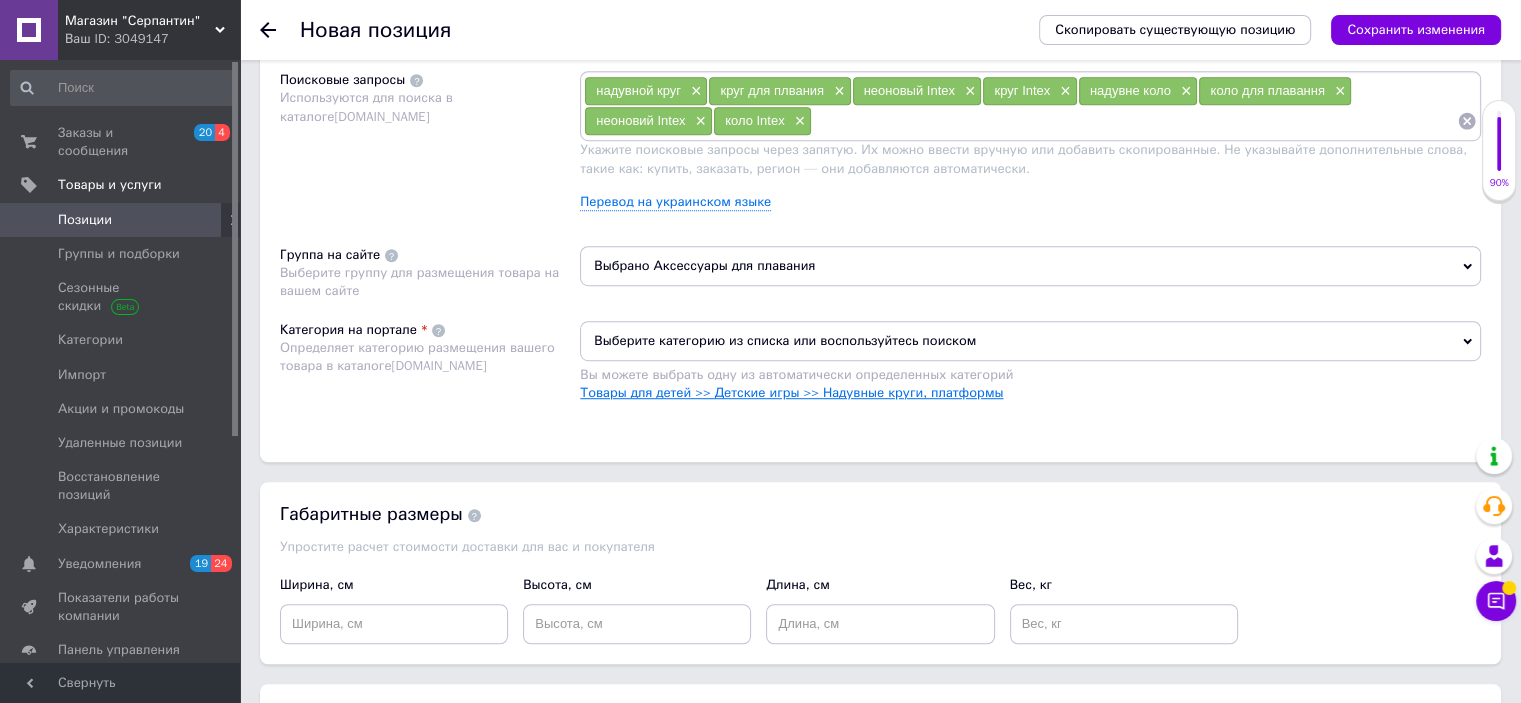 click on "Товары для детей >> Детские игры >> Надувные круги, платформы" at bounding box center (791, 392) 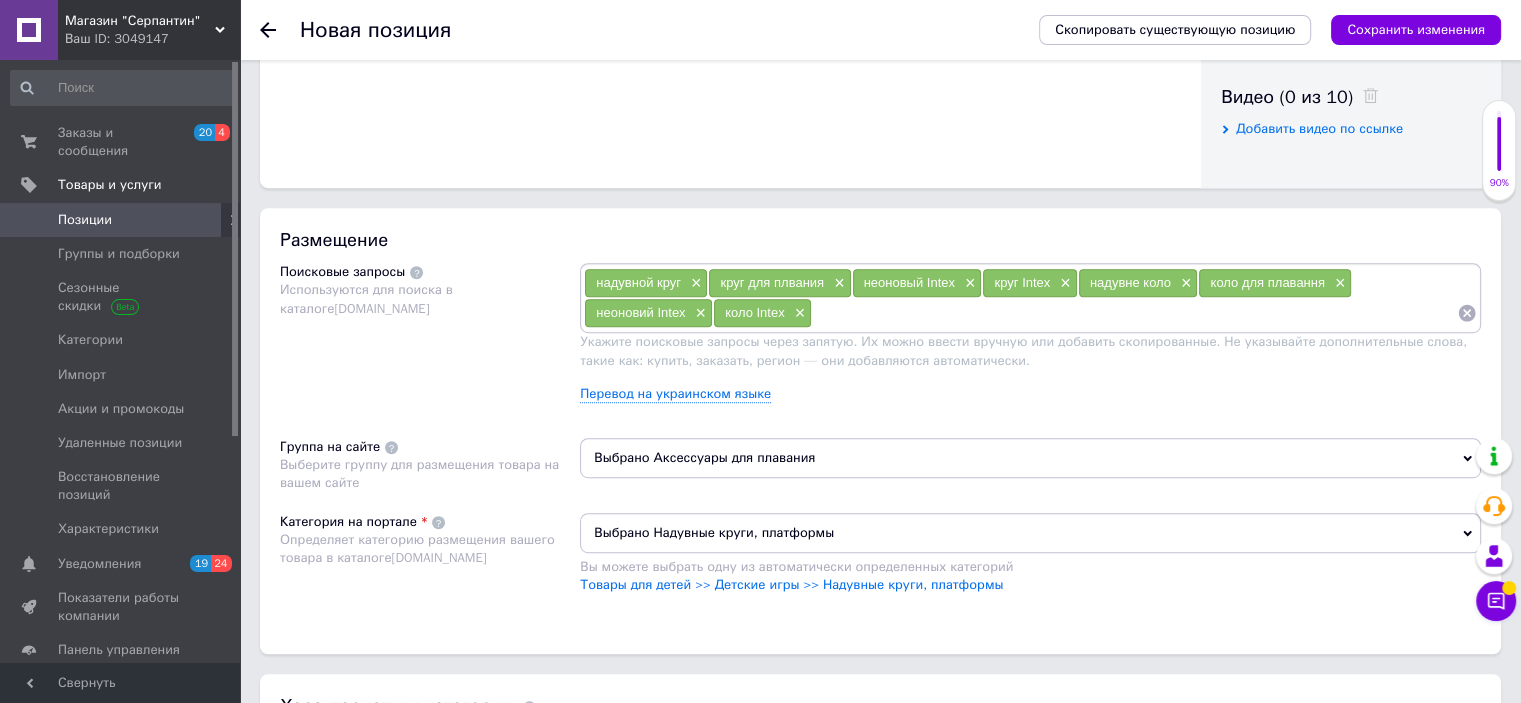 scroll, scrollTop: 800, scrollLeft: 0, axis: vertical 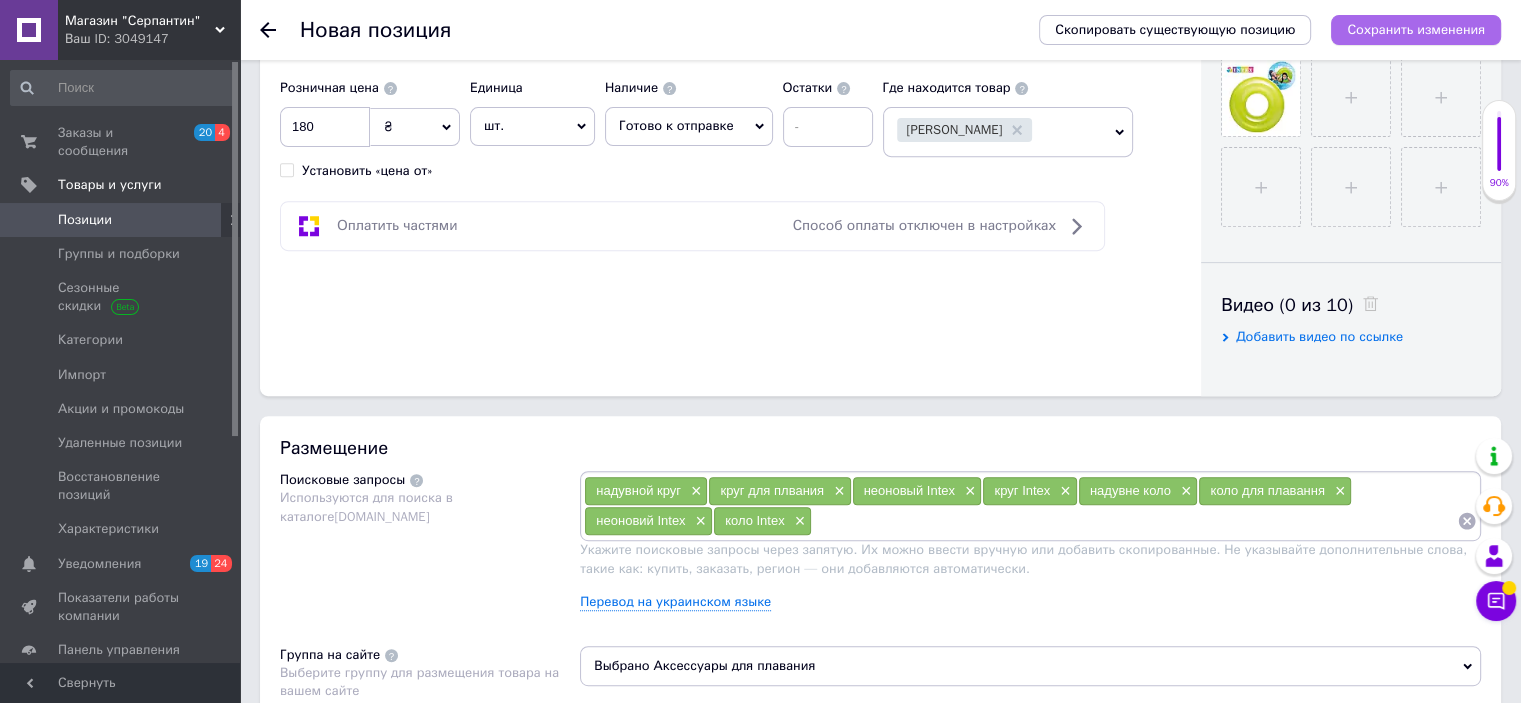 click on "Сохранить изменения" at bounding box center [1416, 29] 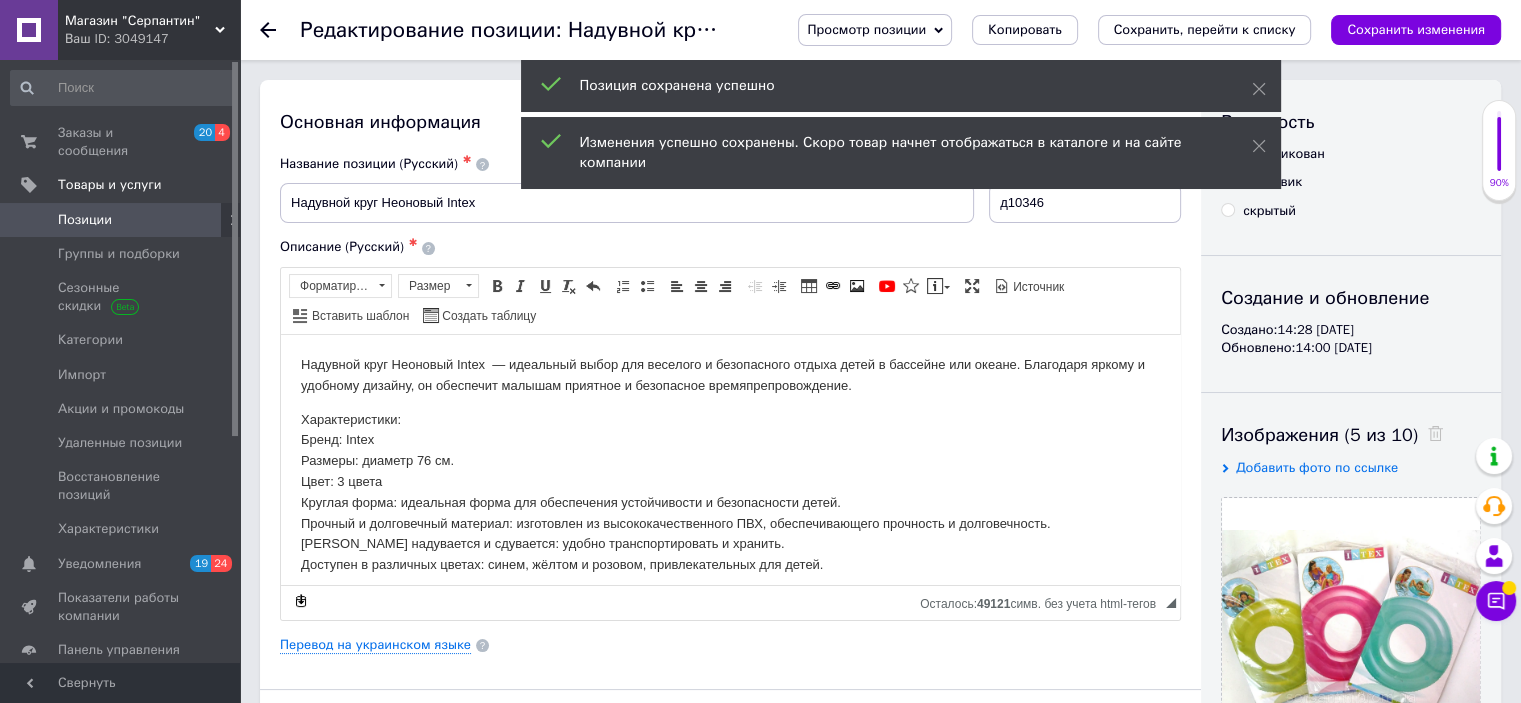 scroll, scrollTop: 0, scrollLeft: 0, axis: both 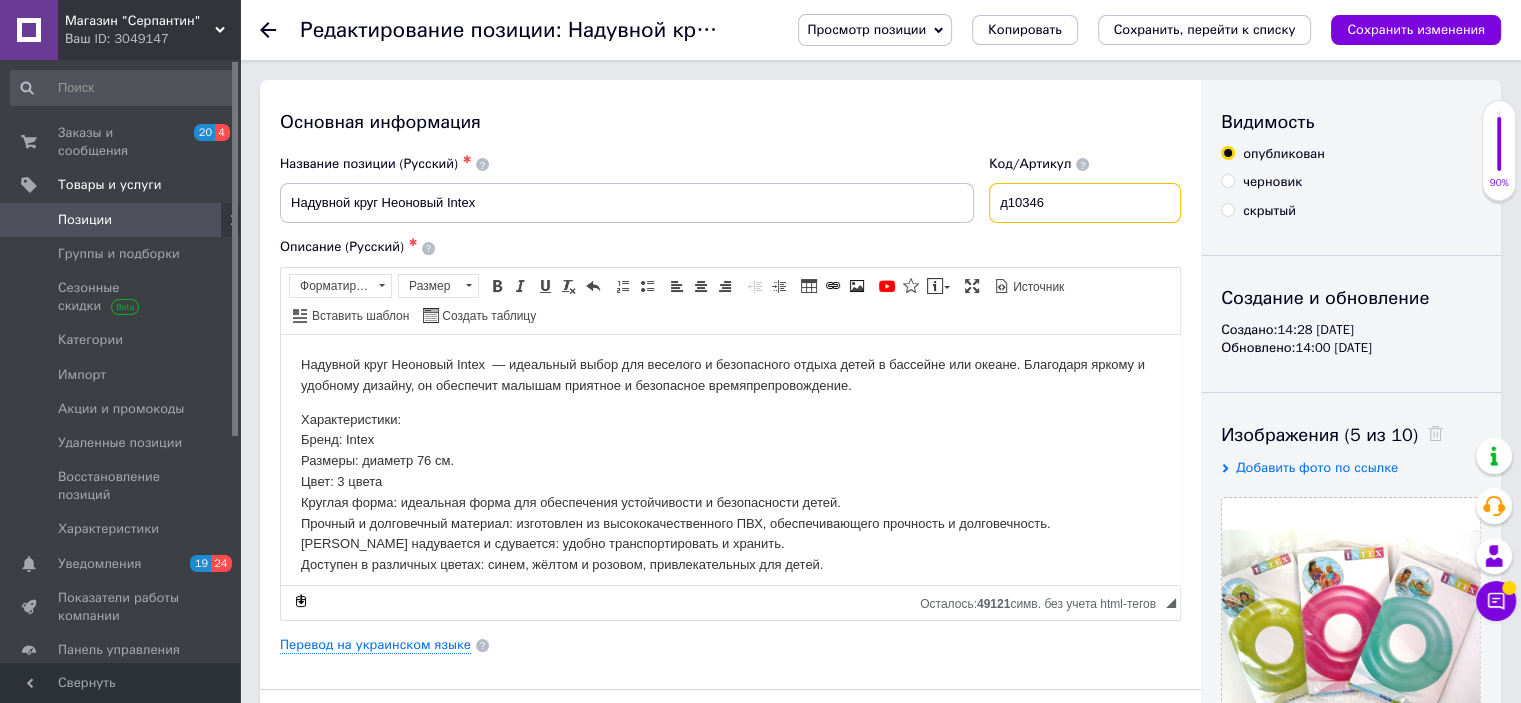 drag, startPoint x: 1073, startPoint y: 195, endPoint x: 996, endPoint y: 206, distance: 77.781746 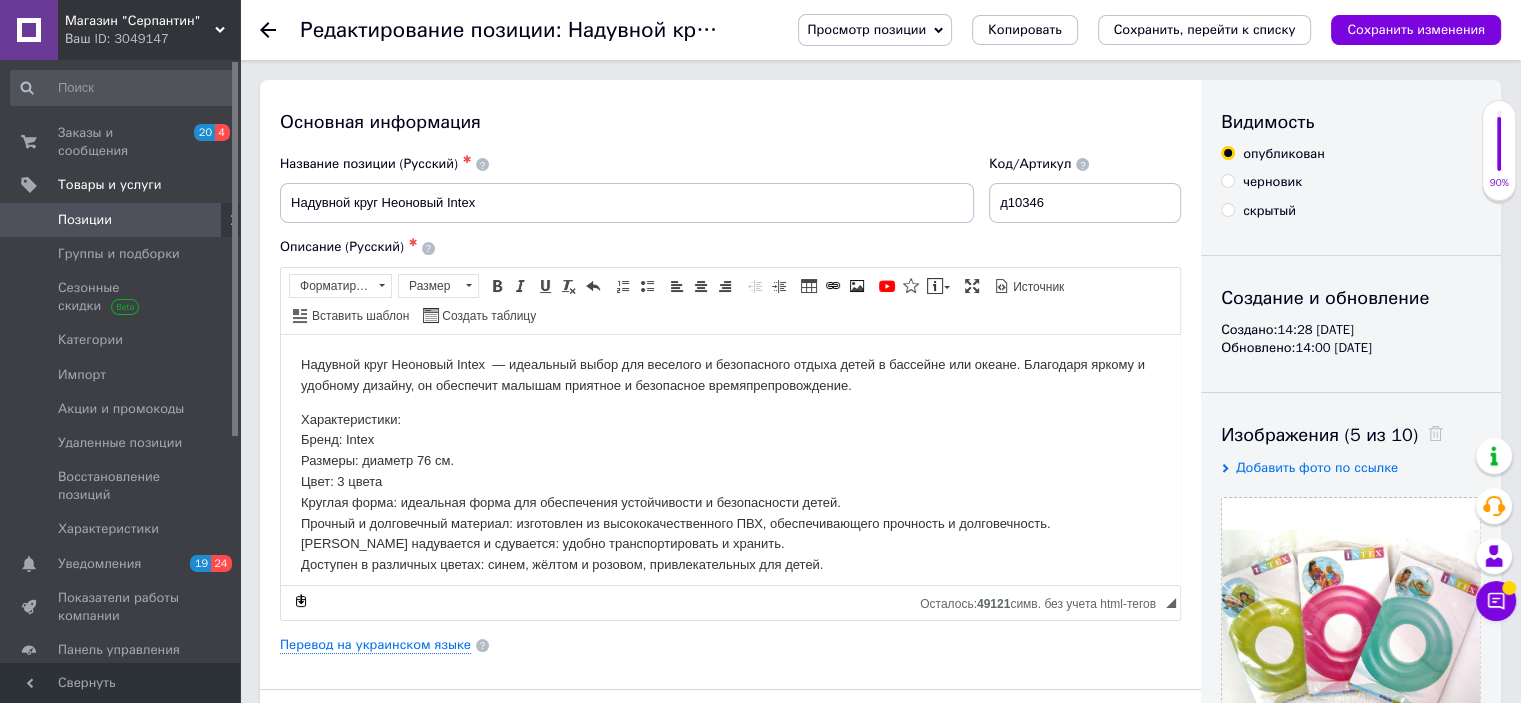 click 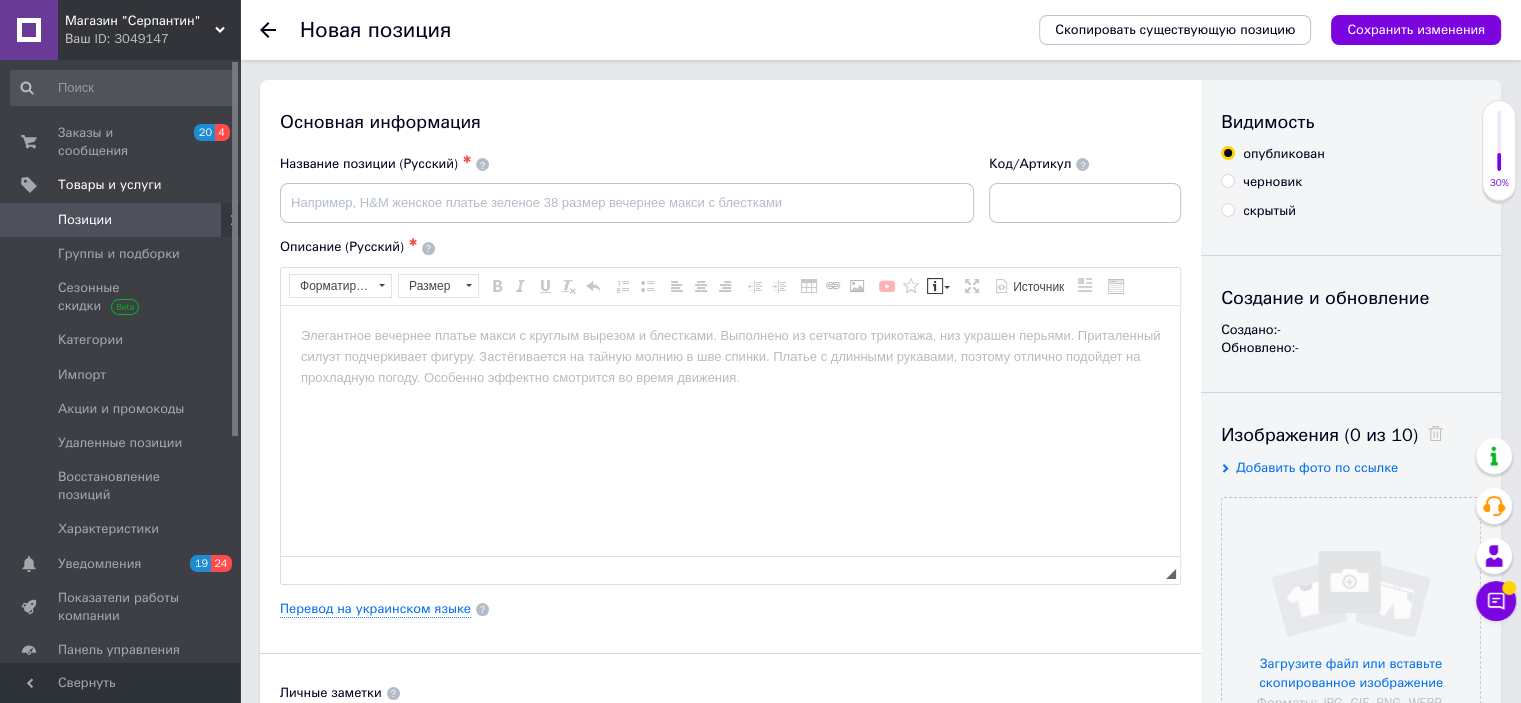 scroll, scrollTop: 0, scrollLeft: 0, axis: both 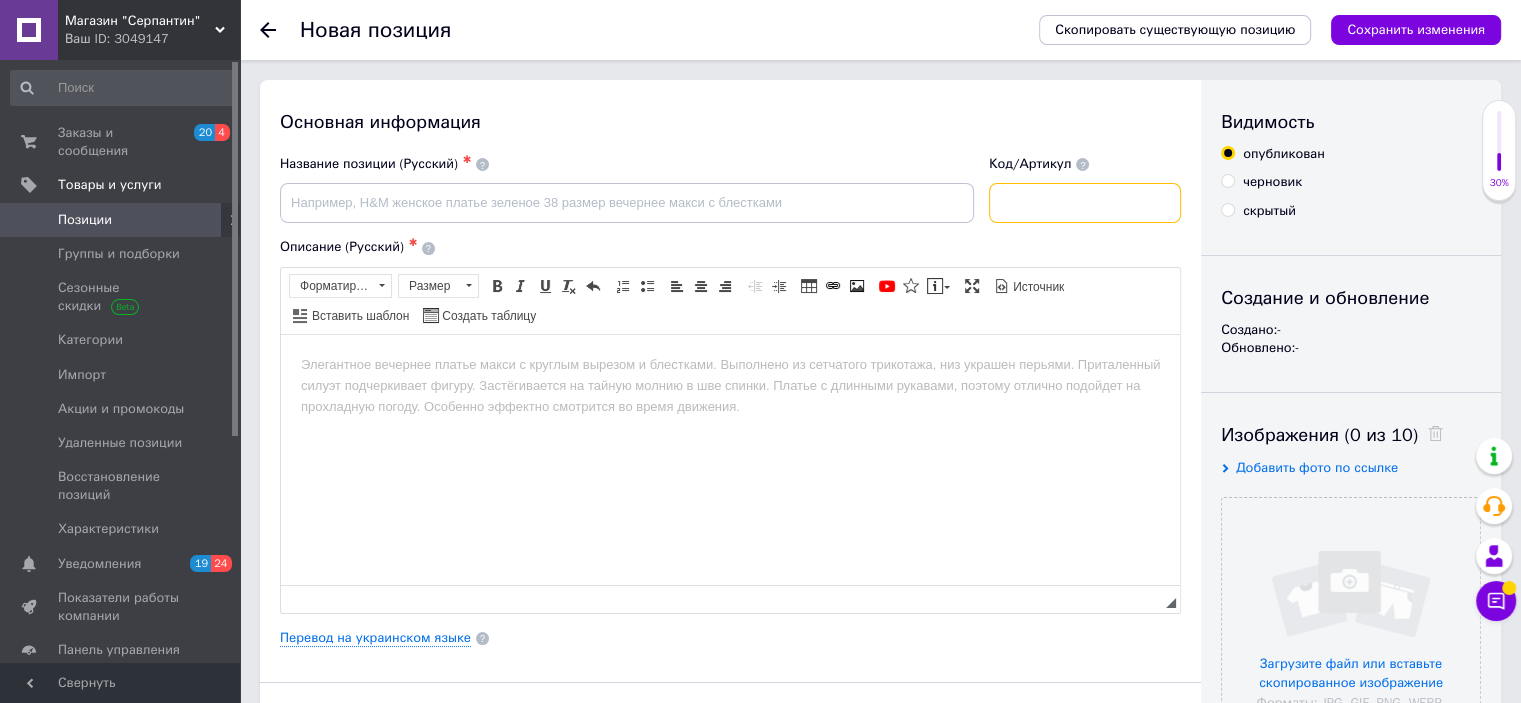 paste on "д10346" 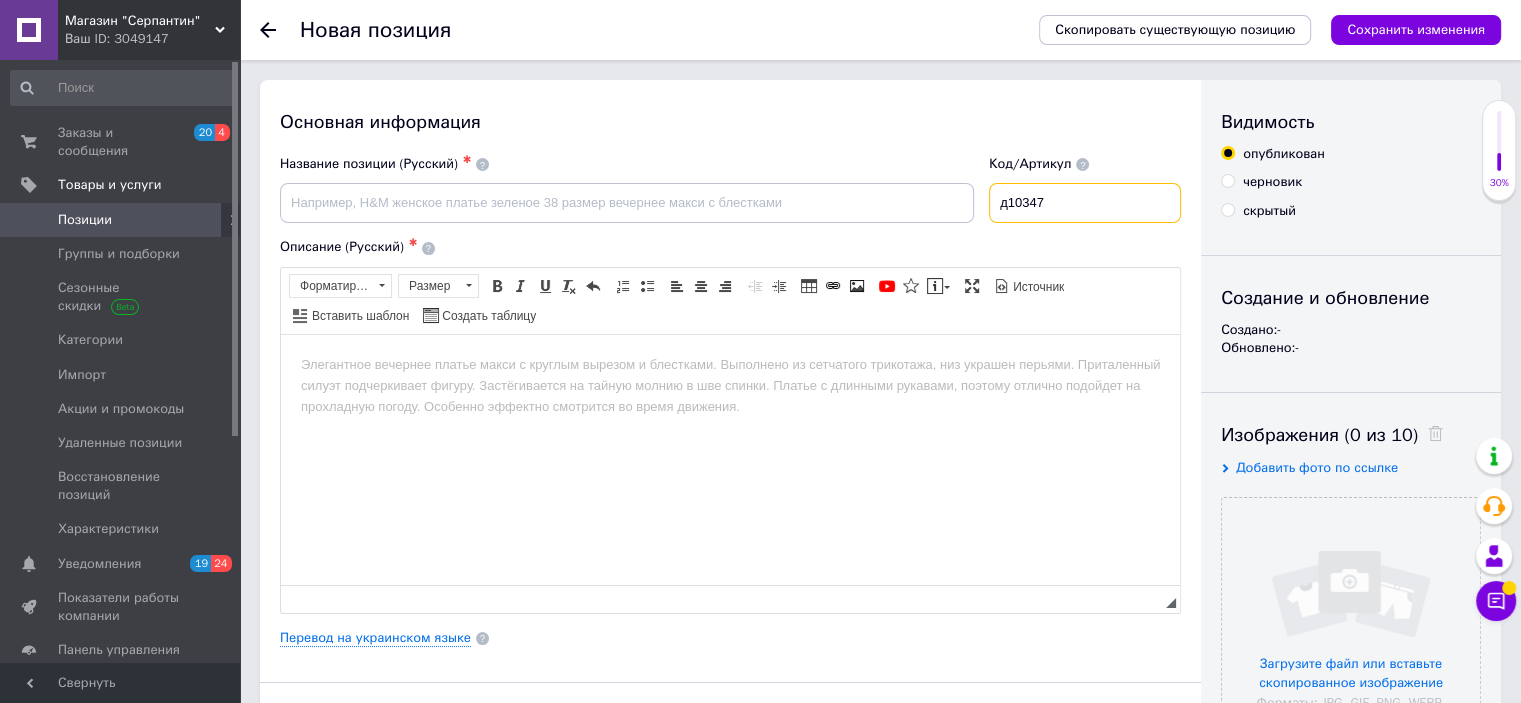 type on "д10347" 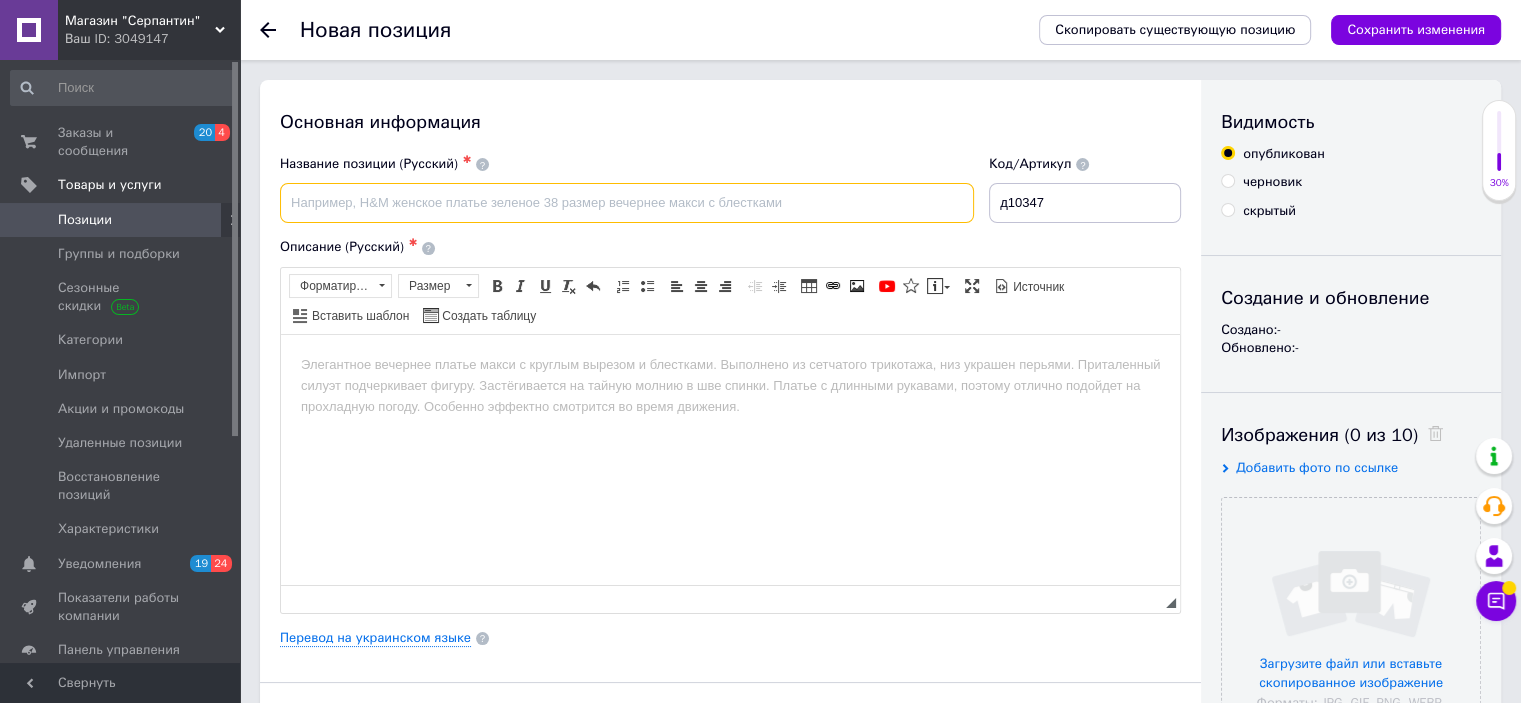 paste on "Летний надувной круг Bestway" 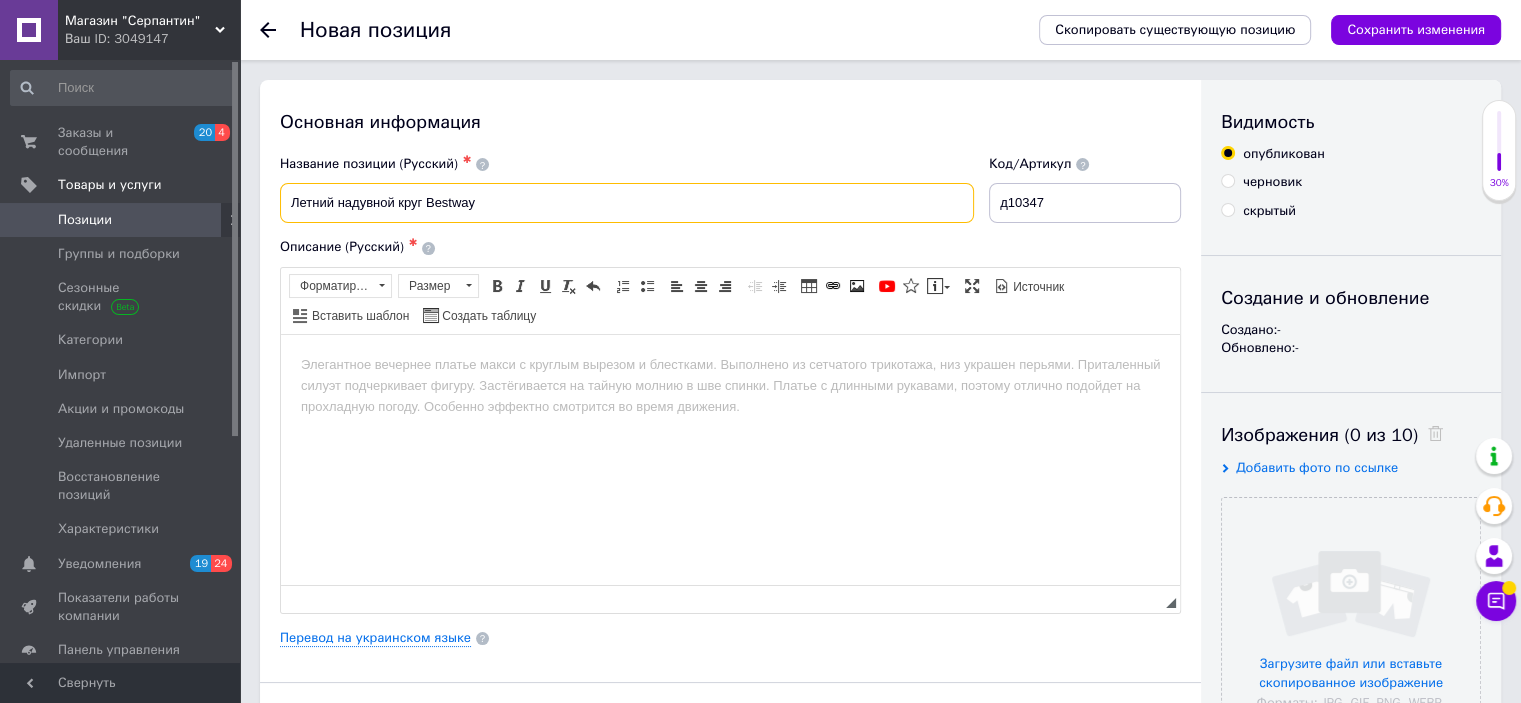 type on "Летний надувной круг Bestway" 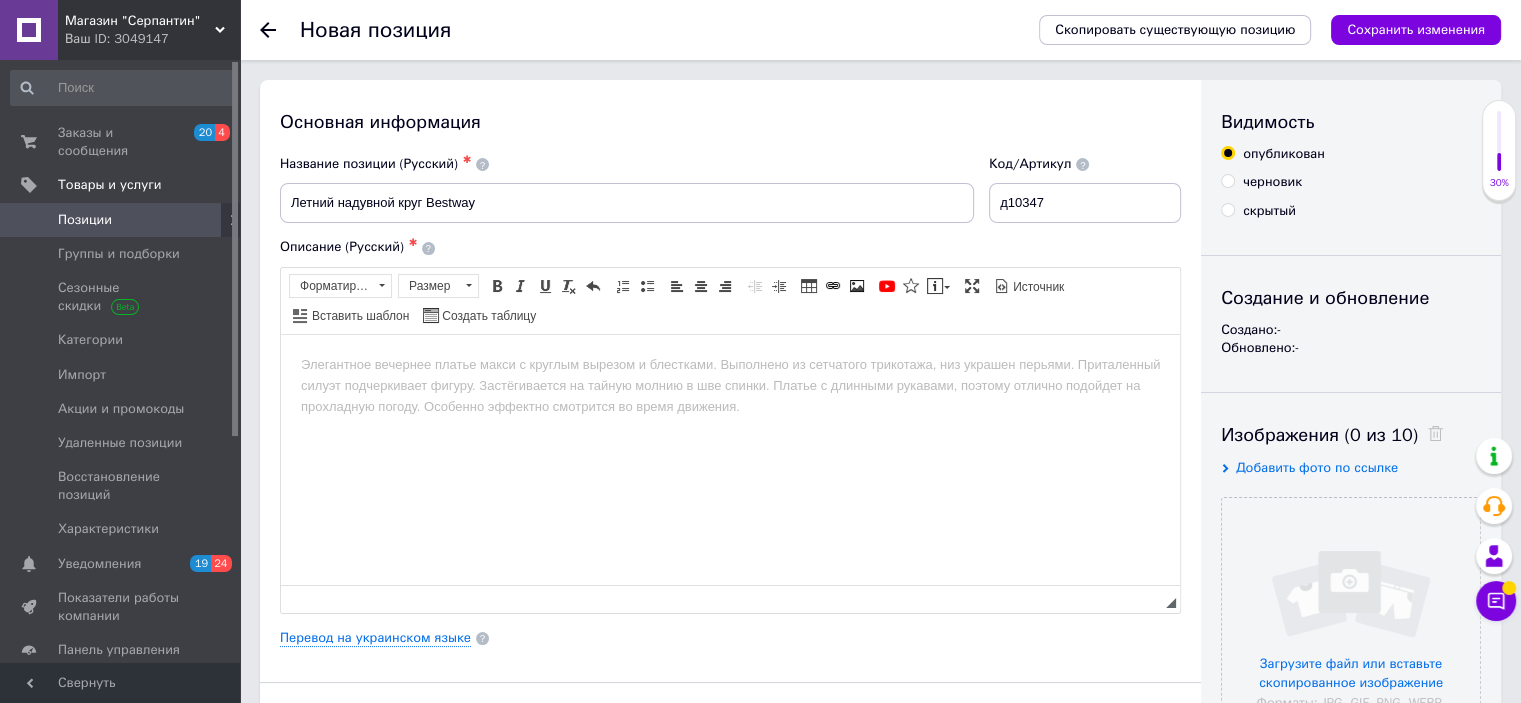 click at bounding box center [730, 364] 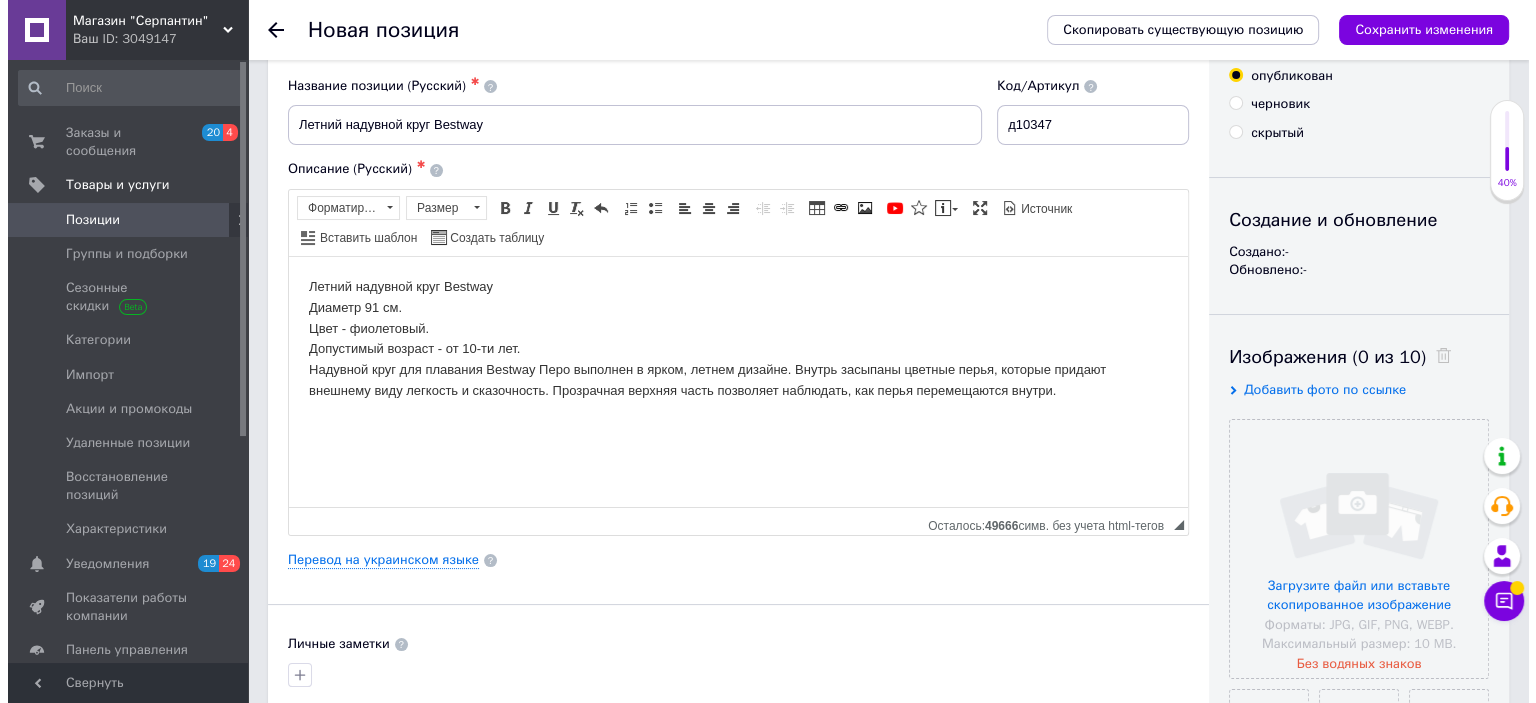 scroll, scrollTop: 100, scrollLeft: 0, axis: vertical 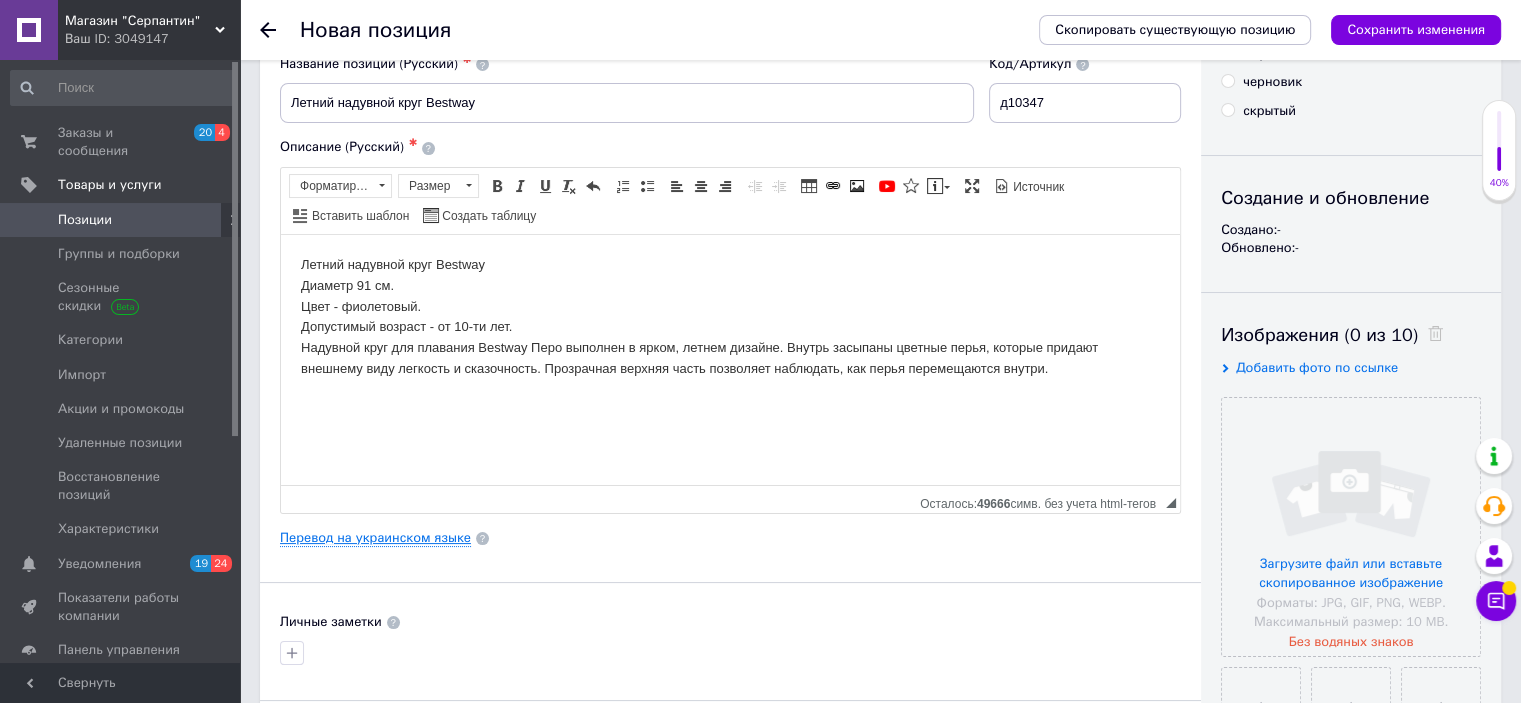 click on "Перевод на украинском языке" at bounding box center (375, 538) 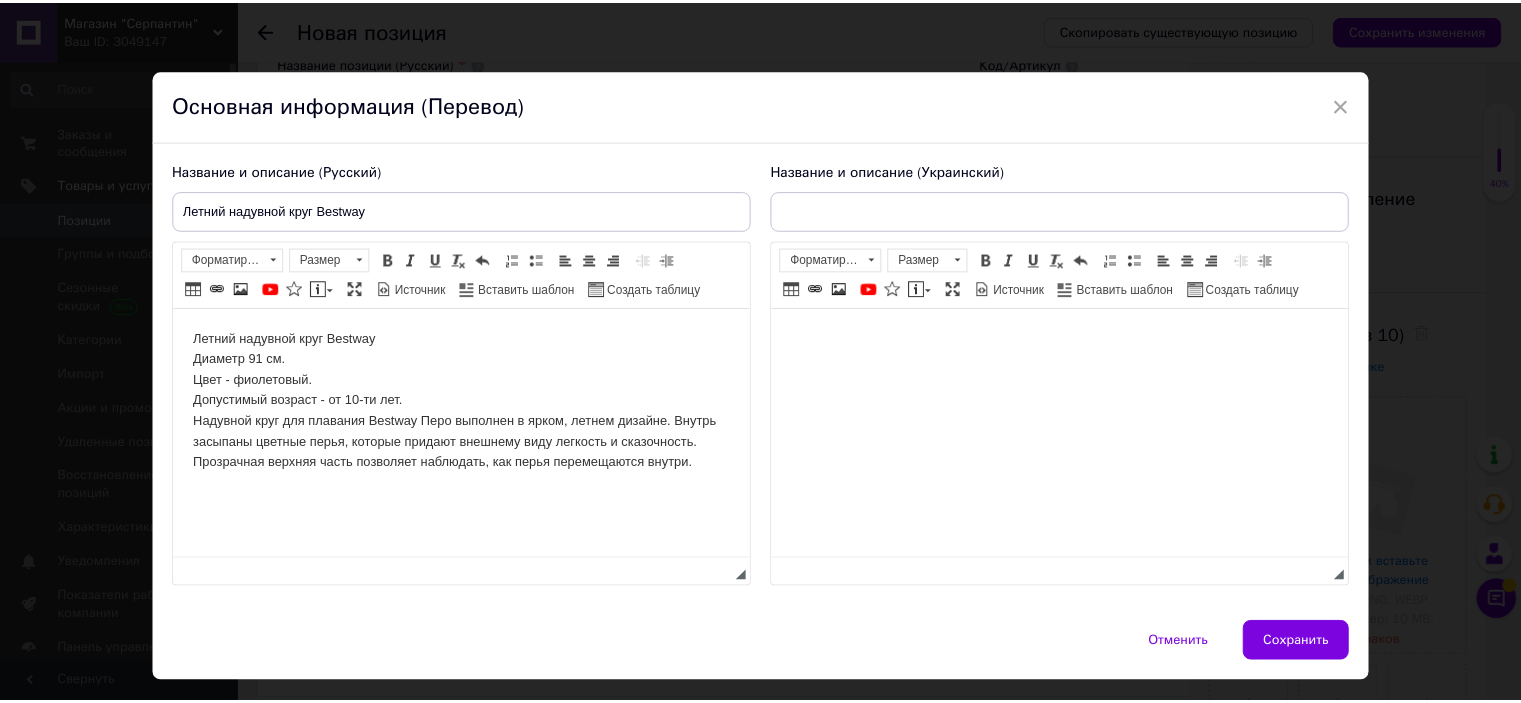 scroll, scrollTop: 0, scrollLeft: 0, axis: both 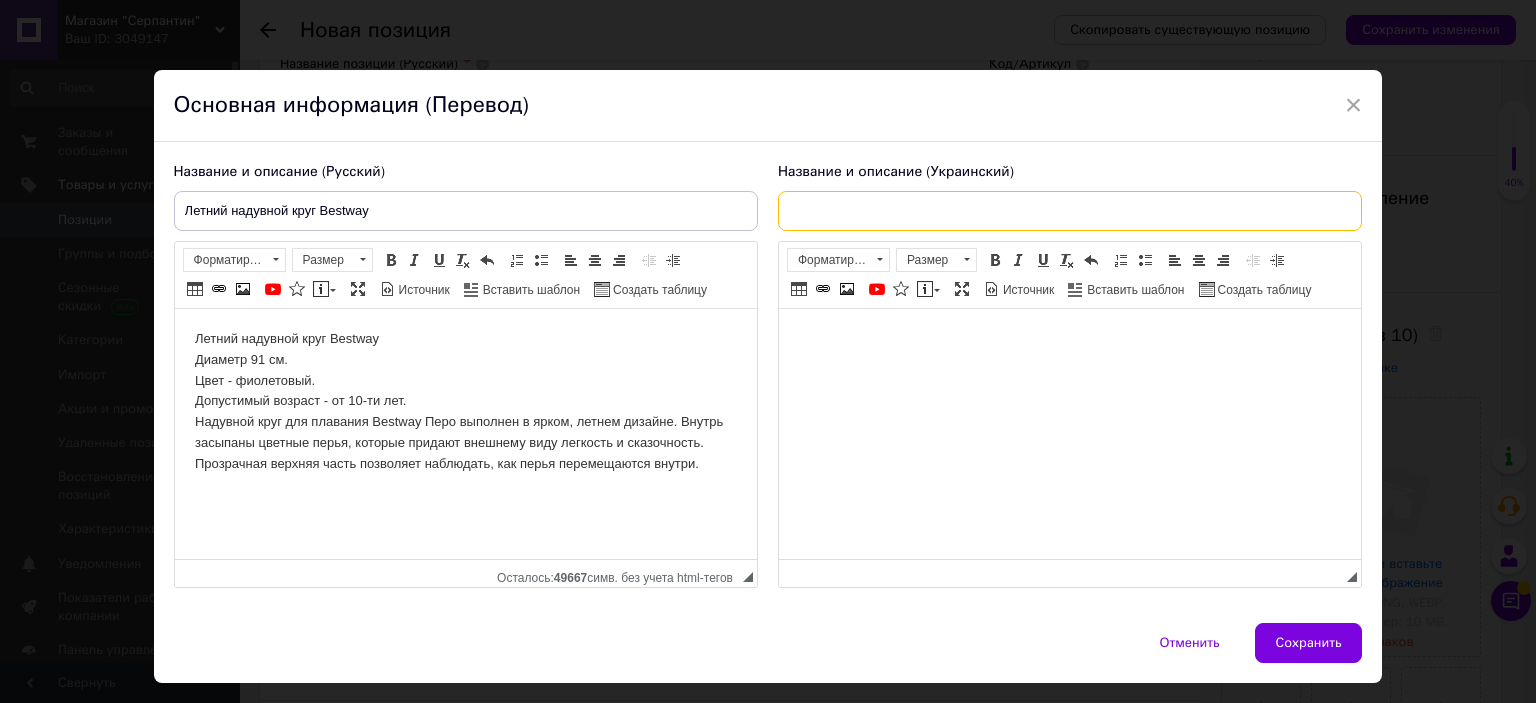 paste on "Літнє надувне коло Bestway" 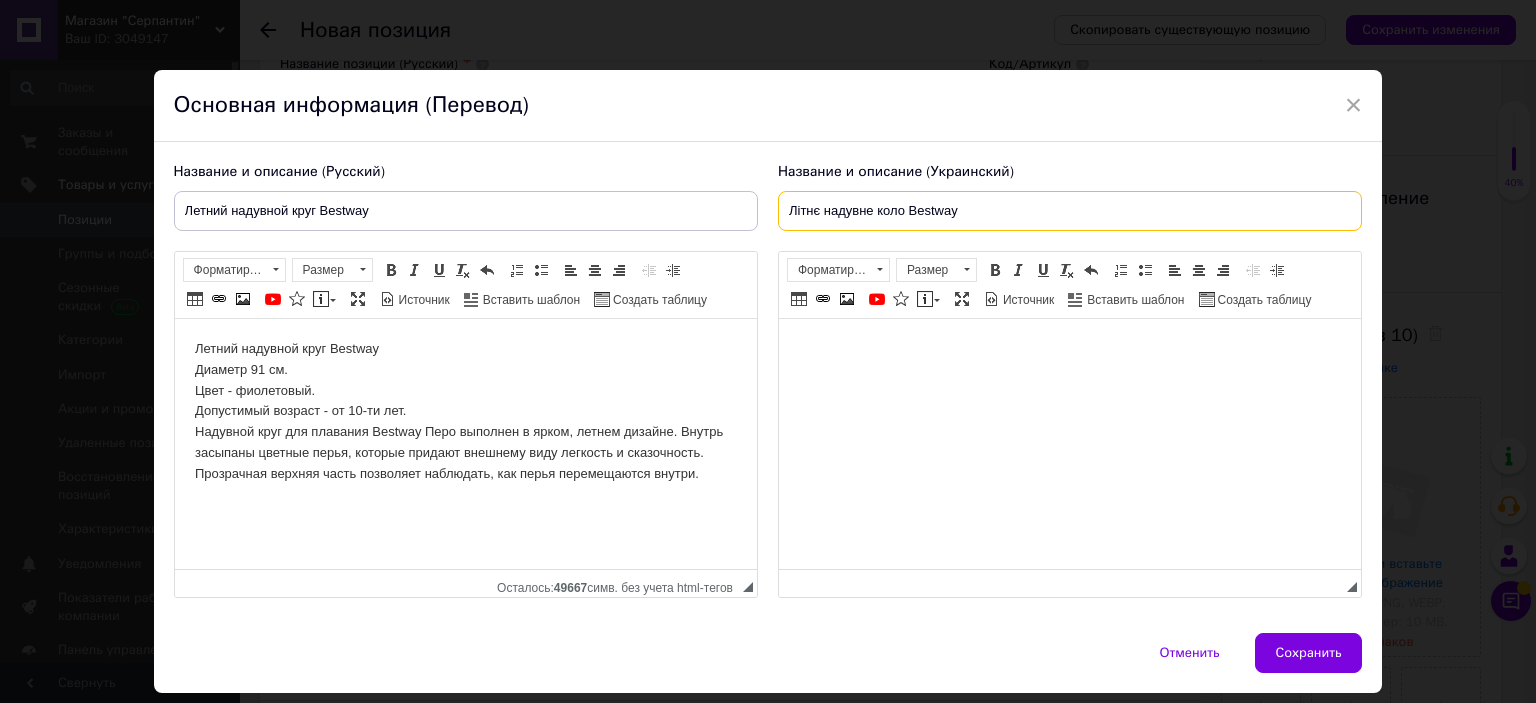 type on "Літнє надувне коло Bestway" 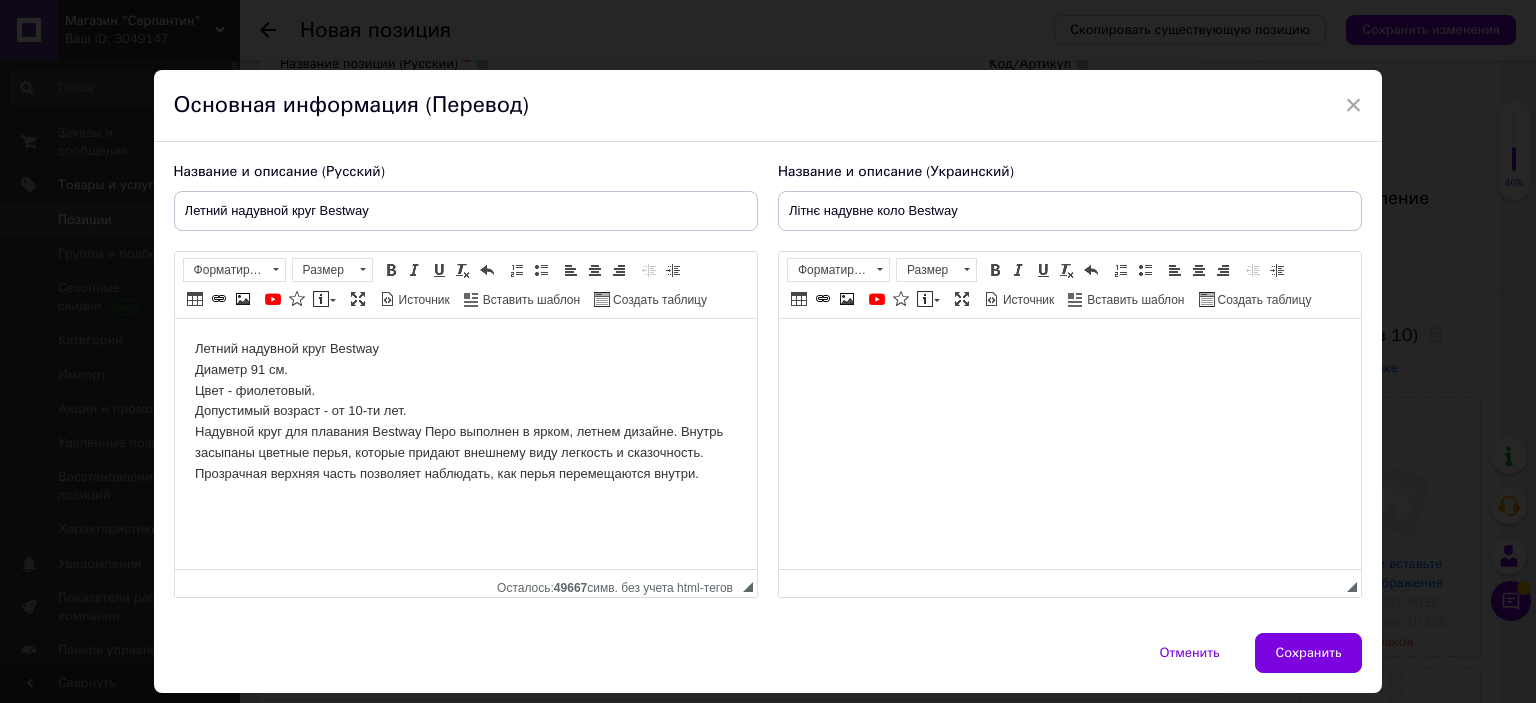 click at bounding box center [1069, 349] 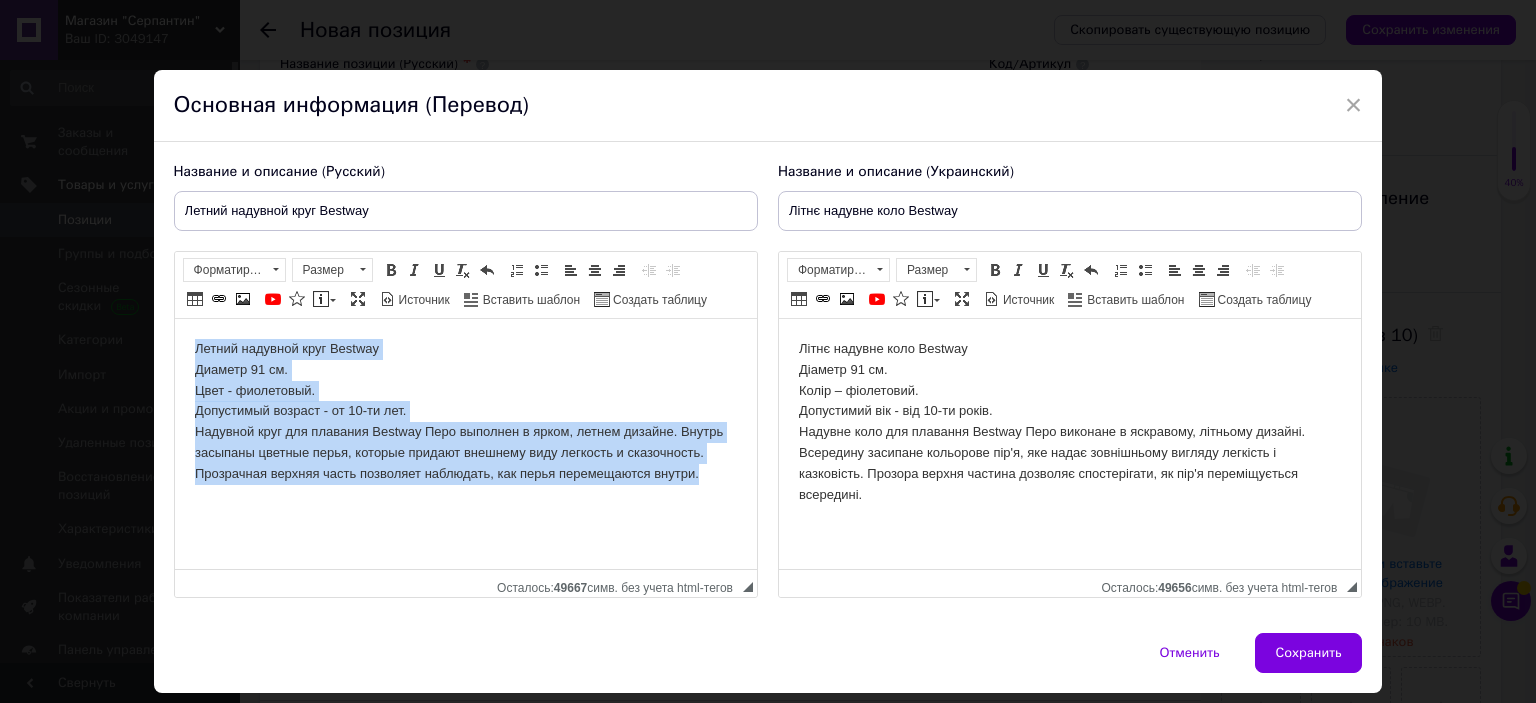 drag, startPoint x: 705, startPoint y: 472, endPoint x: 54, endPoint y: 291, distance: 675.6937 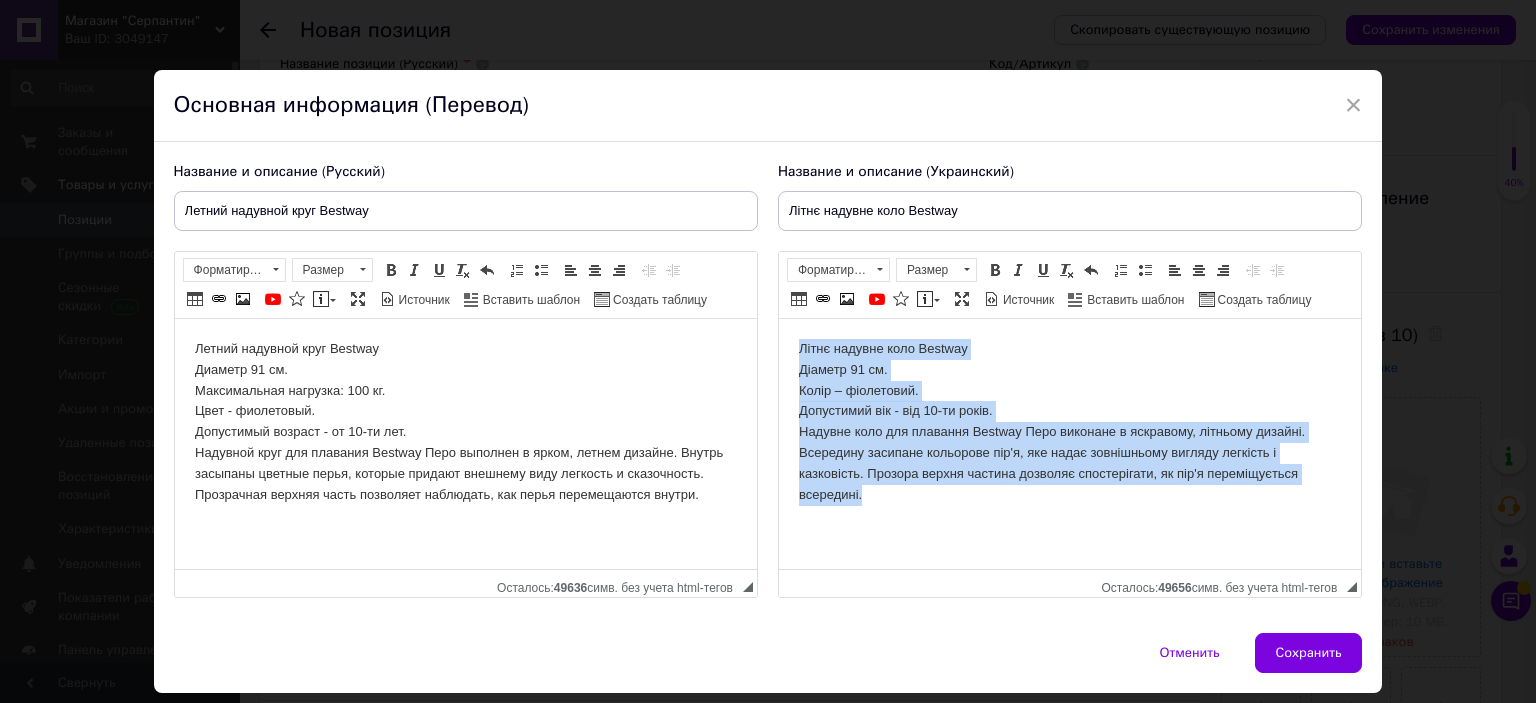 drag, startPoint x: 822, startPoint y: 467, endPoint x: 756, endPoint y: 332, distance: 150.26976 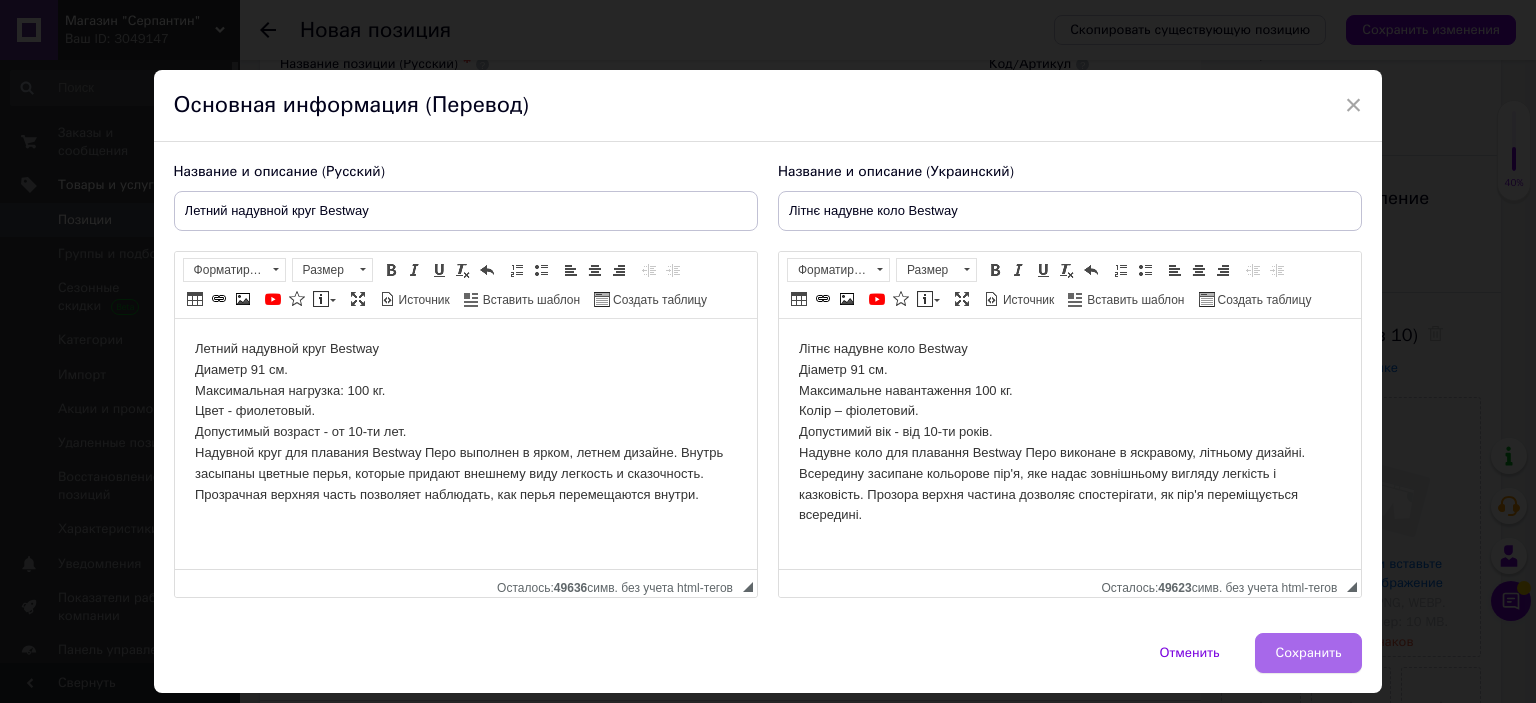 click on "Сохранить" at bounding box center (1309, 653) 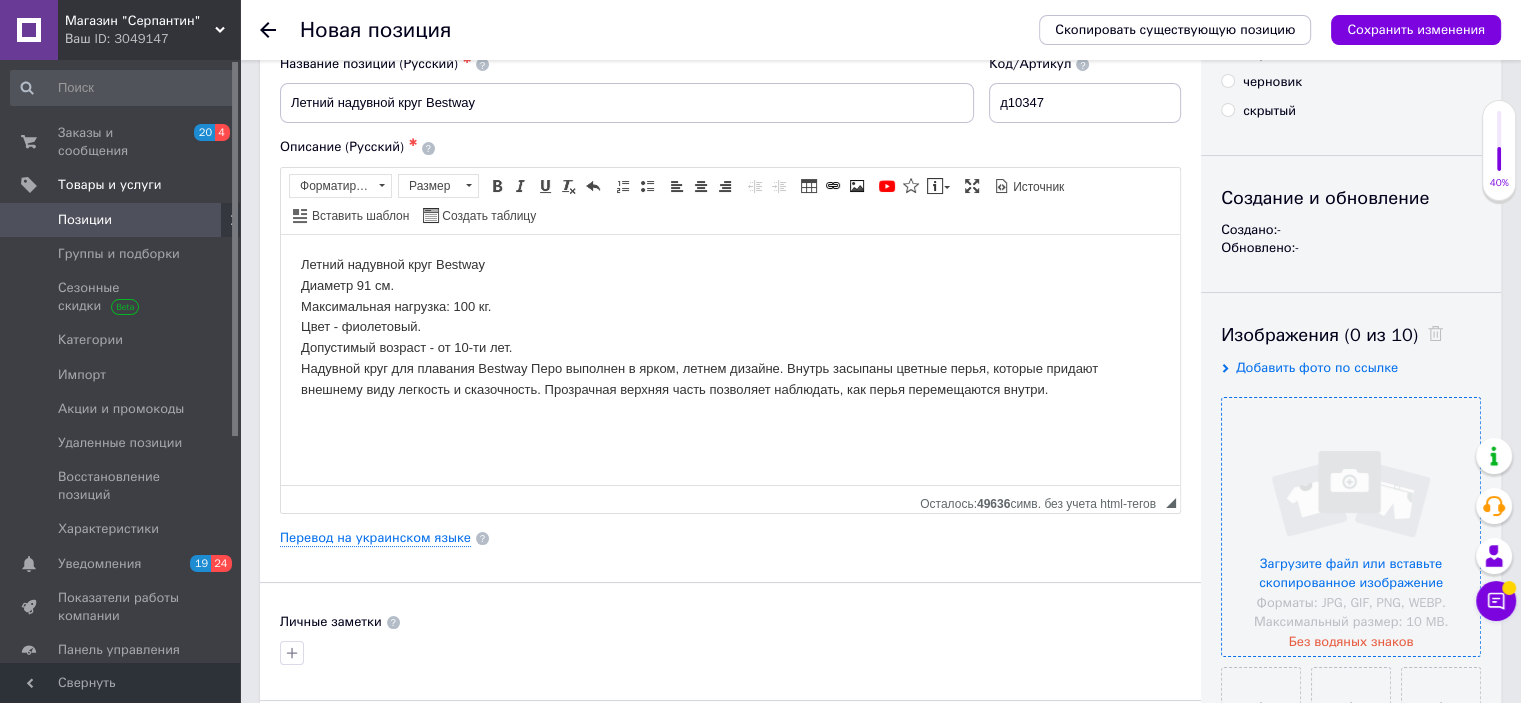 click at bounding box center (1351, 527) 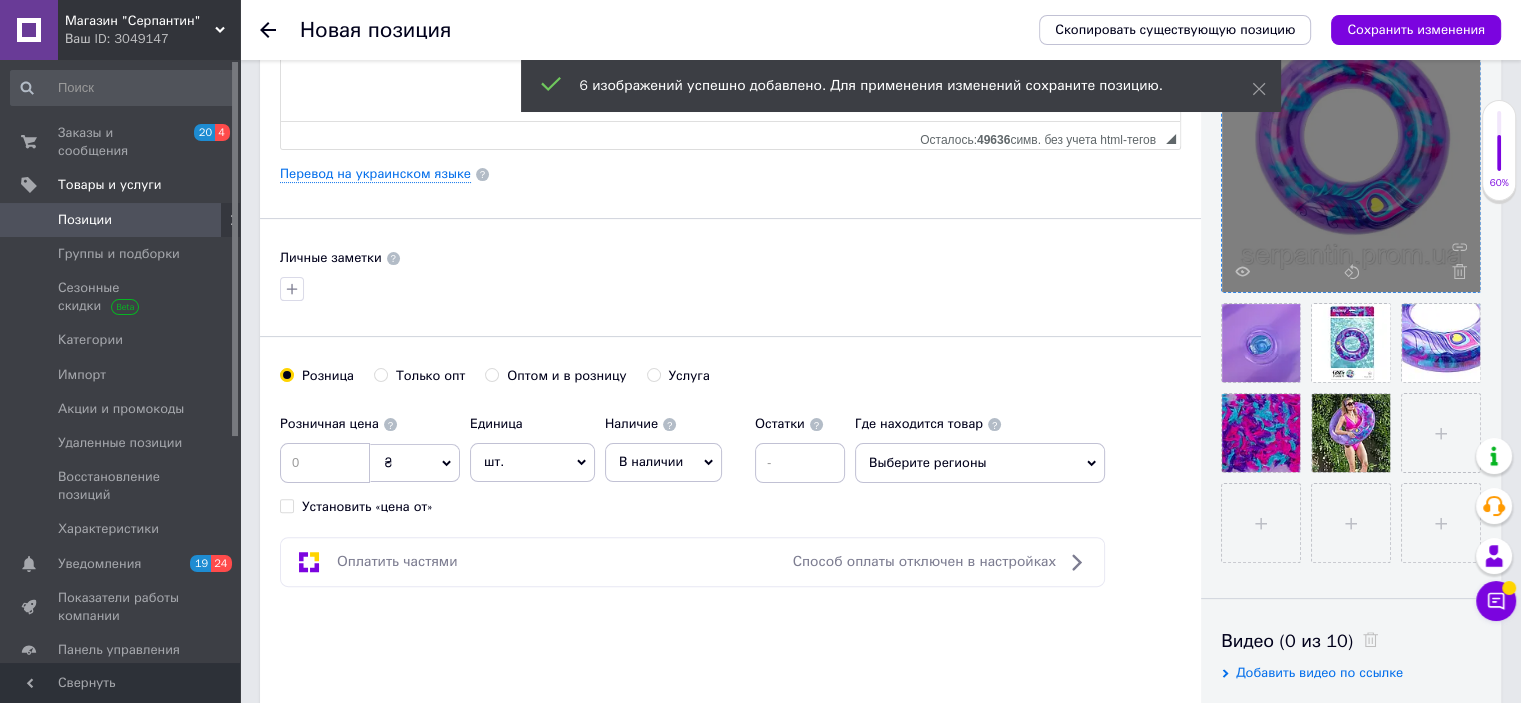 scroll, scrollTop: 500, scrollLeft: 0, axis: vertical 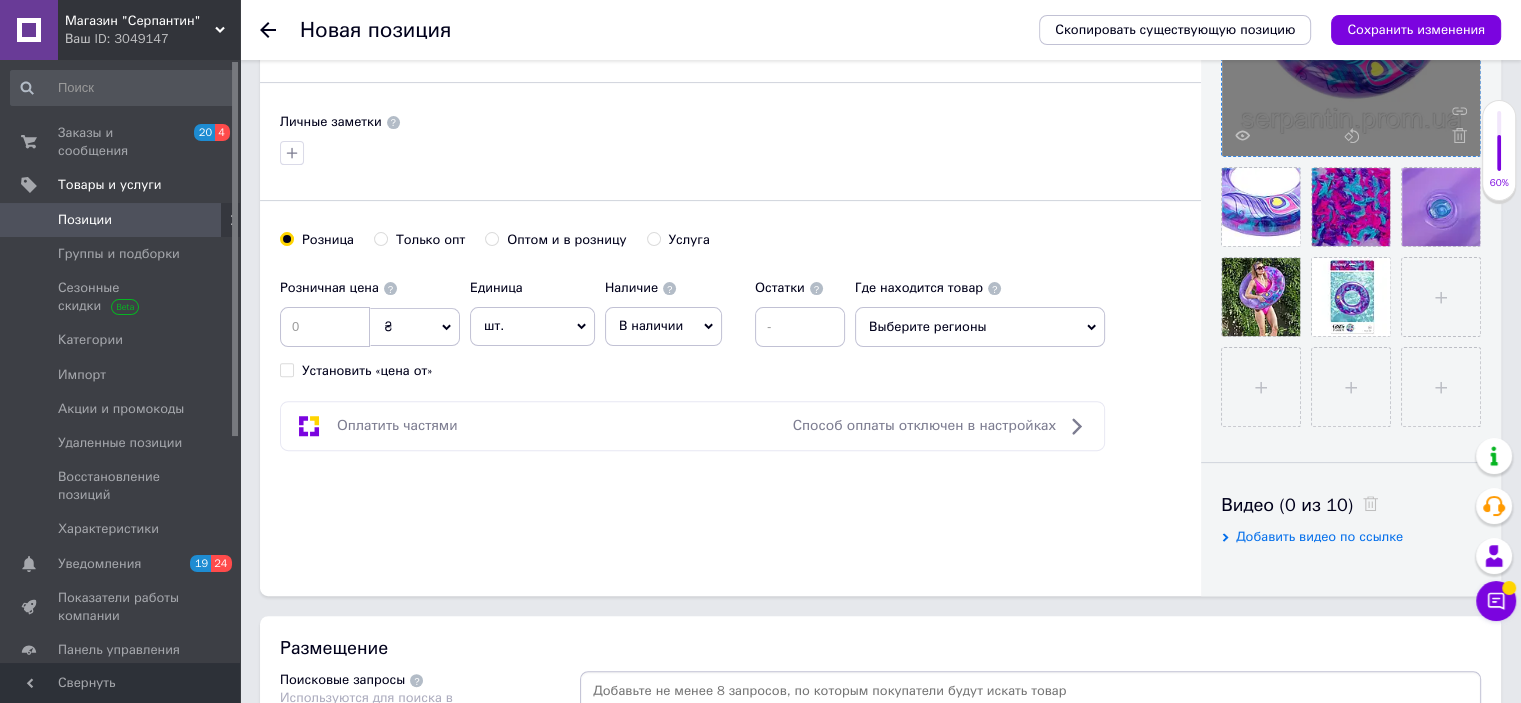 click on "Выберите регионы" at bounding box center [980, 327] 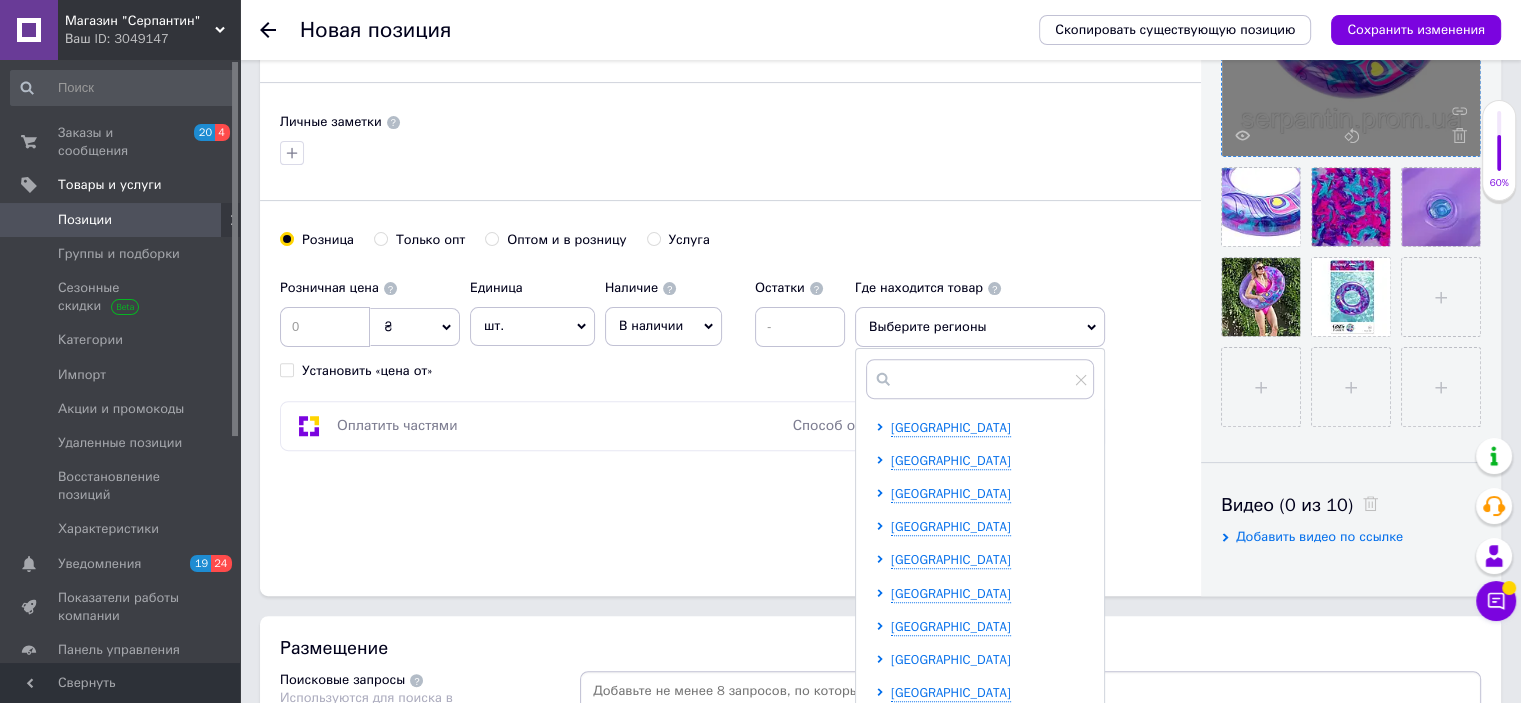 scroll, scrollTop: 200, scrollLeft: 0, axis: vertical 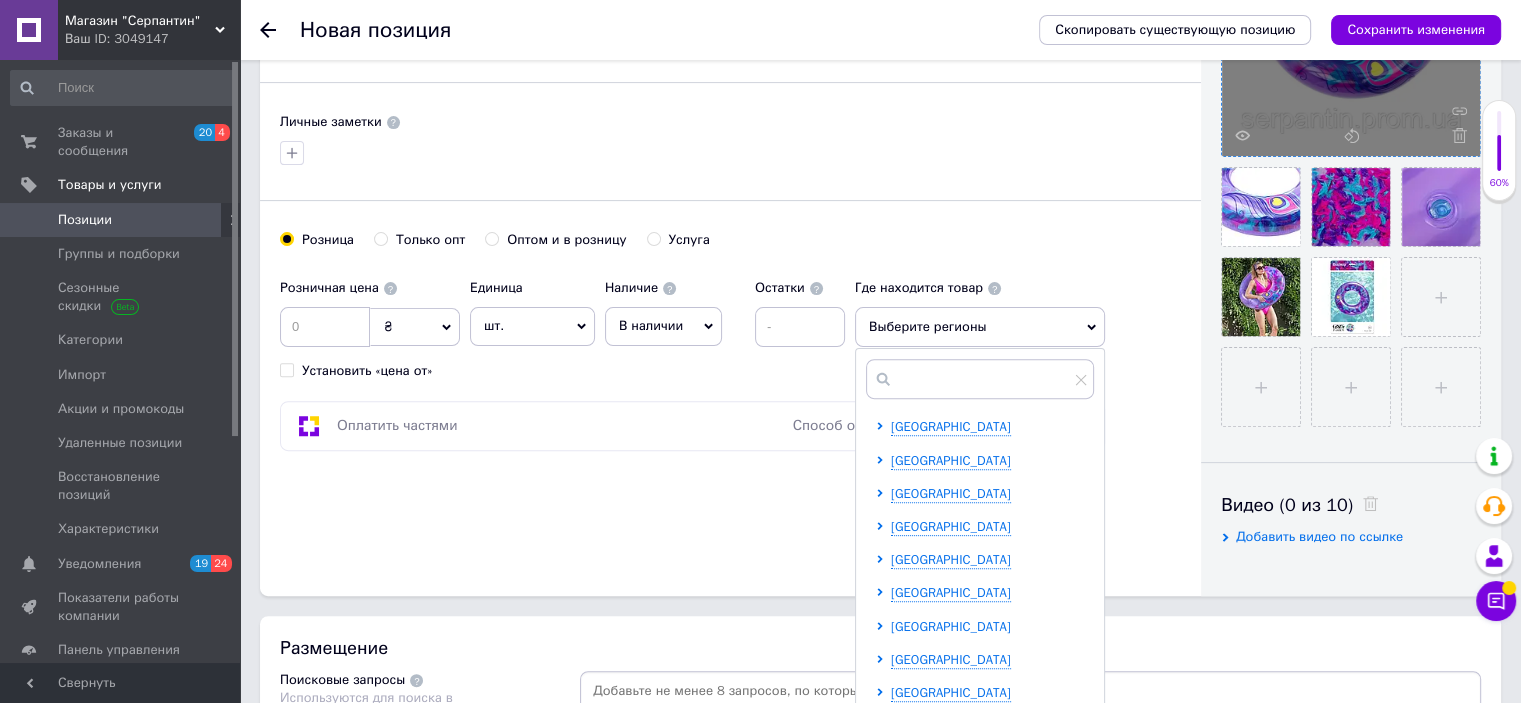 click on "[GEOGRAPHIC_DATA]" at bounding box center (951, 626) 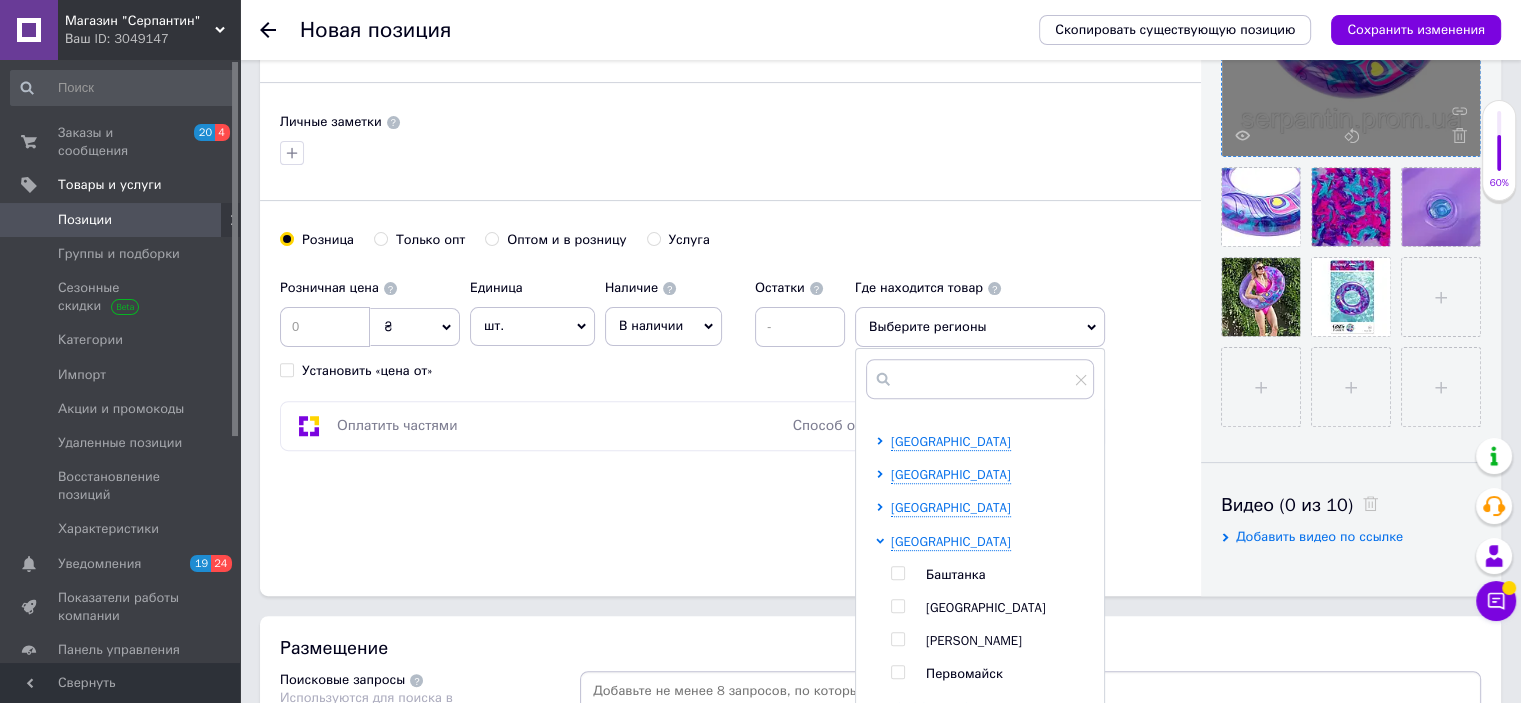 scroll, scrollTop: 400, scrollLeft: 0, axis: vertical 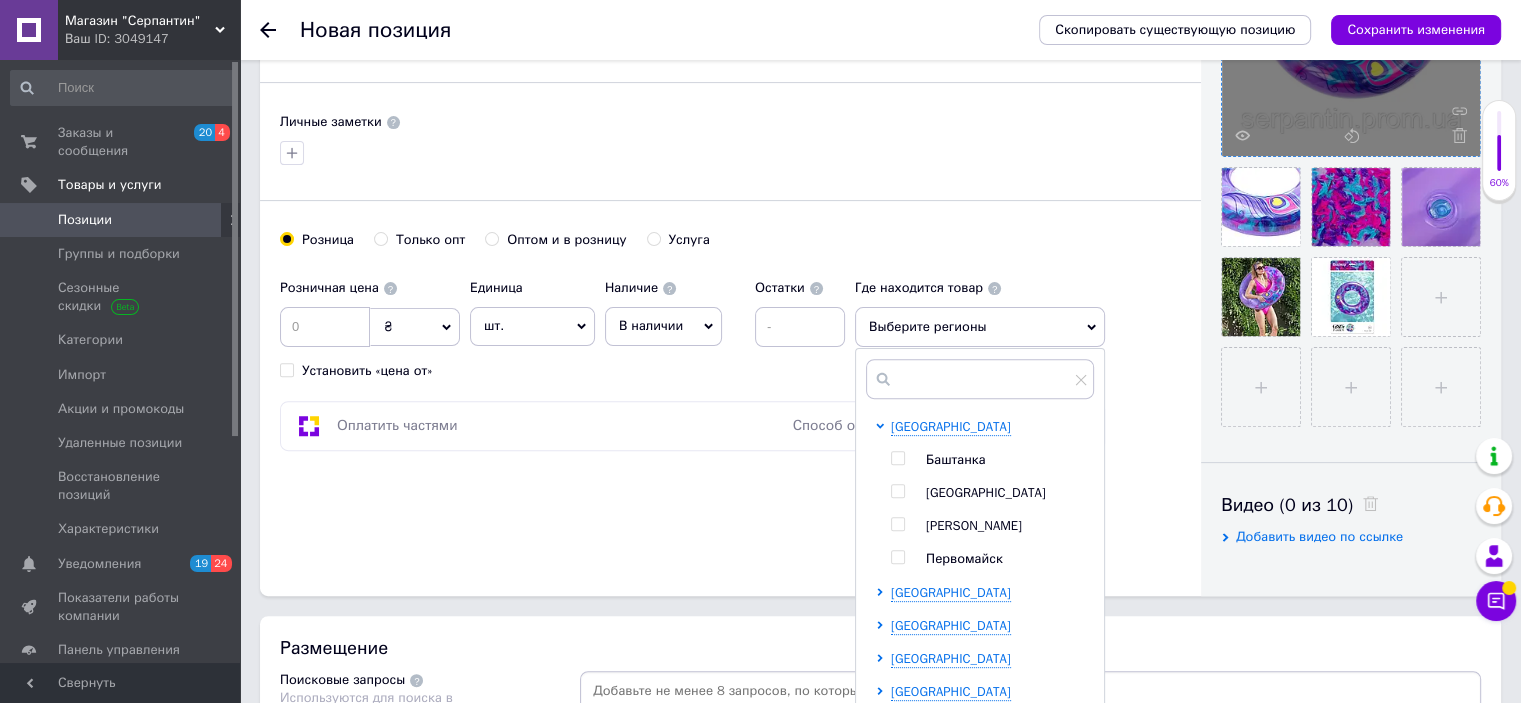 click on "[PERSON_NAME]" at bounding box center (974, 525) 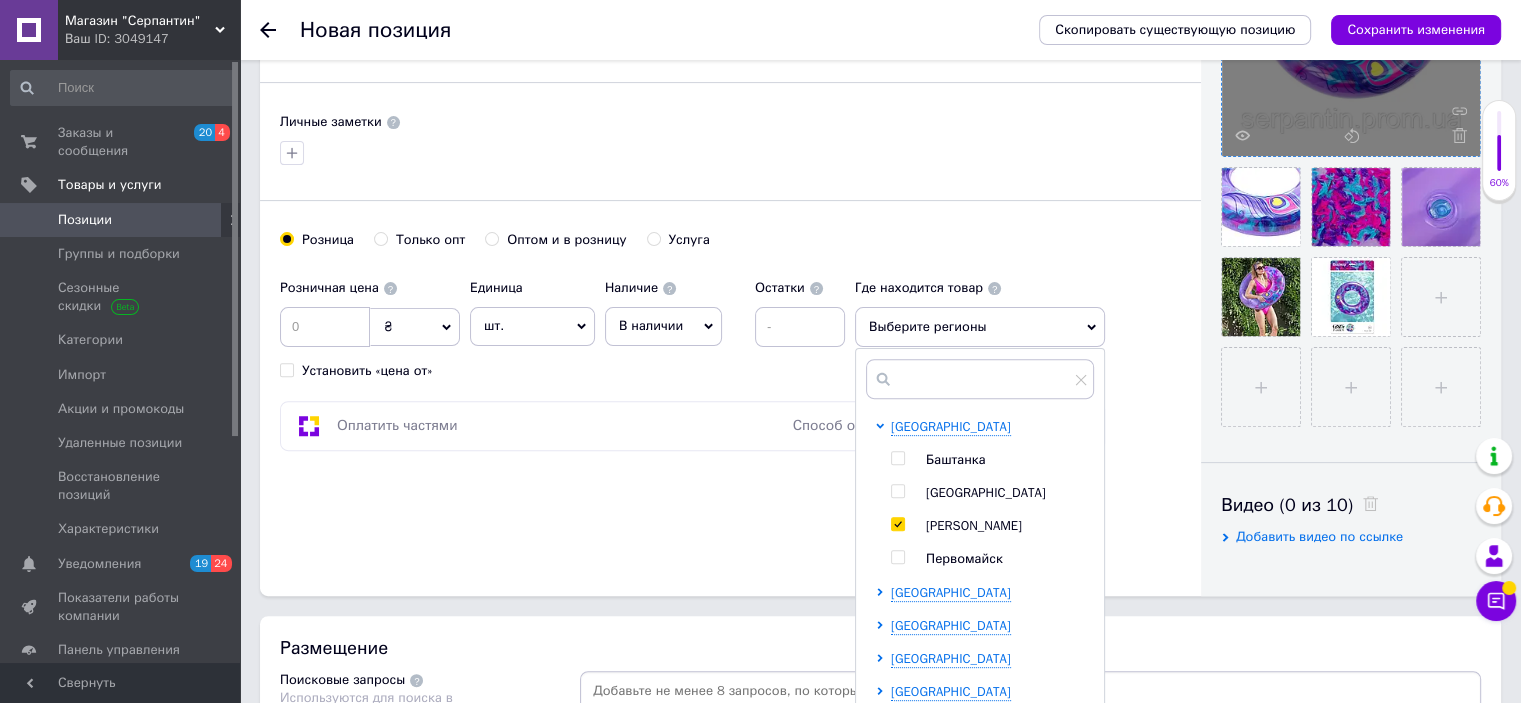 checkbox on "true" 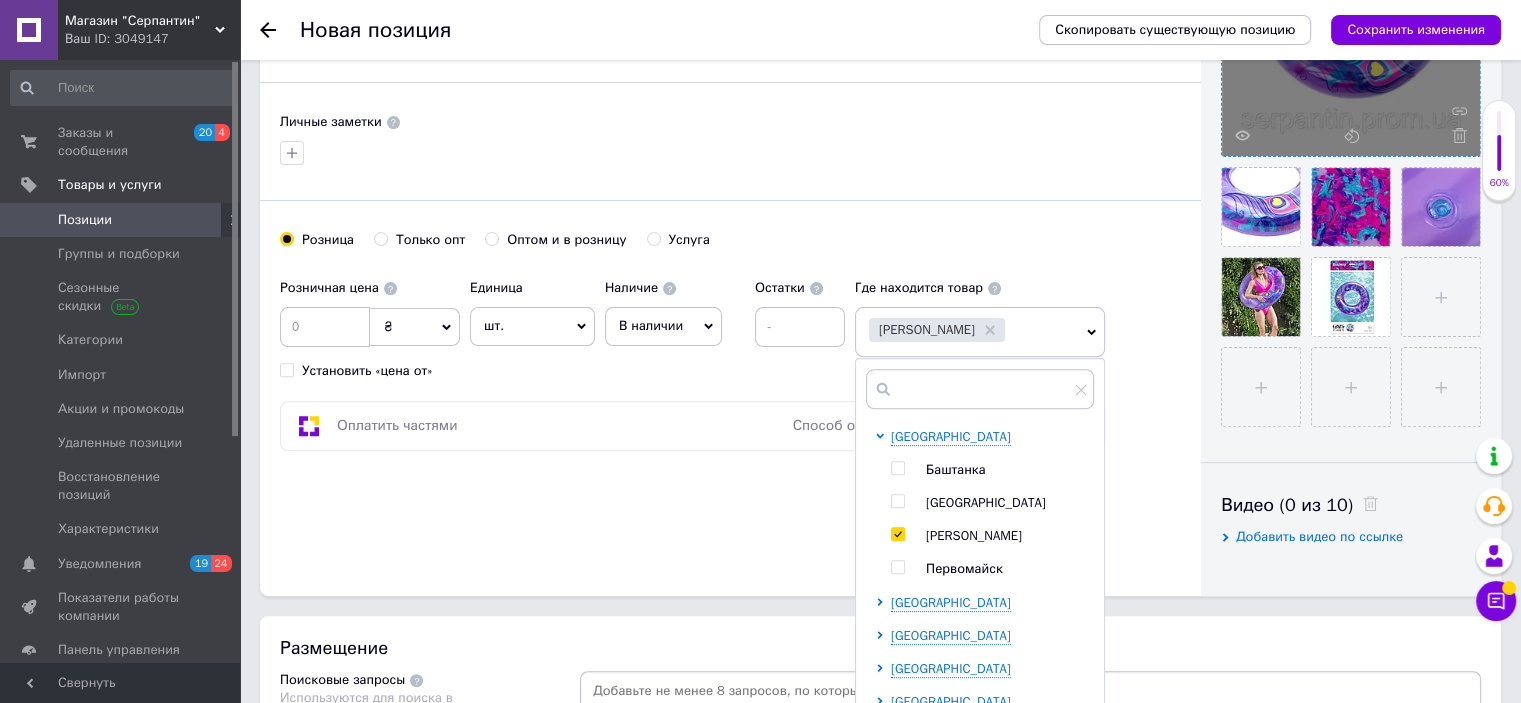click on "Основная информация Название позиции (Русский) ✱ Летний надувной круг Bestway Код/Артикул д10347 Описание (Русский) ✱ Летний надувной круг Bestway
Диаметр 91 см.
Максимальная нагрузка: 100 кг.
Цвет - фиолетовый.
Допустимый возраст - от 10-ти лет.
Надувной круг для плавания Bestway Перо выполнен в ярком, летнем дизайне. Внутрь засыпаны цветные перья, которые придают внешнему виду легкость и сказочность. Прозрачная верхняя часть позволяет наблюдать, как перья перемещаются внутри. Rich Text Editor, 69D70421-9209-40ED-BF4E-704F4B0BFBB3 Панели инструментов редактора Форматирование Форматирование" at bounding box center [730, 38] 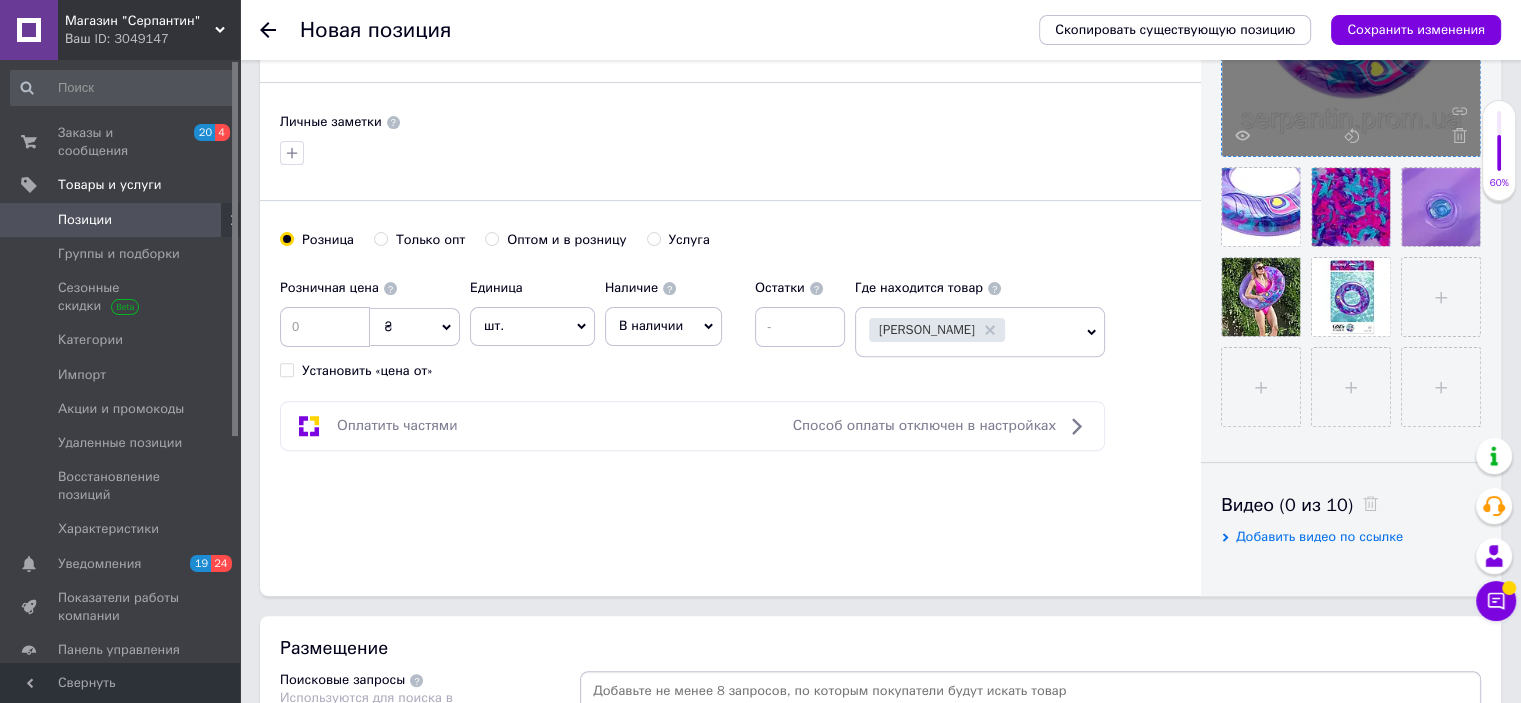 click on "В наличии" at bounding box center (663, 326) 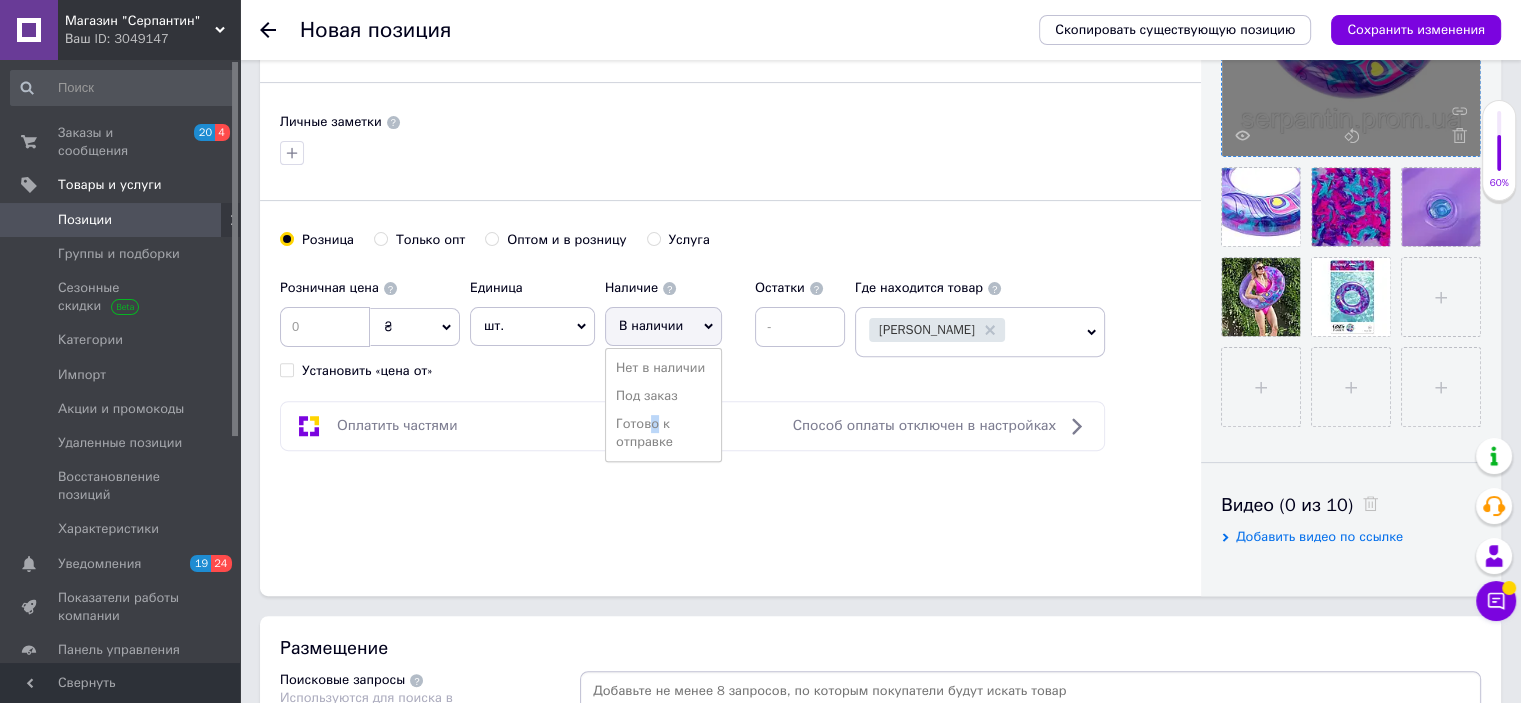click on "Готово к отправке" at bounding box center [663, 433] 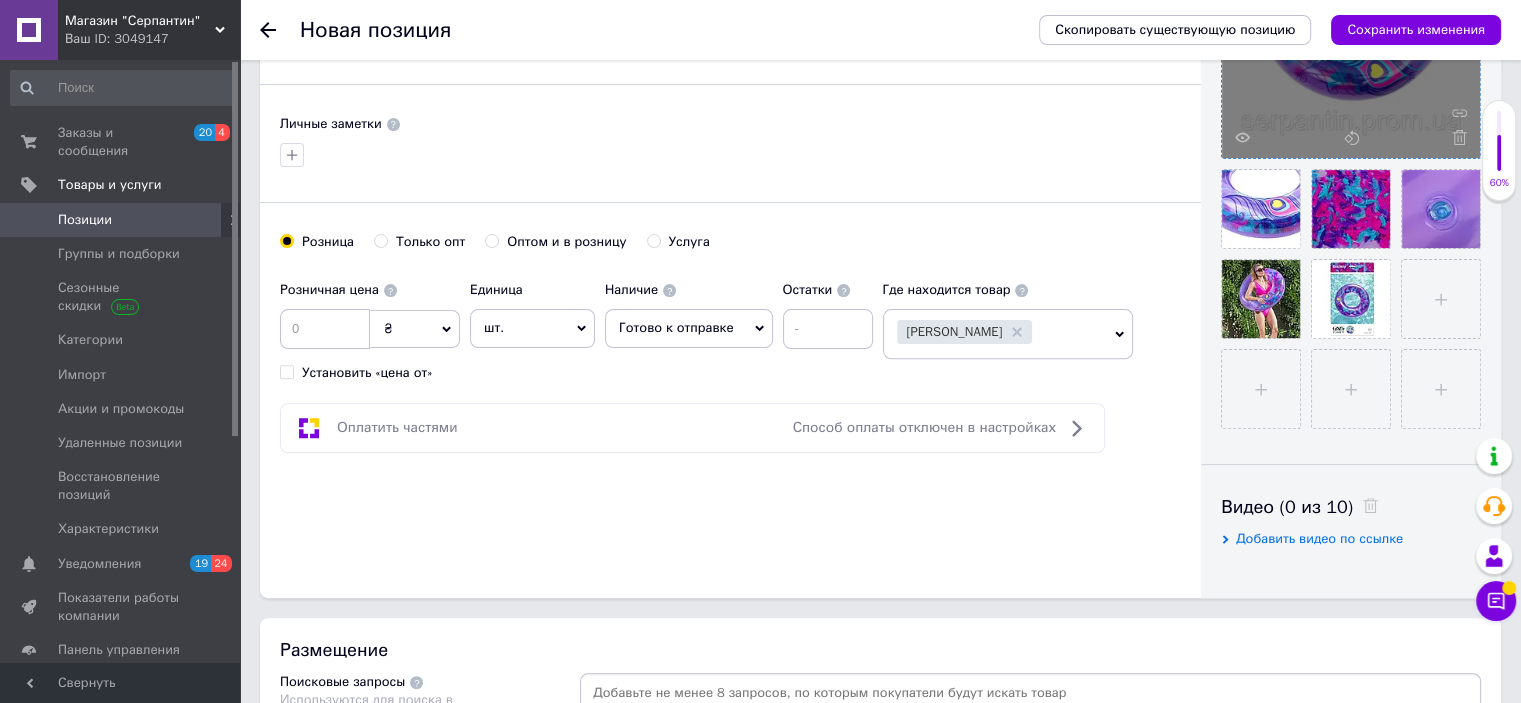 scroll, scrollTop: 600, scrollLeft: 0, axis: vertical 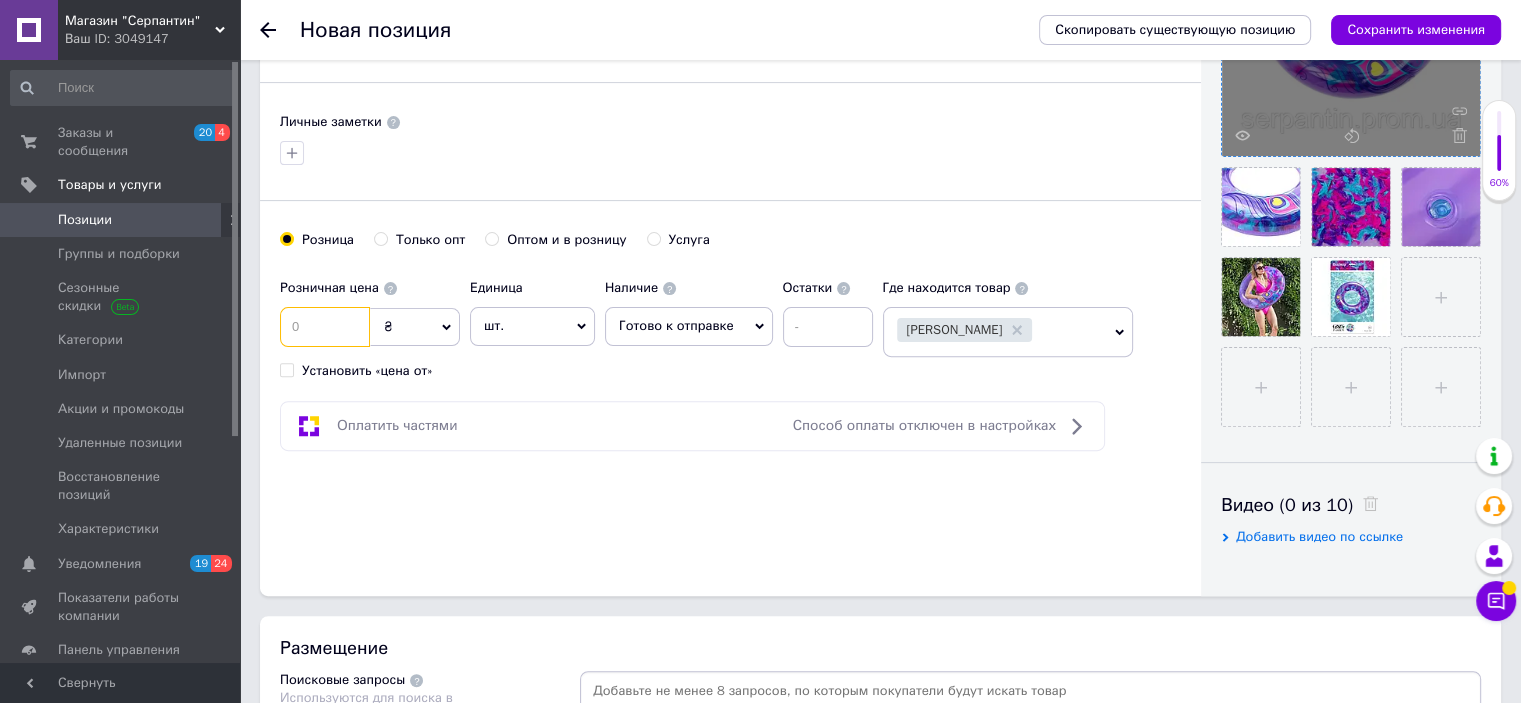 click at bounding box center [325, 327] 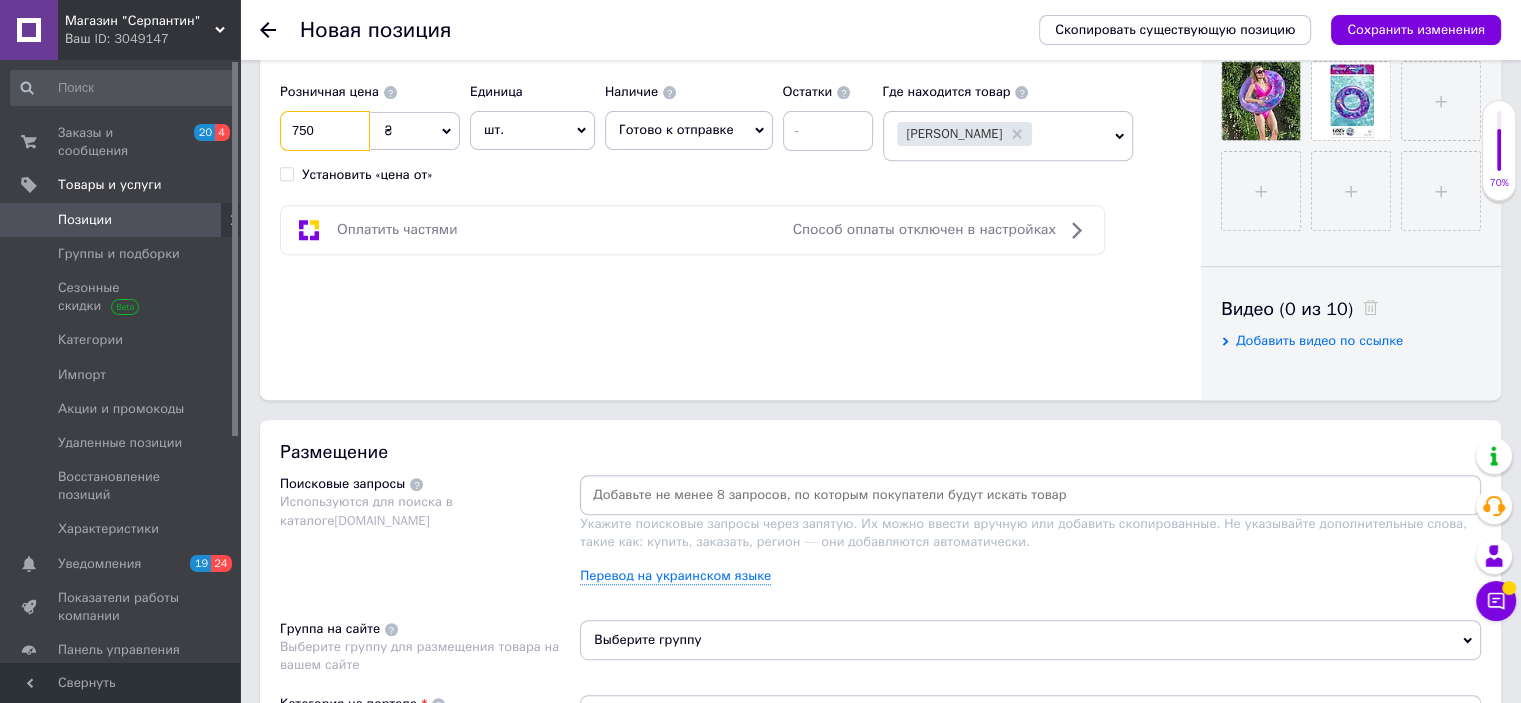 scroll, scrollTop: 800, scrollLeft: 0, axis: vertical 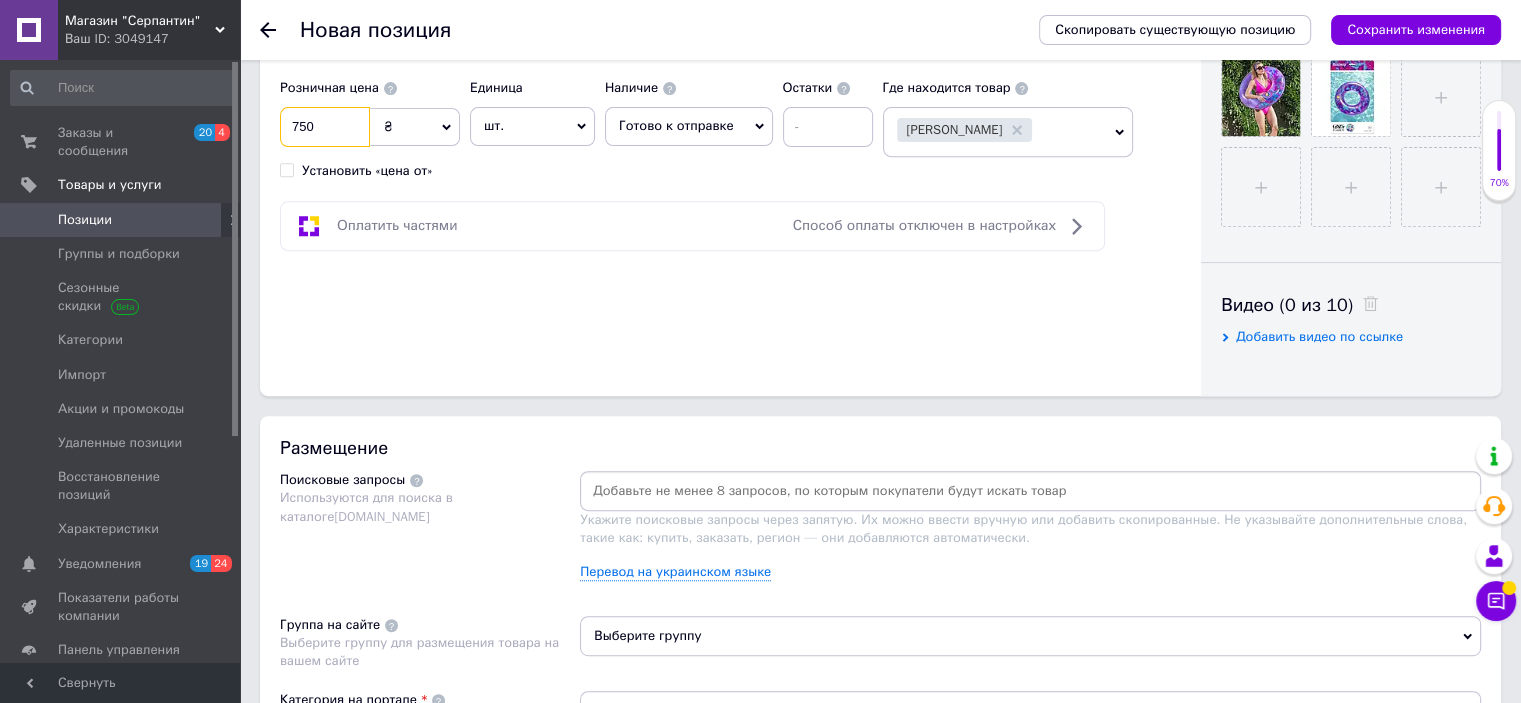 type on "750" 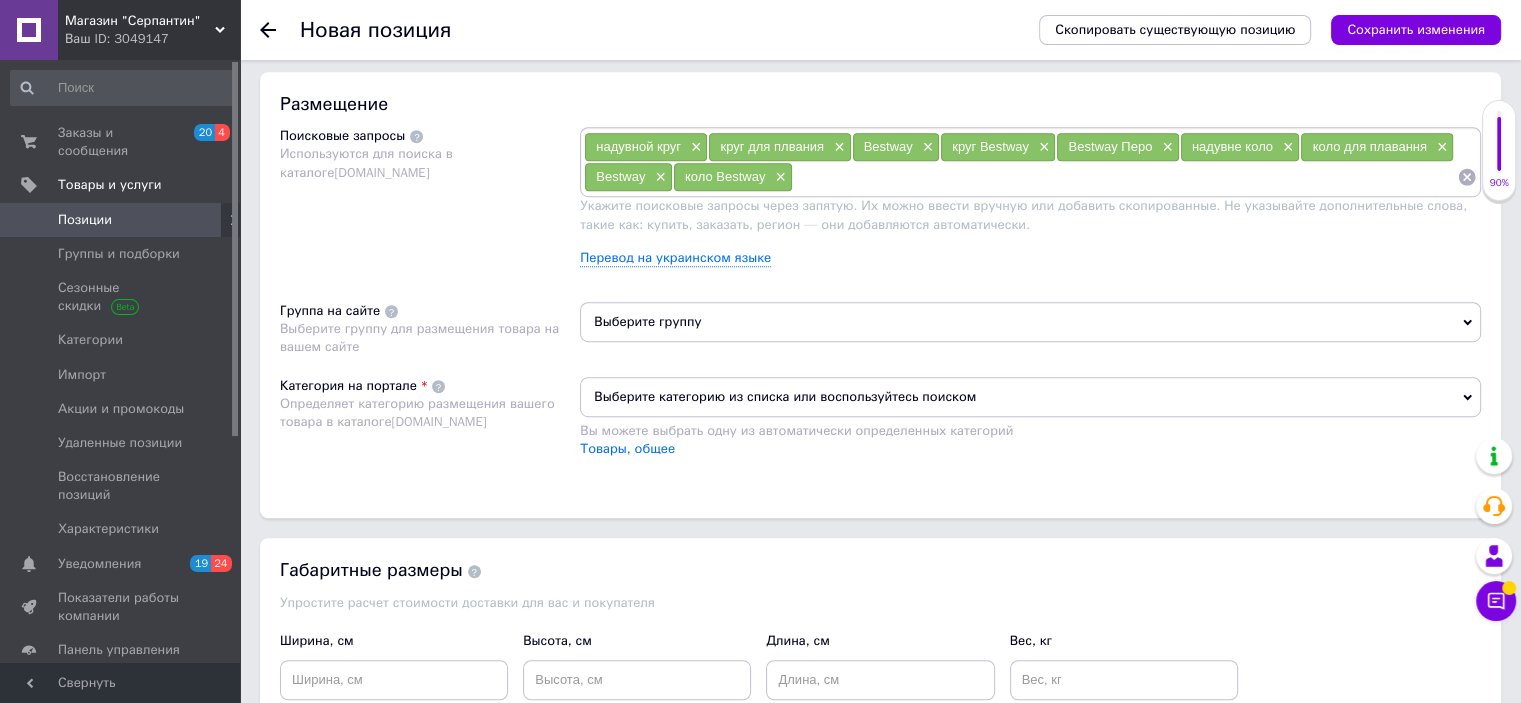 scroll, scrollTop: 1200, scrollLeft: 0, axis: vertical 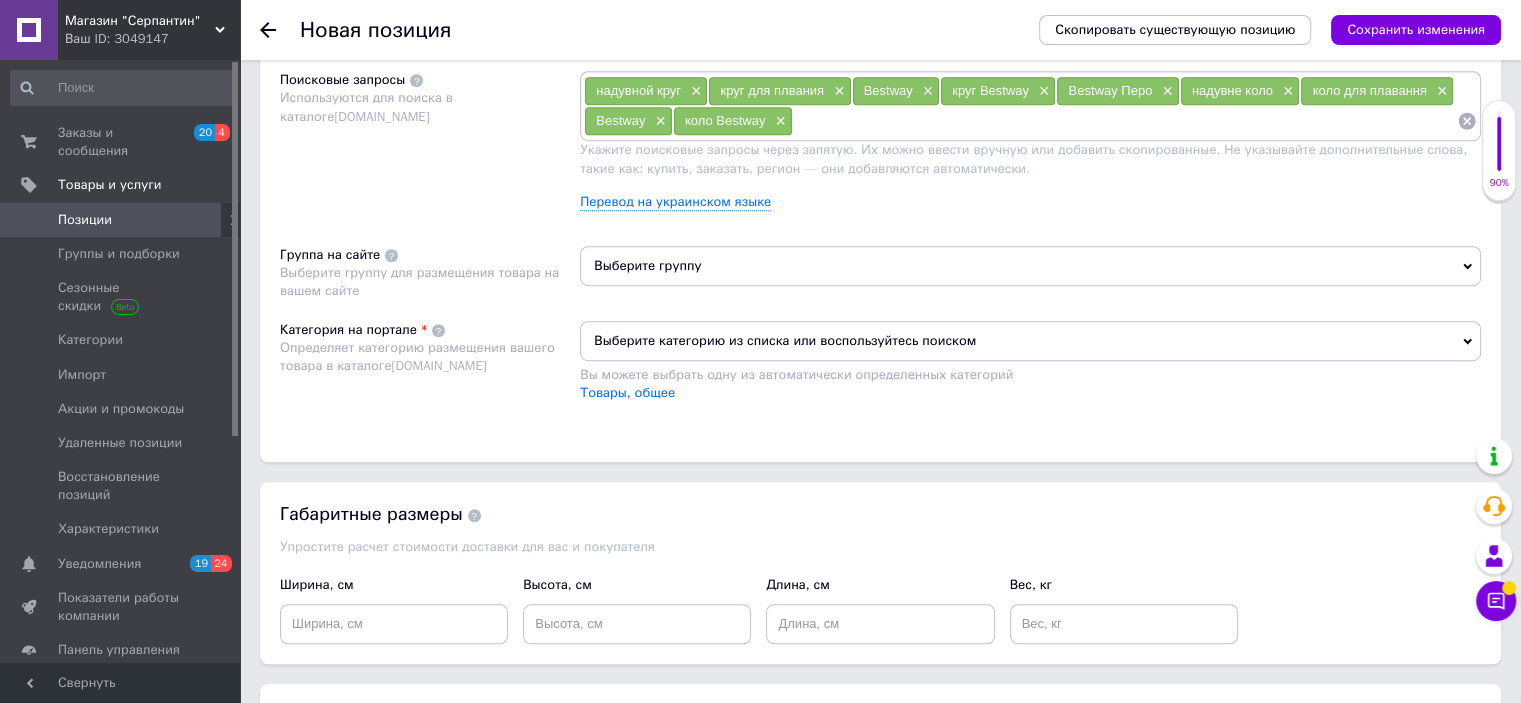 click on "Выберите группу" at bounding box center [1030, 266] 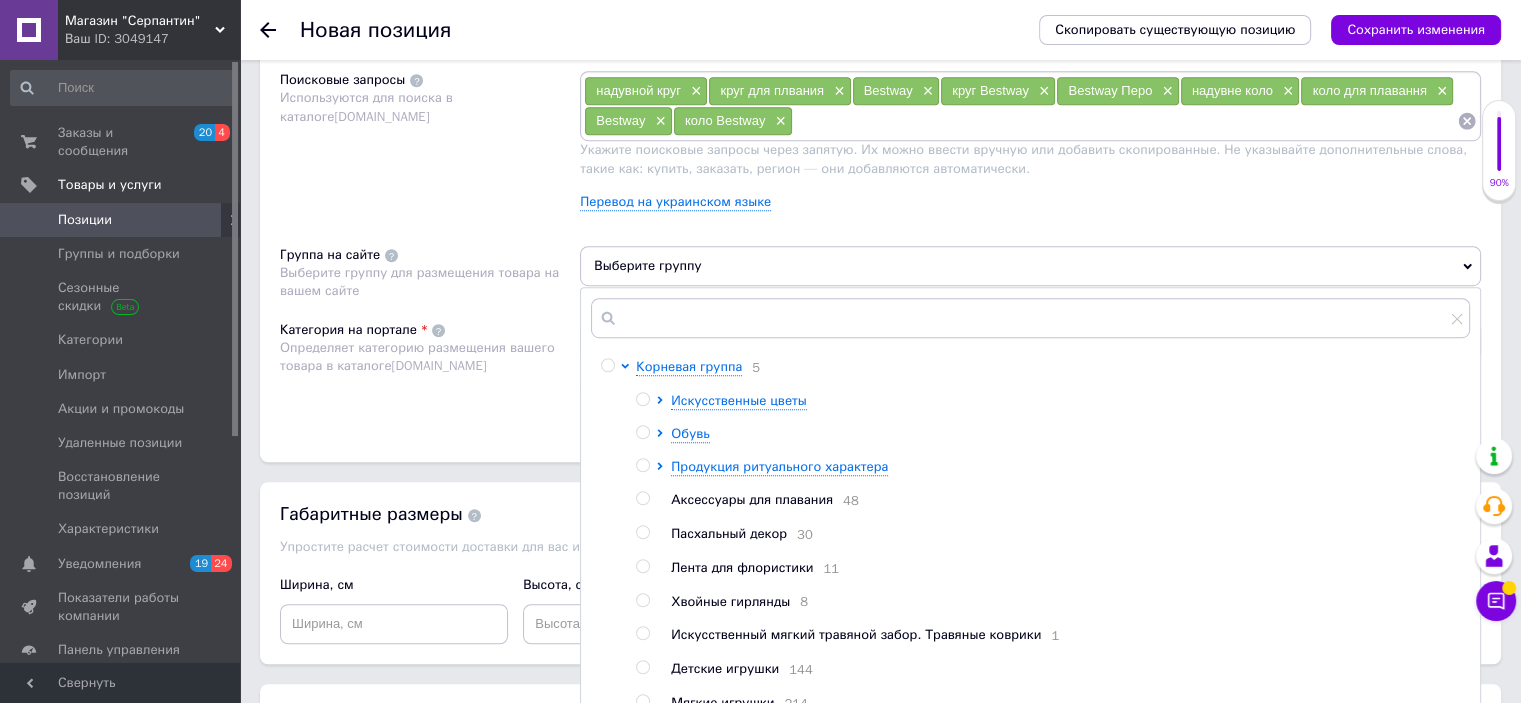 click on "Аксессуары для плавания" at bounding box center [752, 499] 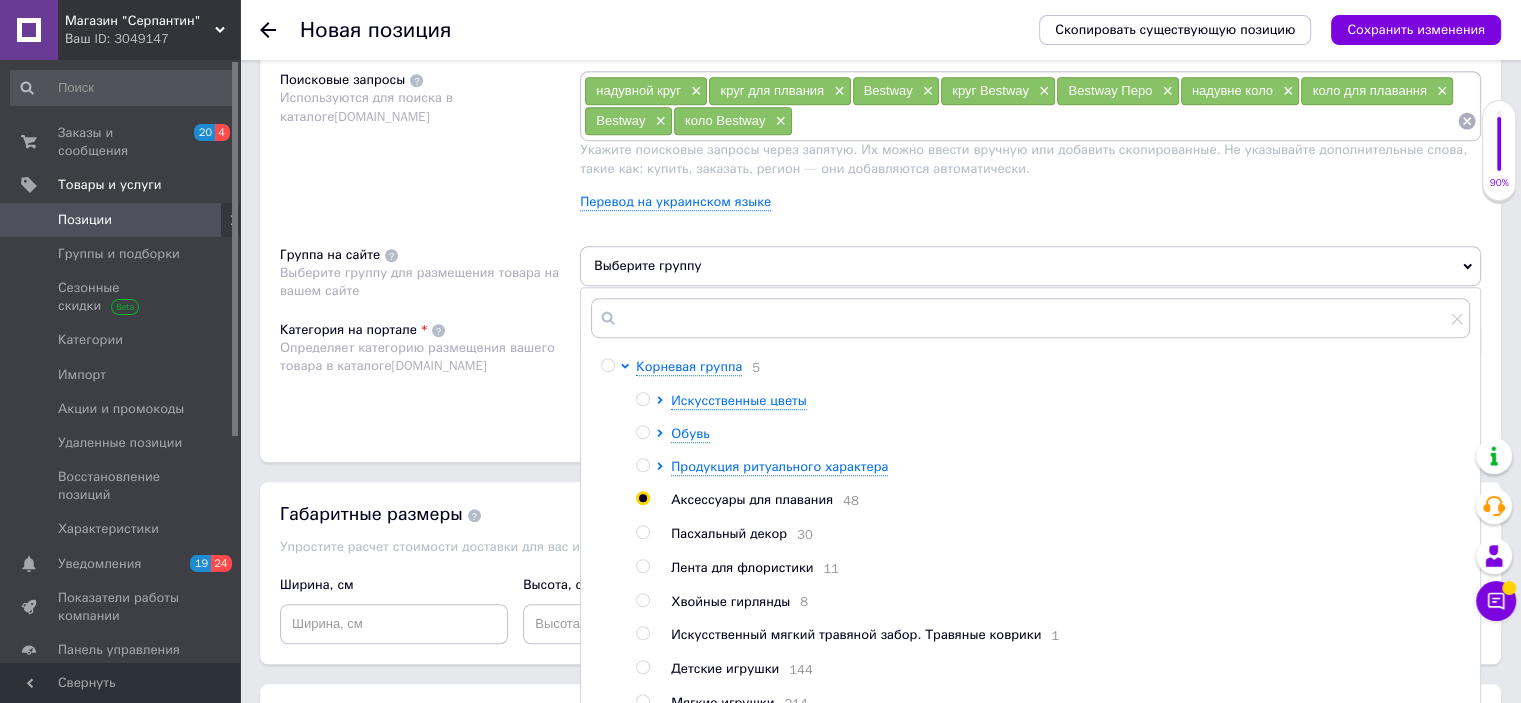 radio on "true" 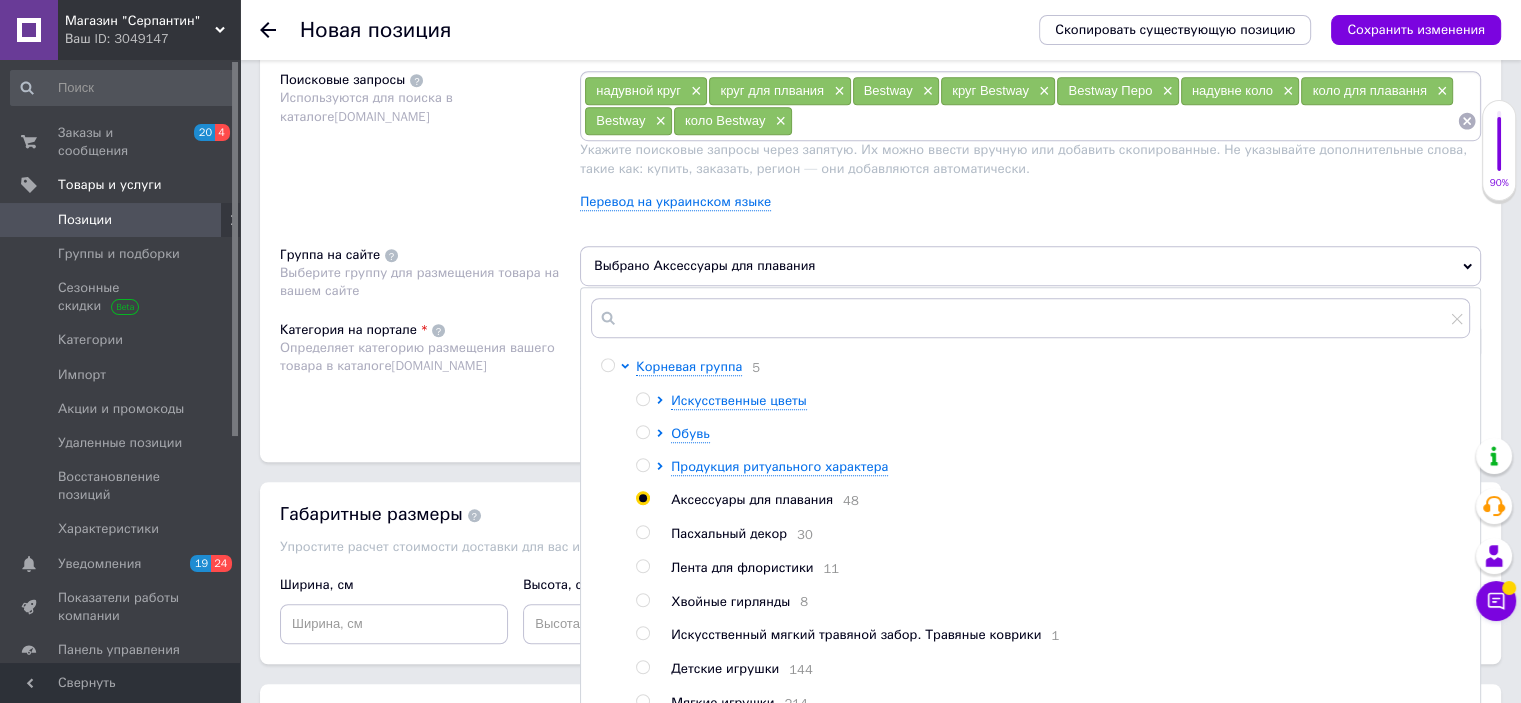 click on "Категория на портале Определяет категорию размещения вашего товара в каталоге  [DOMAIN_NAME]" at bounding box center [430, 371] 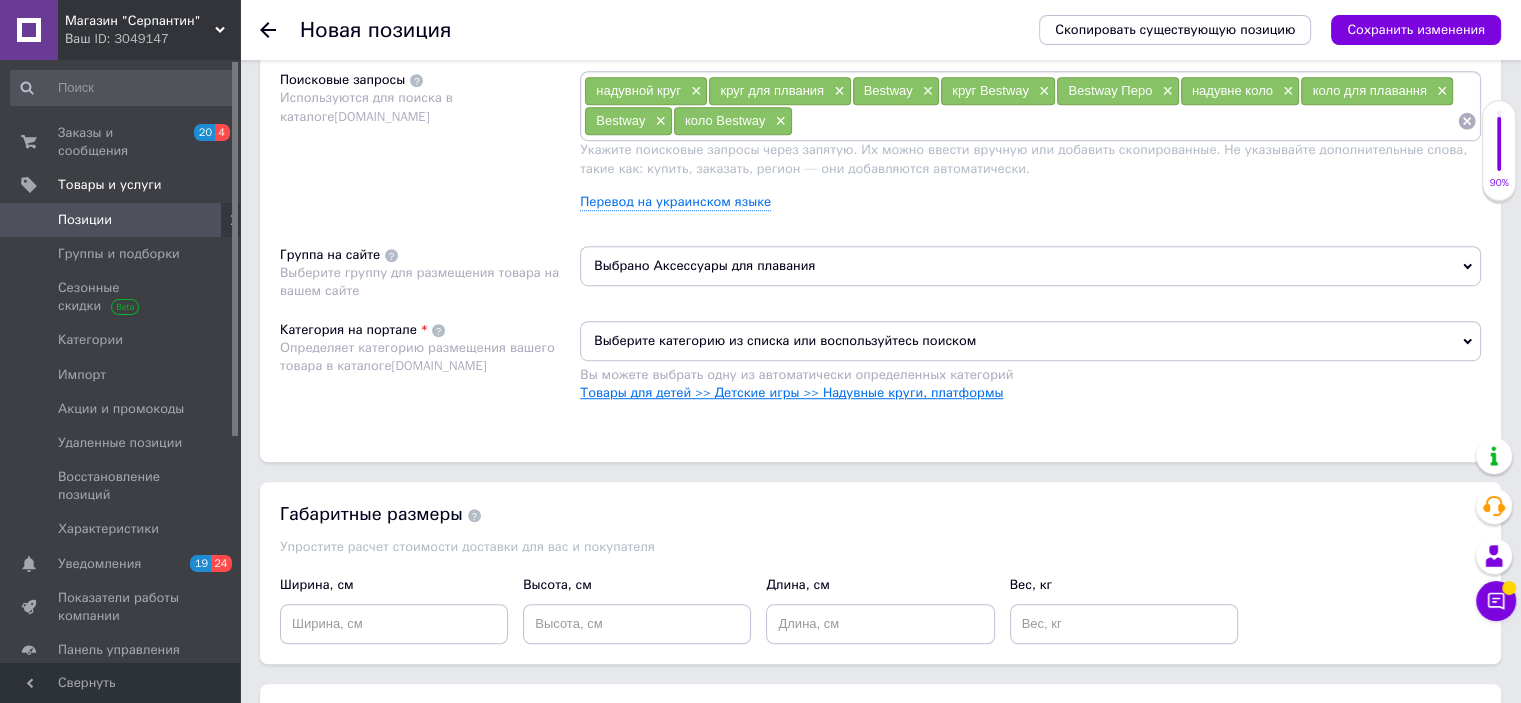 click on "Товары для детей >> Детские игры >> Надувные круги, платформы" at bounding box center (791, 392) 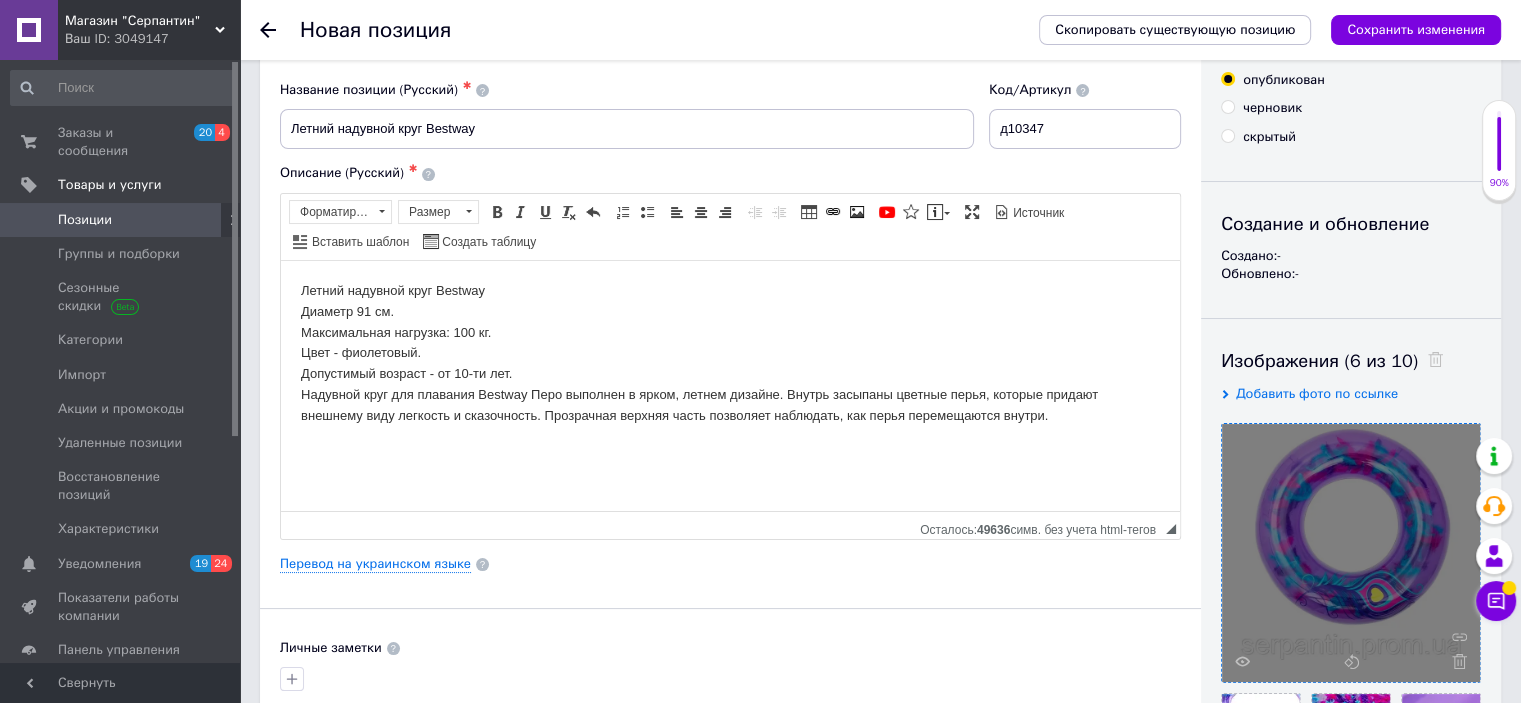 scroll, scrollTop: 0, scrollLeft: 0, axis: both 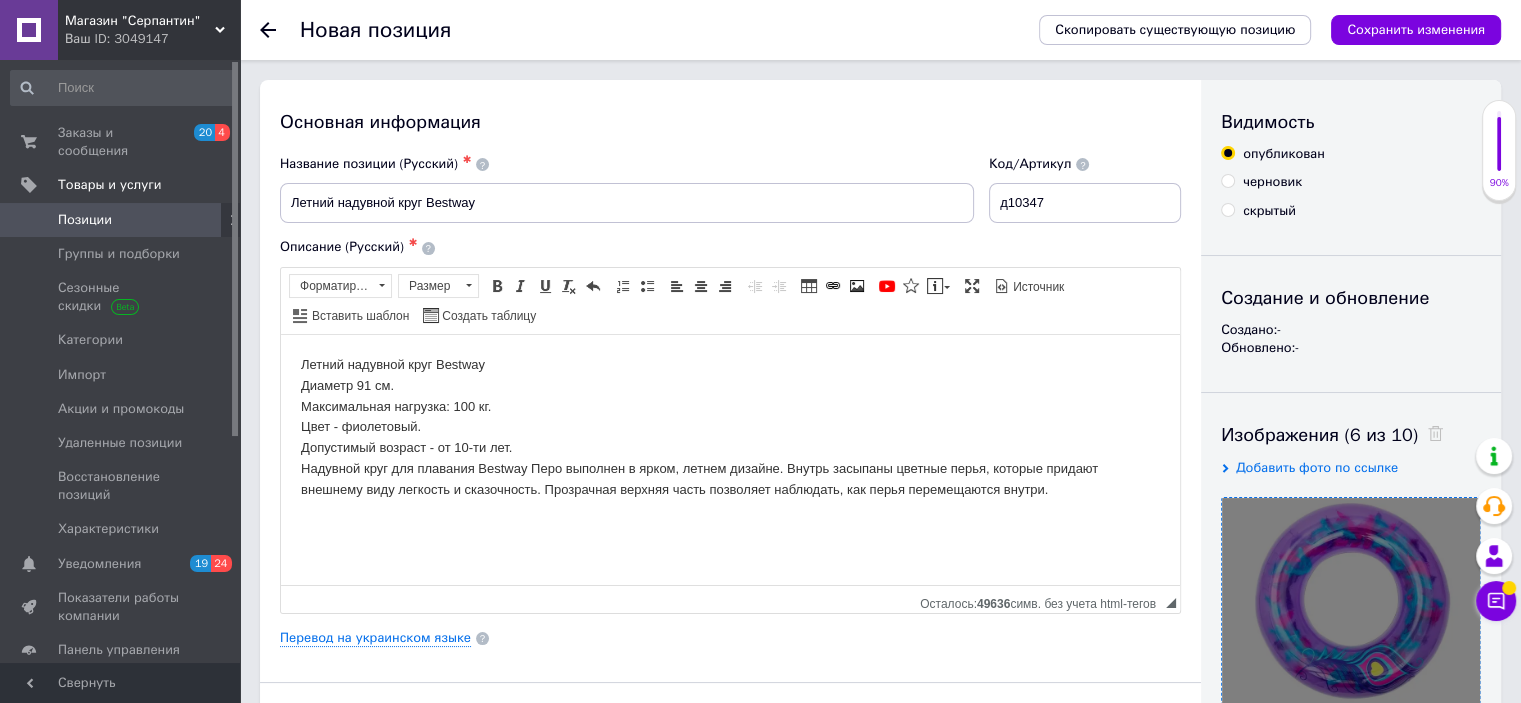 click on "Сохранить изменения" at bounding box center (1416, 29) 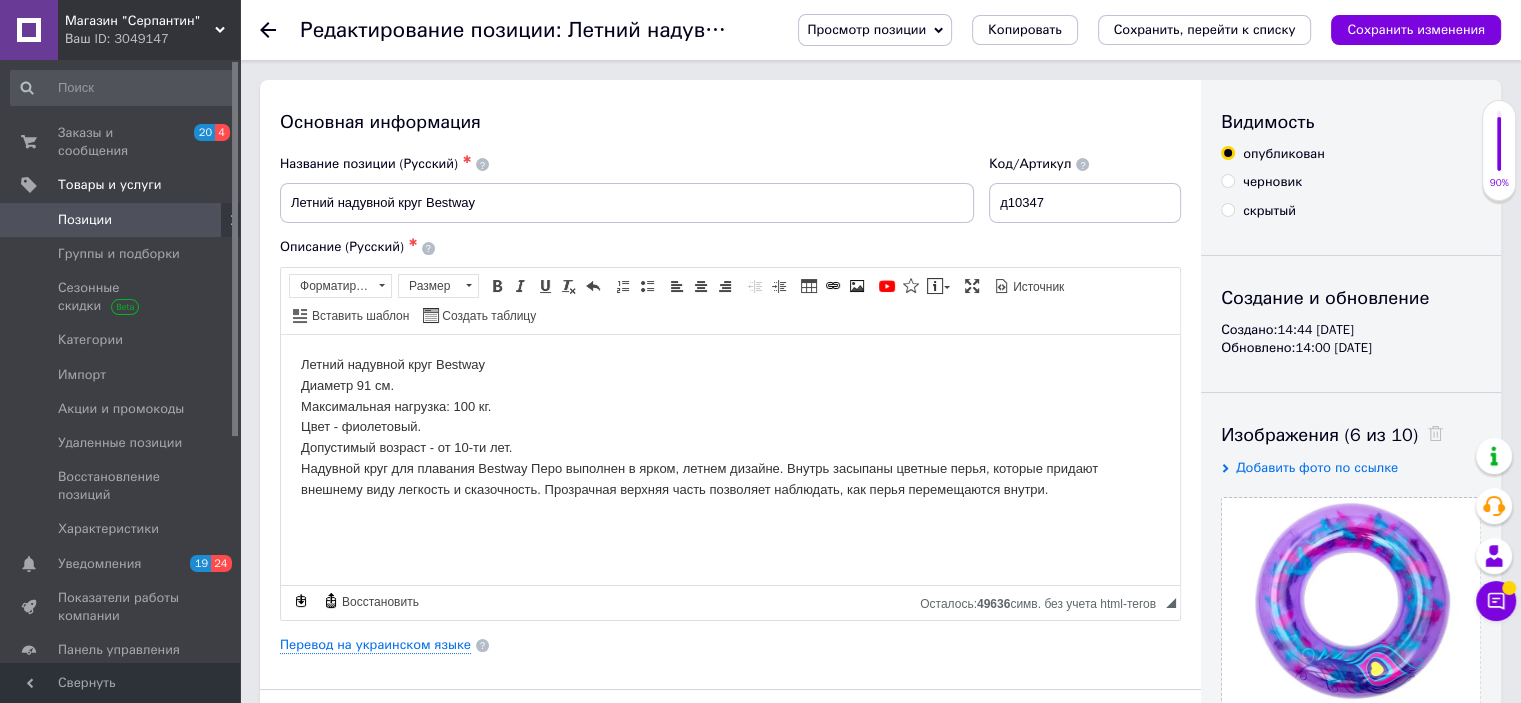 scroll, scrollTop: 0, scrollLeft: 0, axis: both 